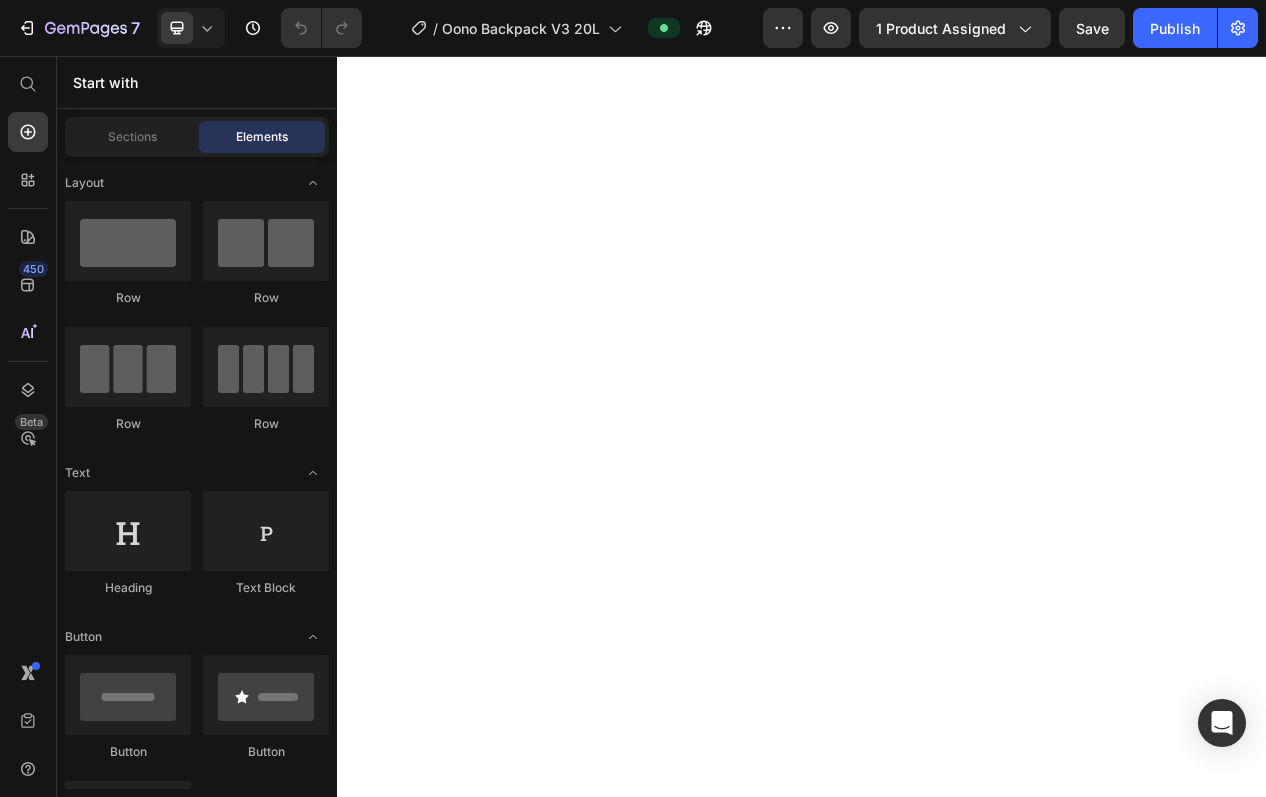 scroll, scrollTop: 0, scrollLeft: 0, axis: both 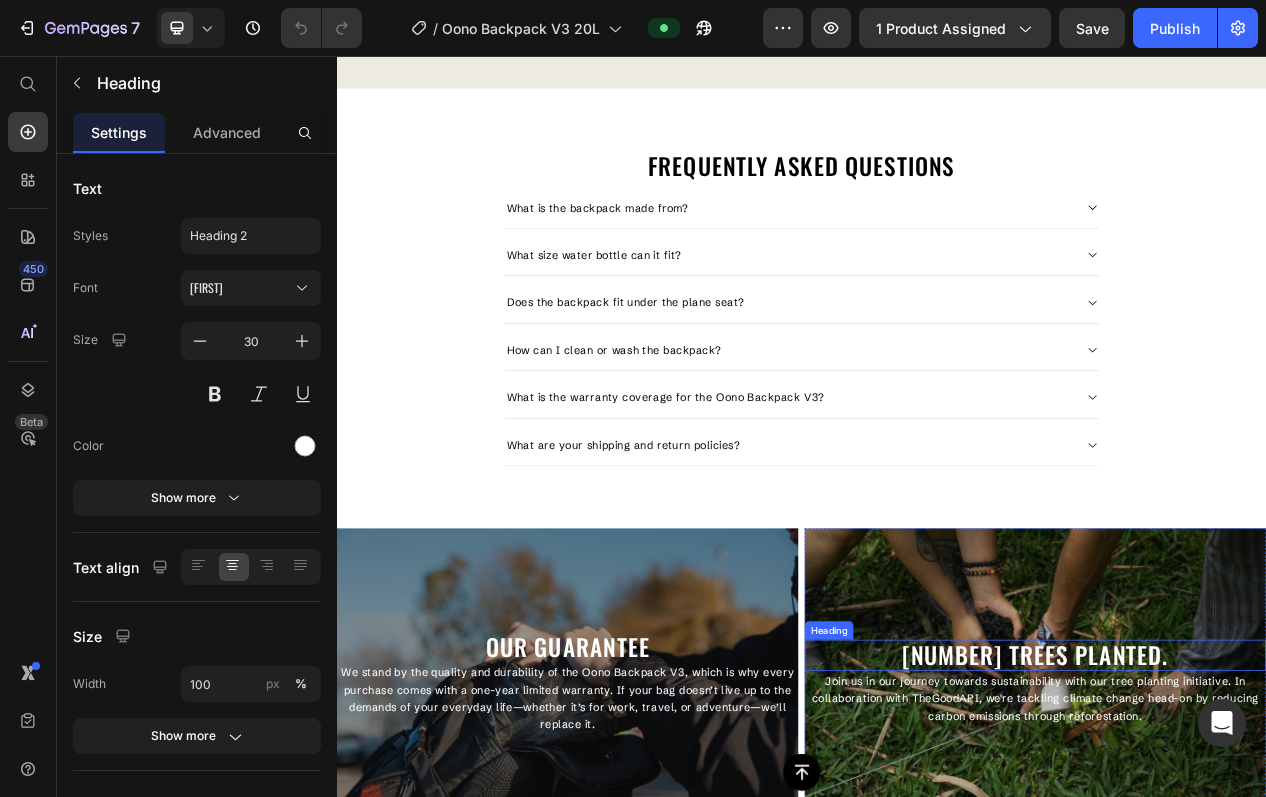 click on "811 TREES PLANTED." at bounding box center (1239, 830) 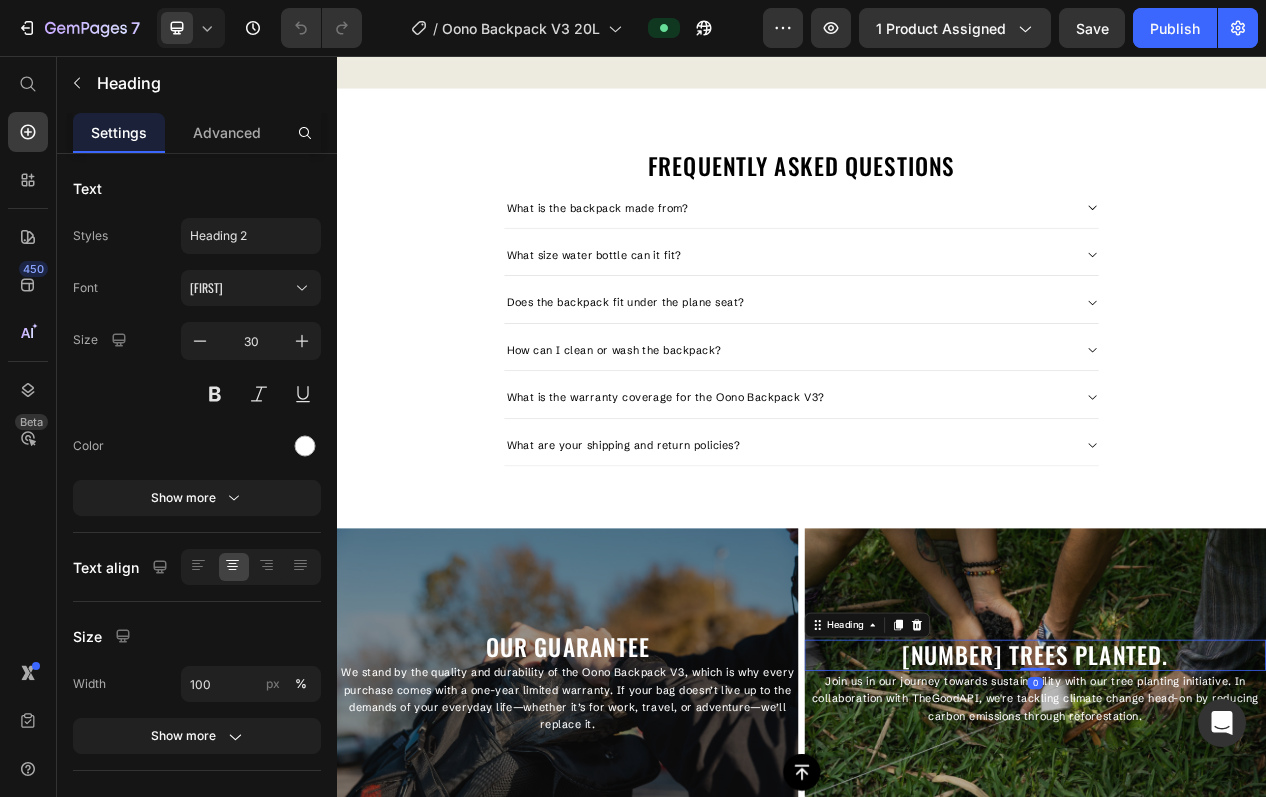 click on "811 TREES PLANTED." at bounding box center [1239, 830] 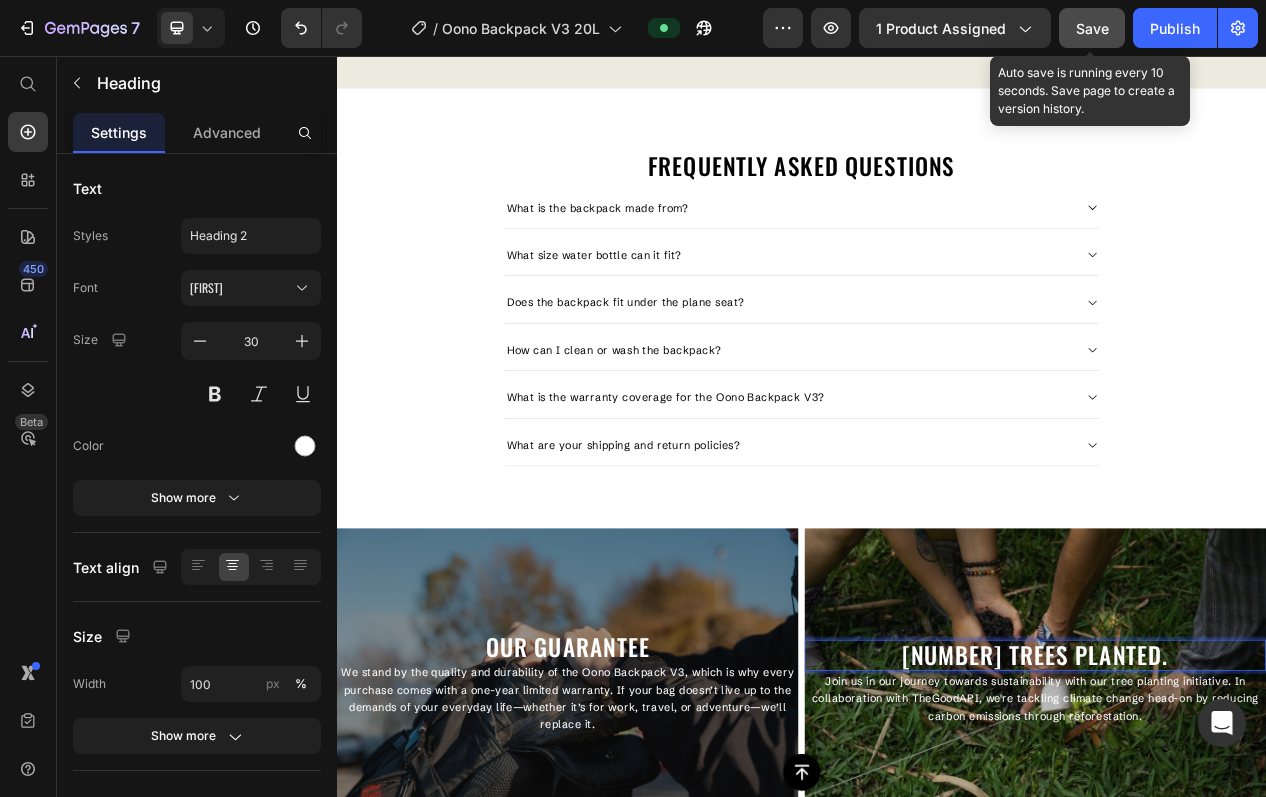 click on "Save" at bounding box center [1092, 28] 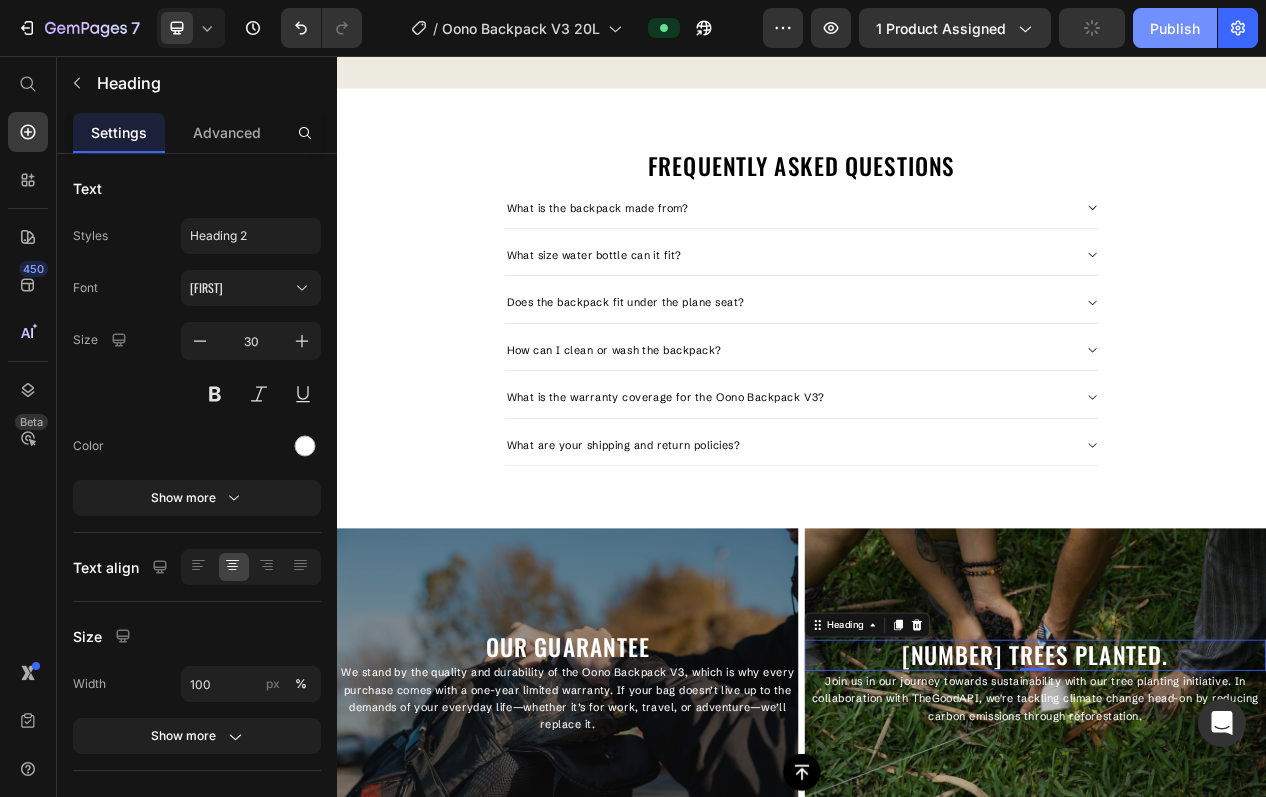 click on "Publish" at bounding box center (1175, 28) 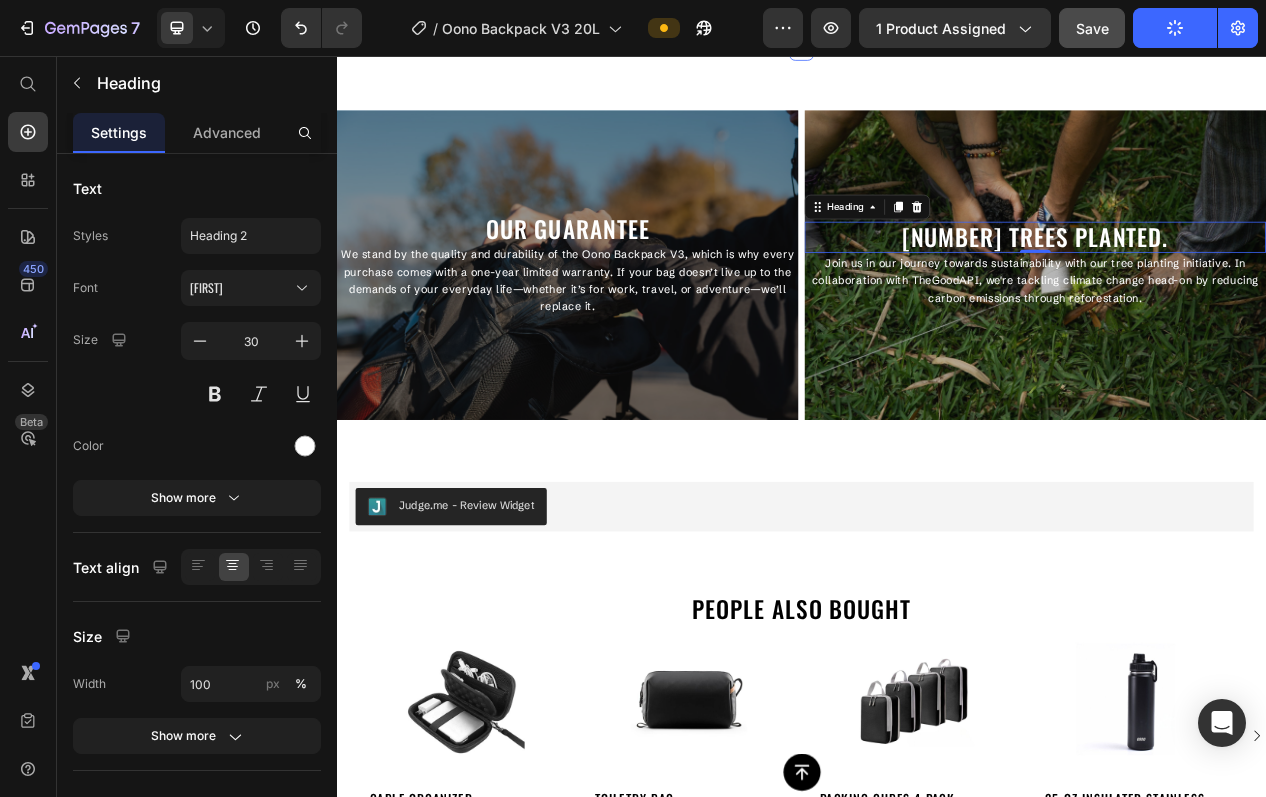 scroll, scrollTop: 4414, scrollLeft: 0, axis: vertical 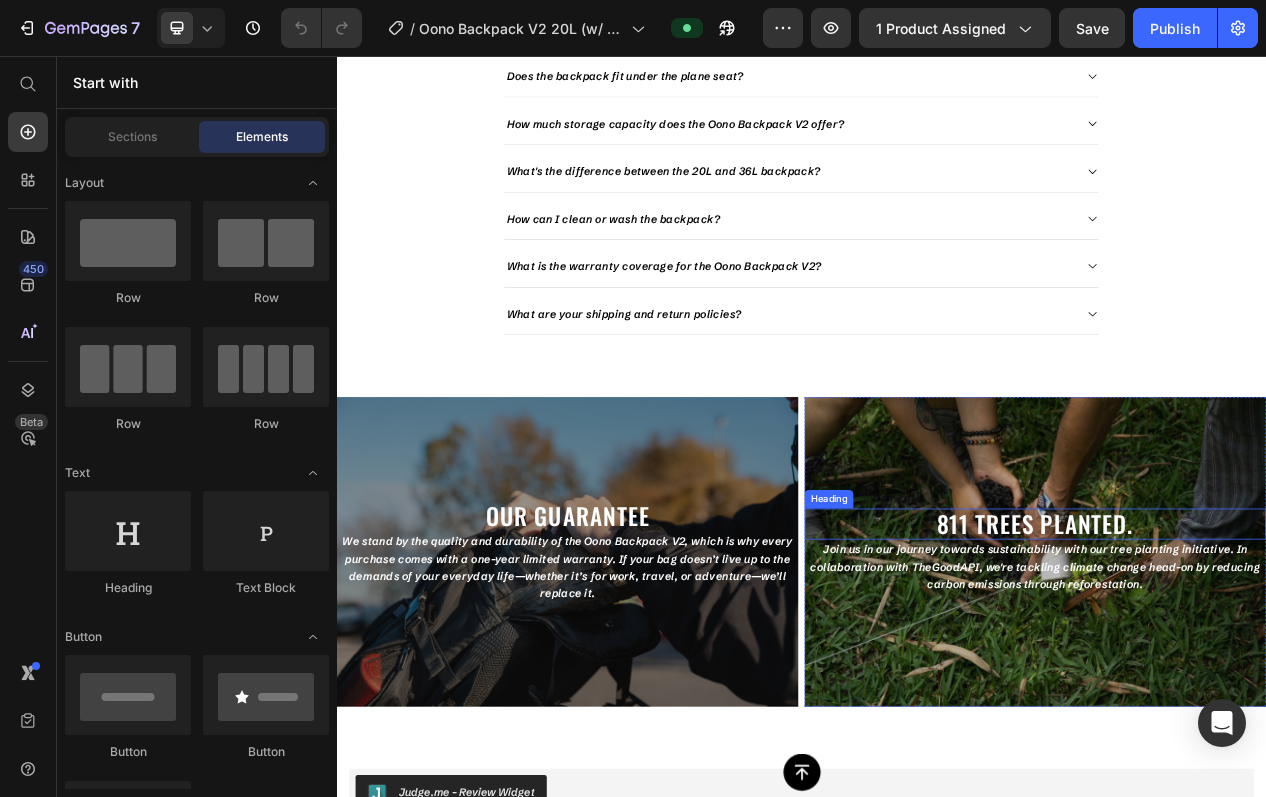 click on "811 TREES PLANTED." at bounding box center [1239, 661] 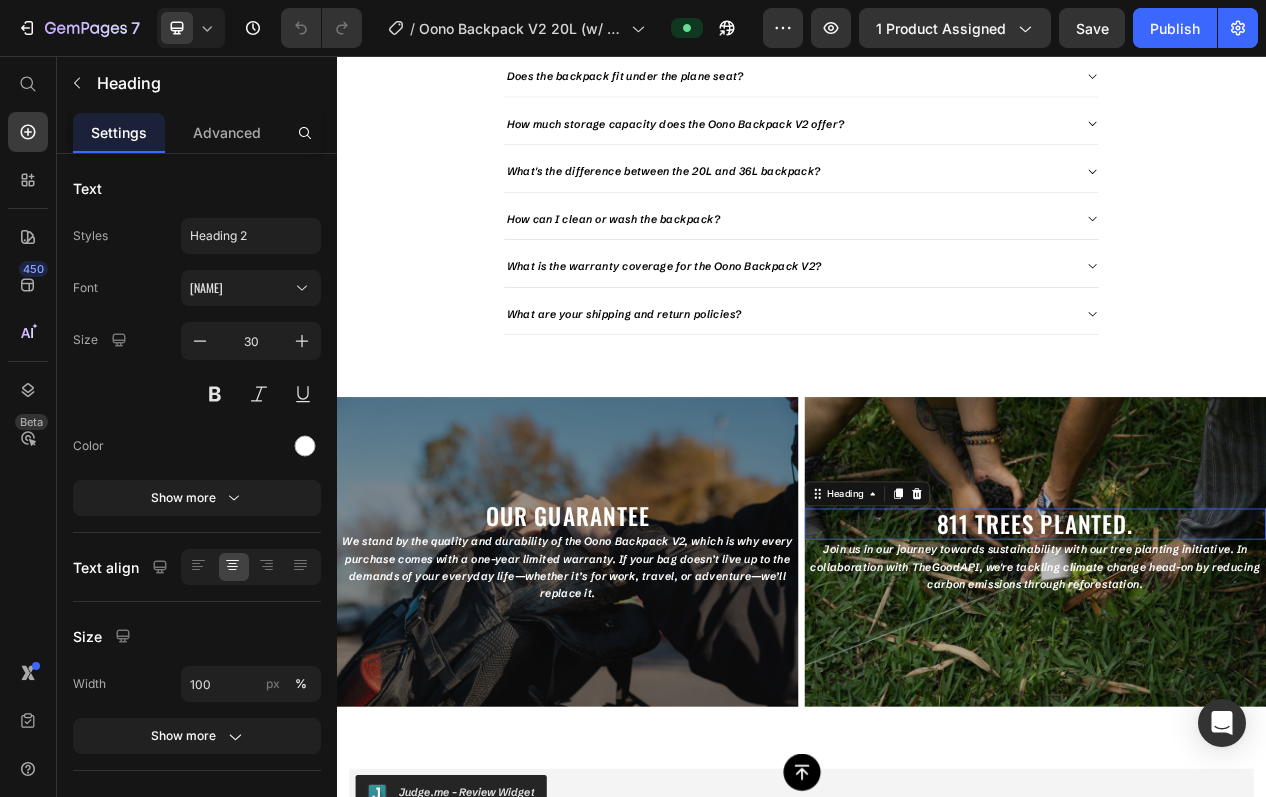 click on "811 TREES PLANTED." at bounding box center (1239, 661) 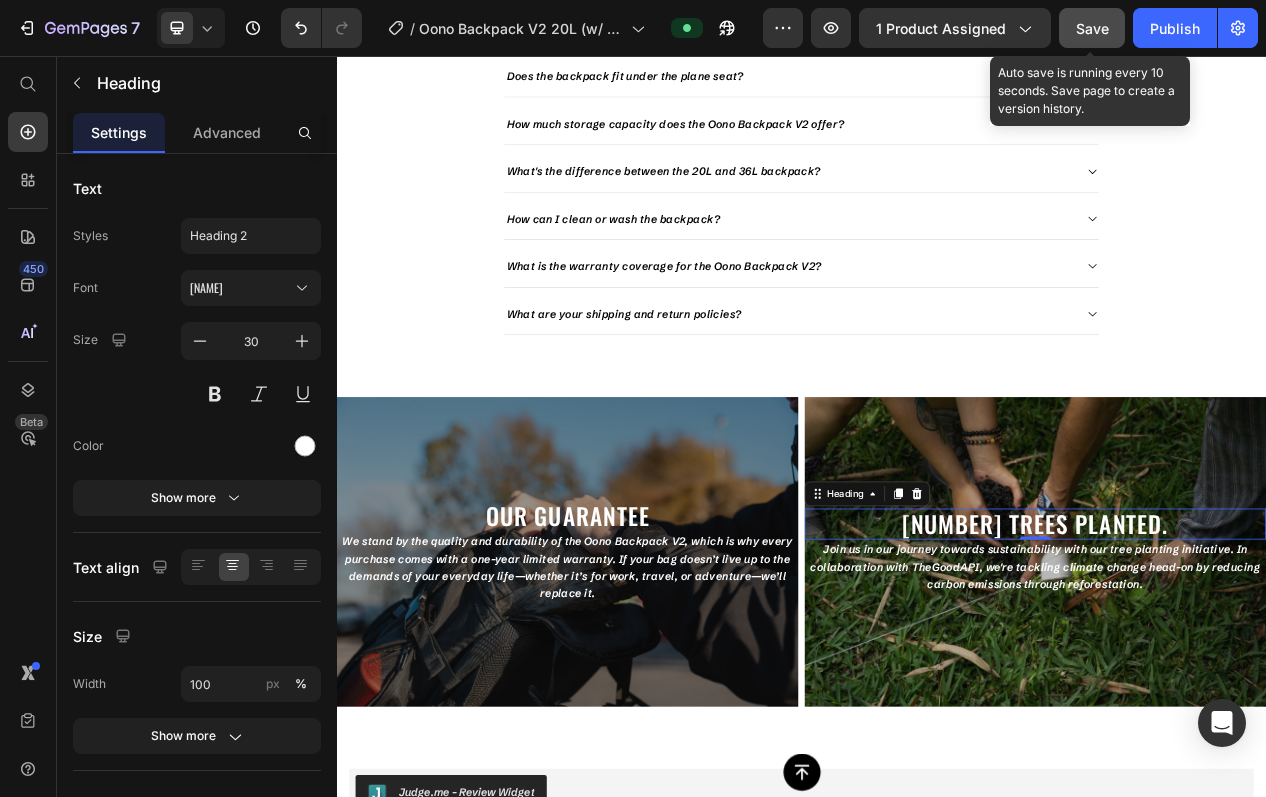 click on "Save" 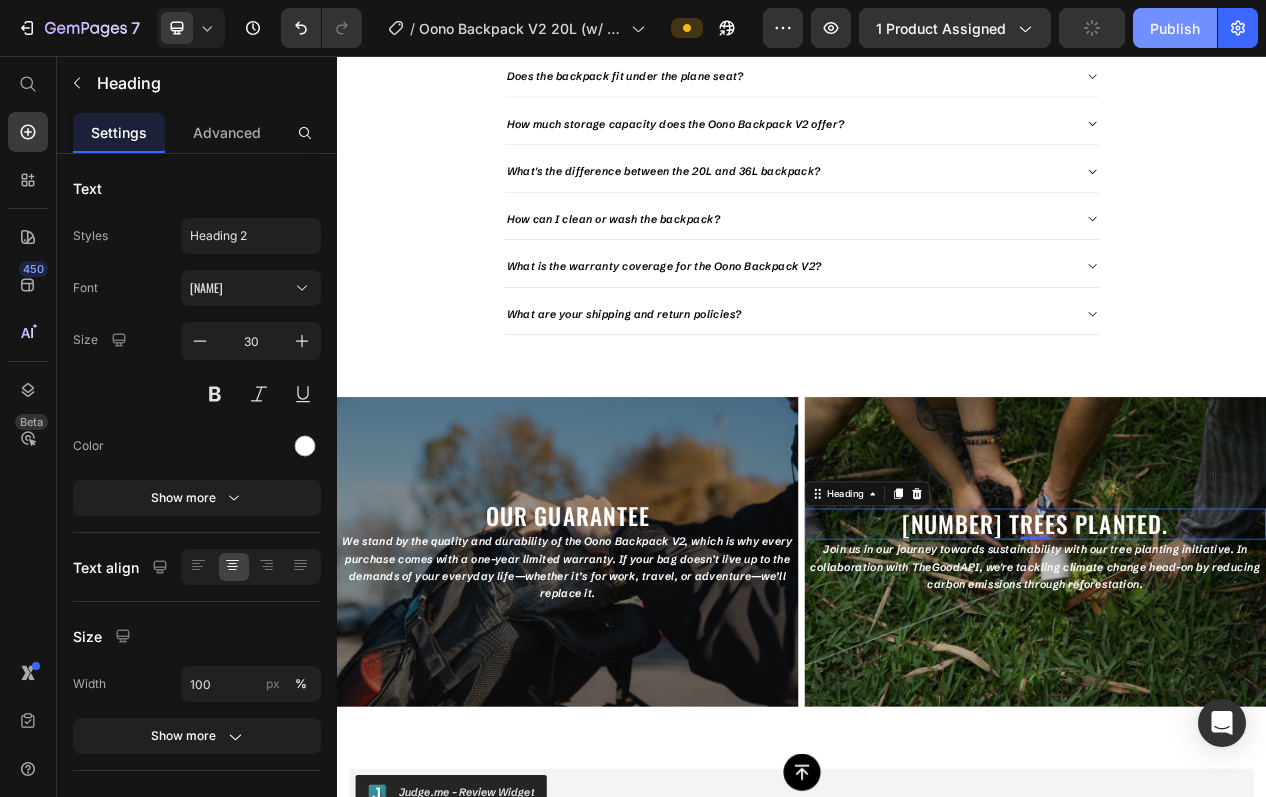 click on "Publish" 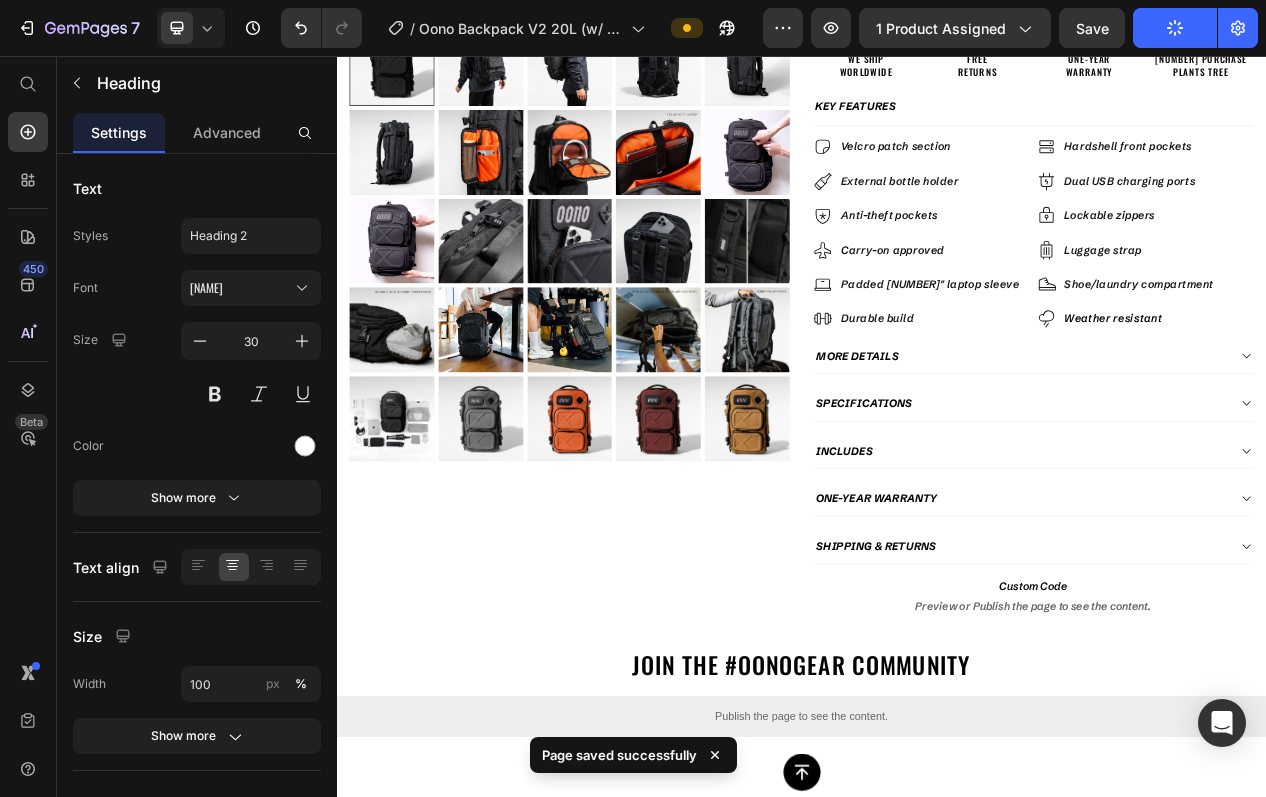 scroll, scrollTop: 0, scrollLeft: 0, axis: both 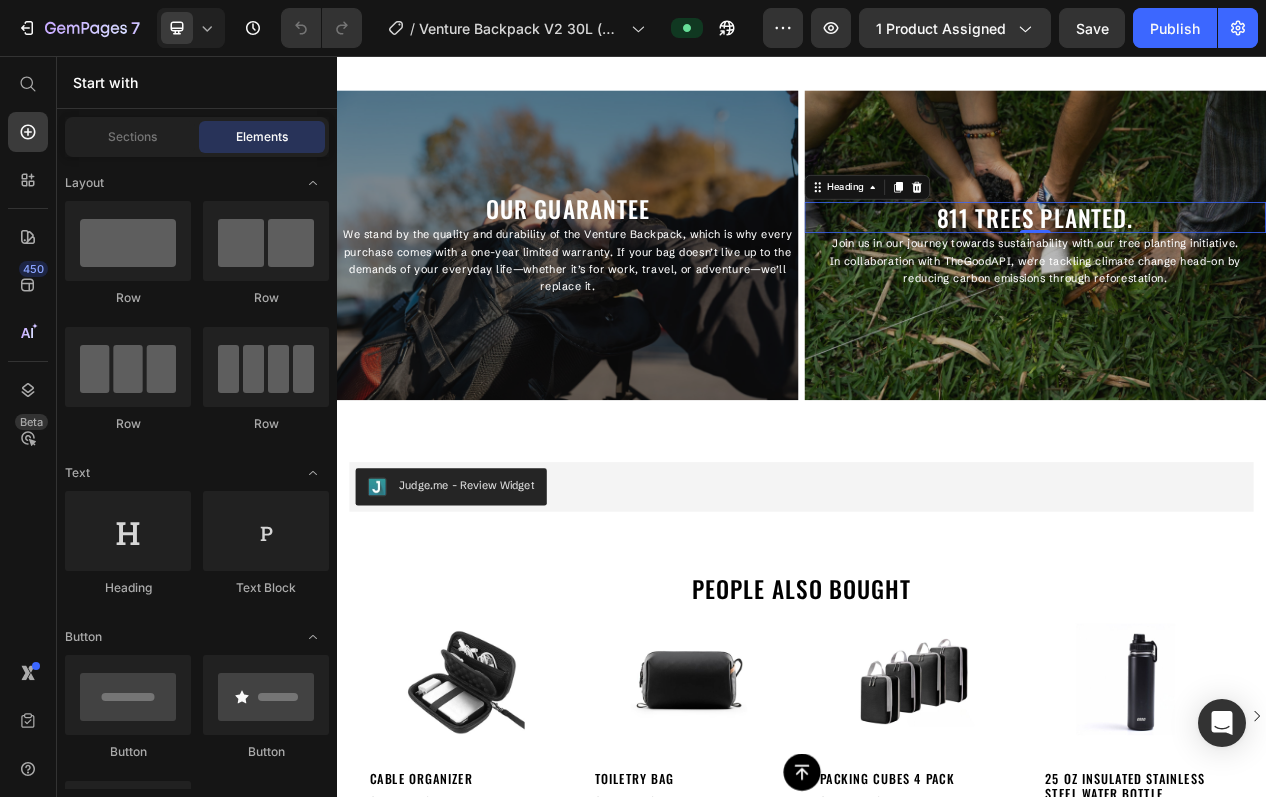 click on "811 TREES PLANTED." at bounding box center (1239, 265) 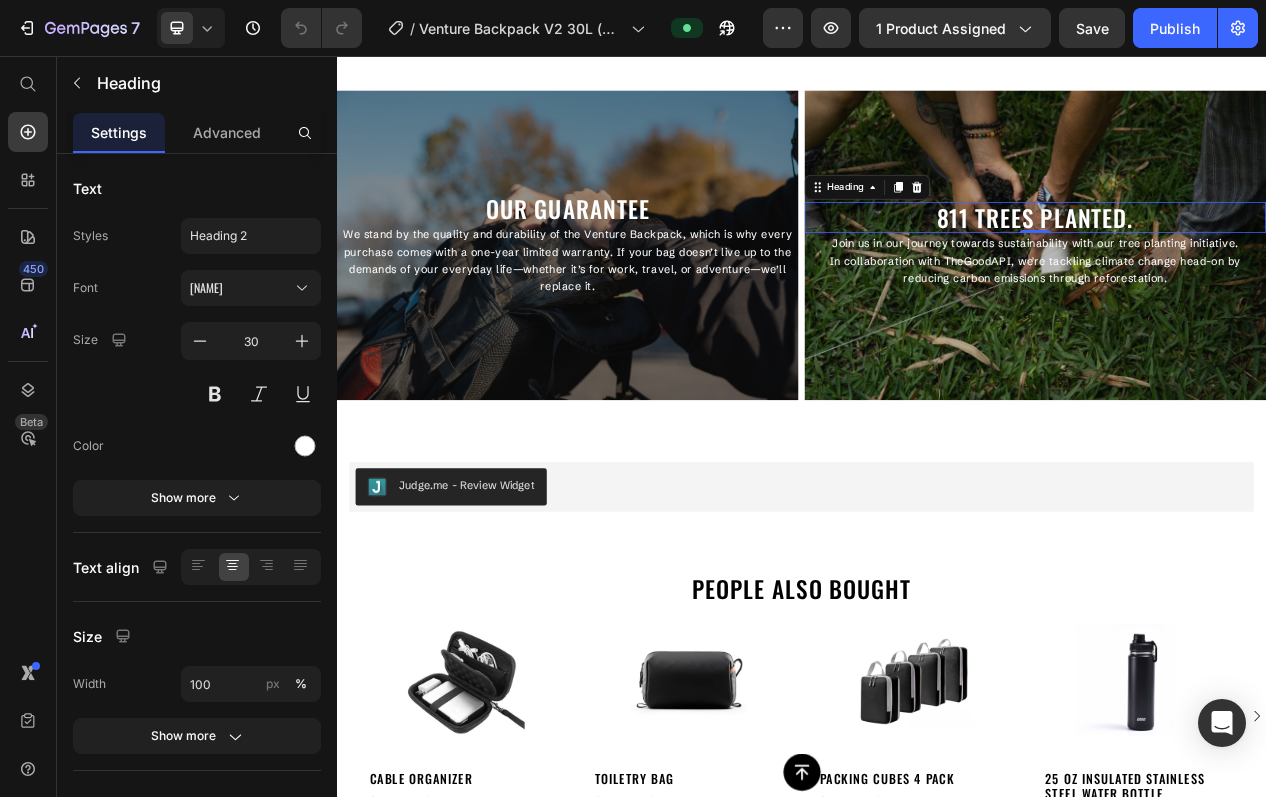 click on "811 TREES PLANTED." at bounding box center (1239, 265) 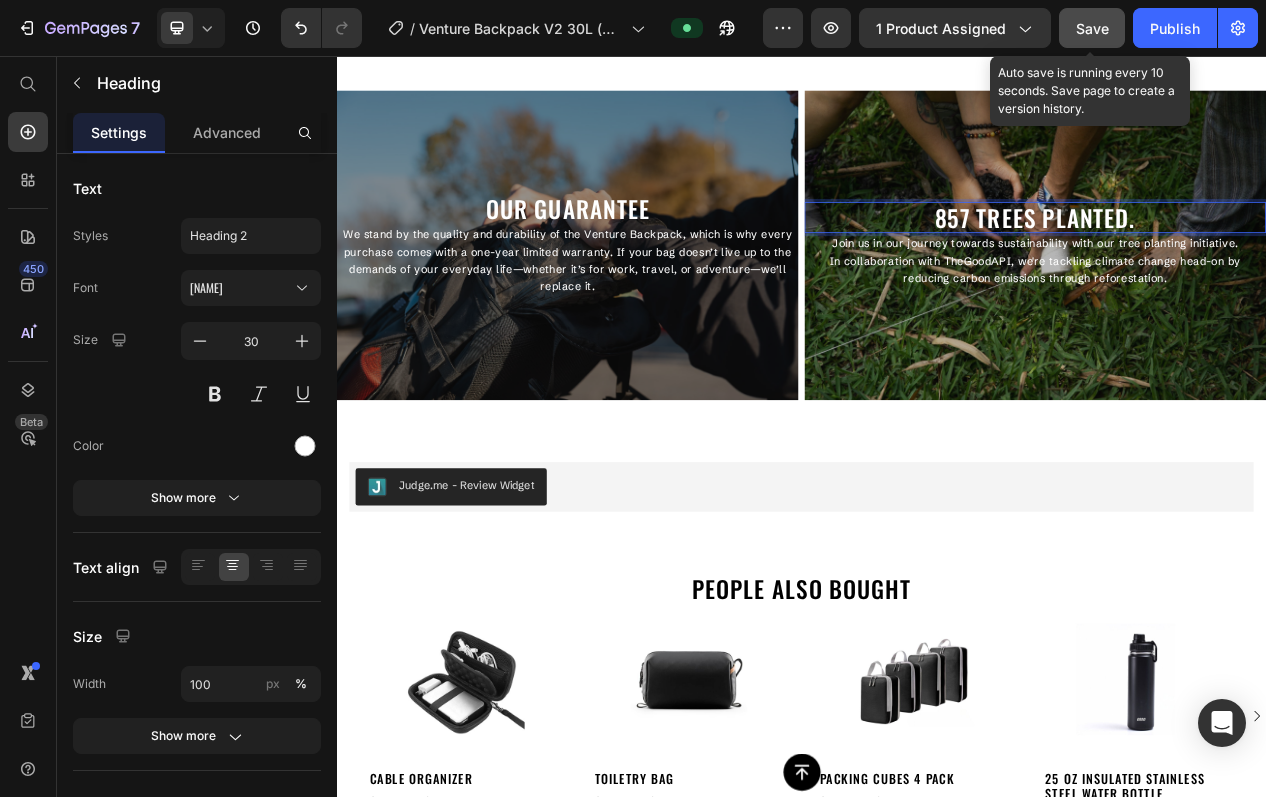 click on "Save" at bounding box center [1092, 28] 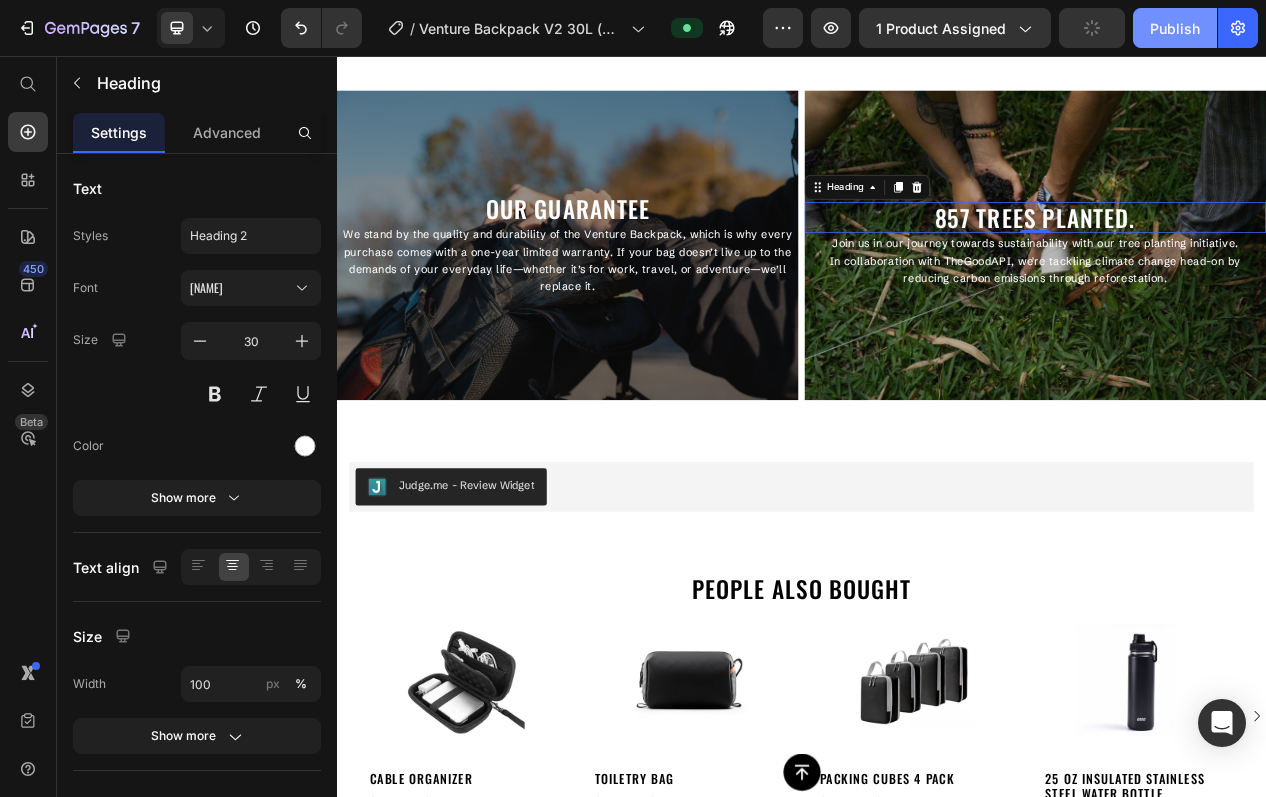 click on "Publish" at bounding box center (1175, 28) 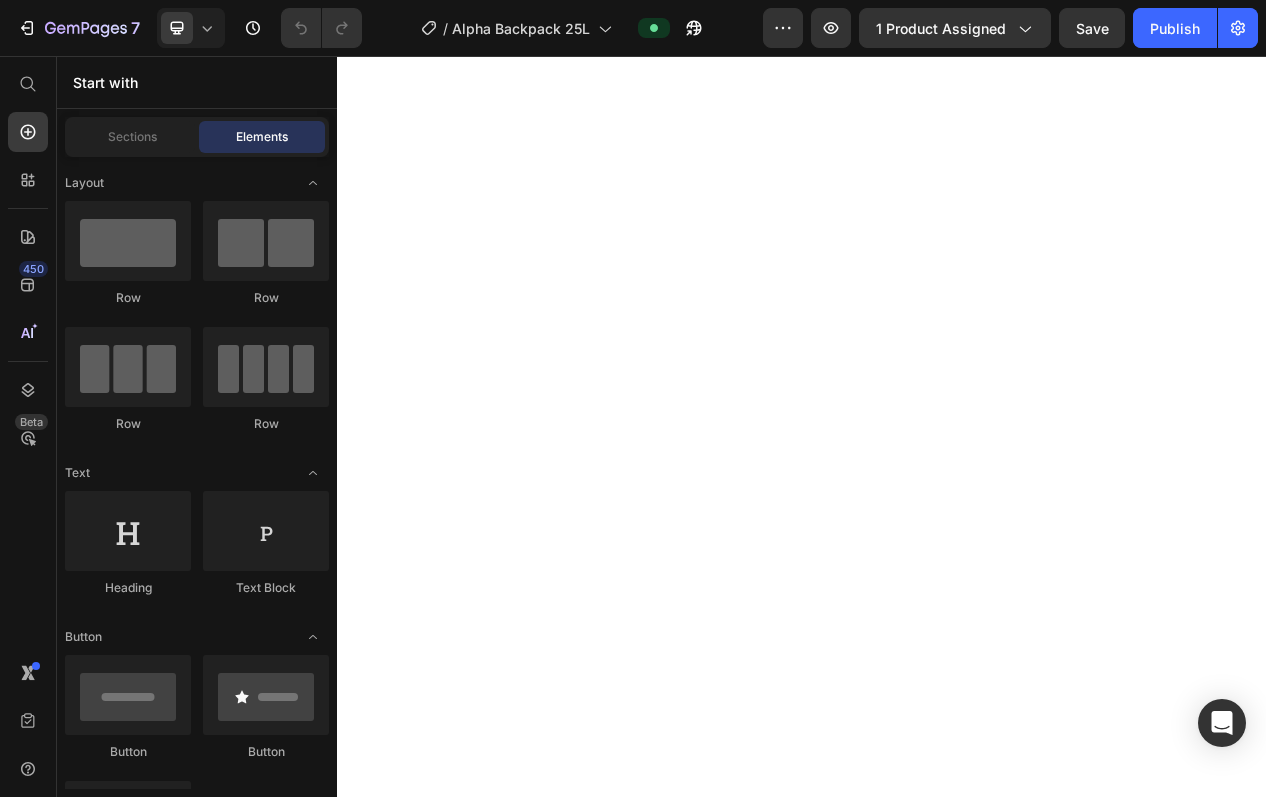 scroll, scrollTop: 0, scrollLeft: 0, axis: both 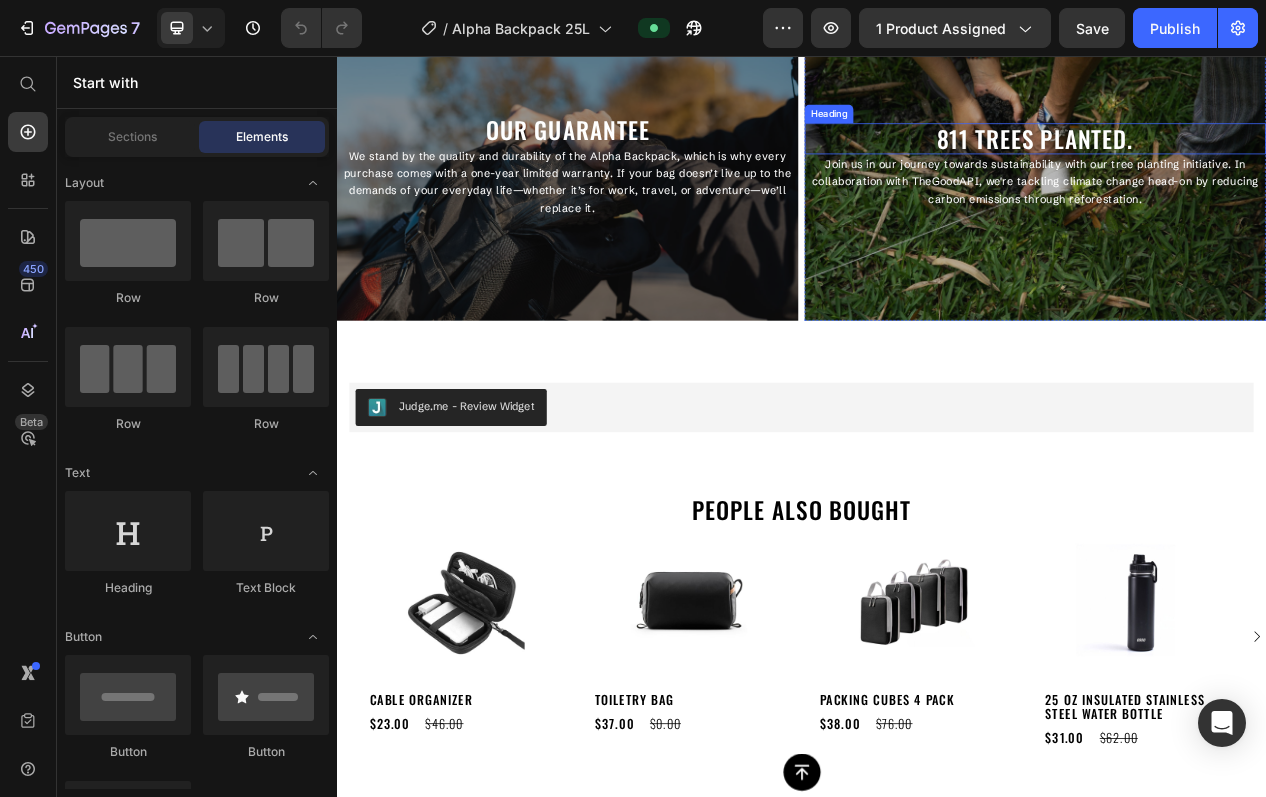 click on "811 TREES PLANTED." at bounding box center [1239, 163] 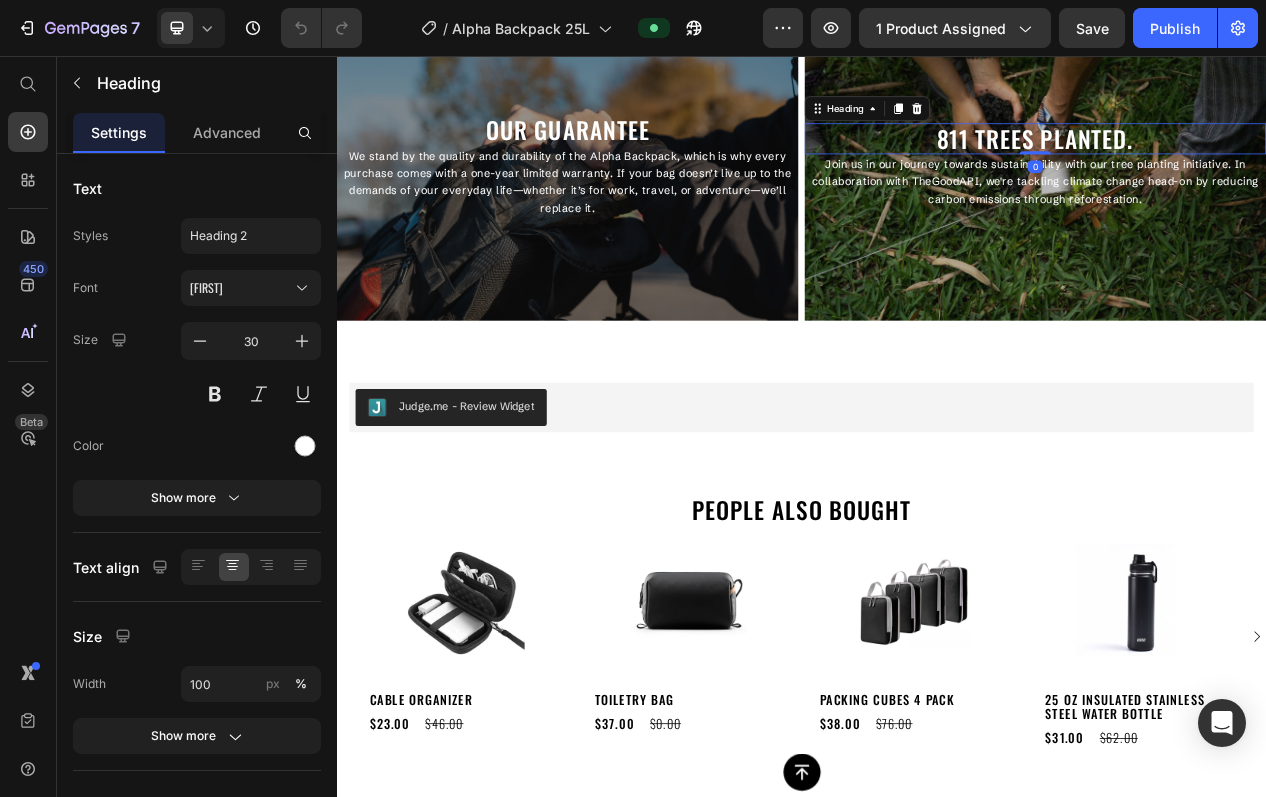 click on "811 TREES PLANTED." at bounding box center (1239, 163) 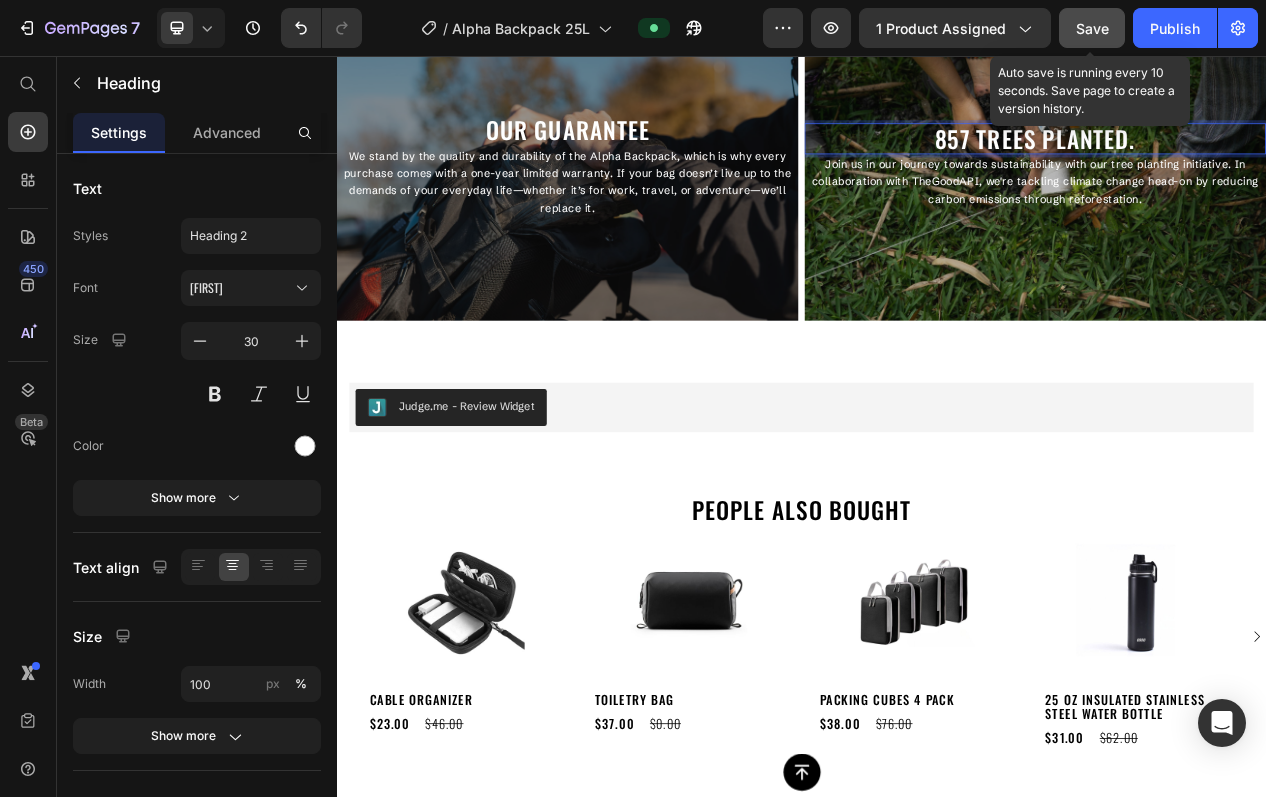 click on "Save" at bounding box center (1092, 28) 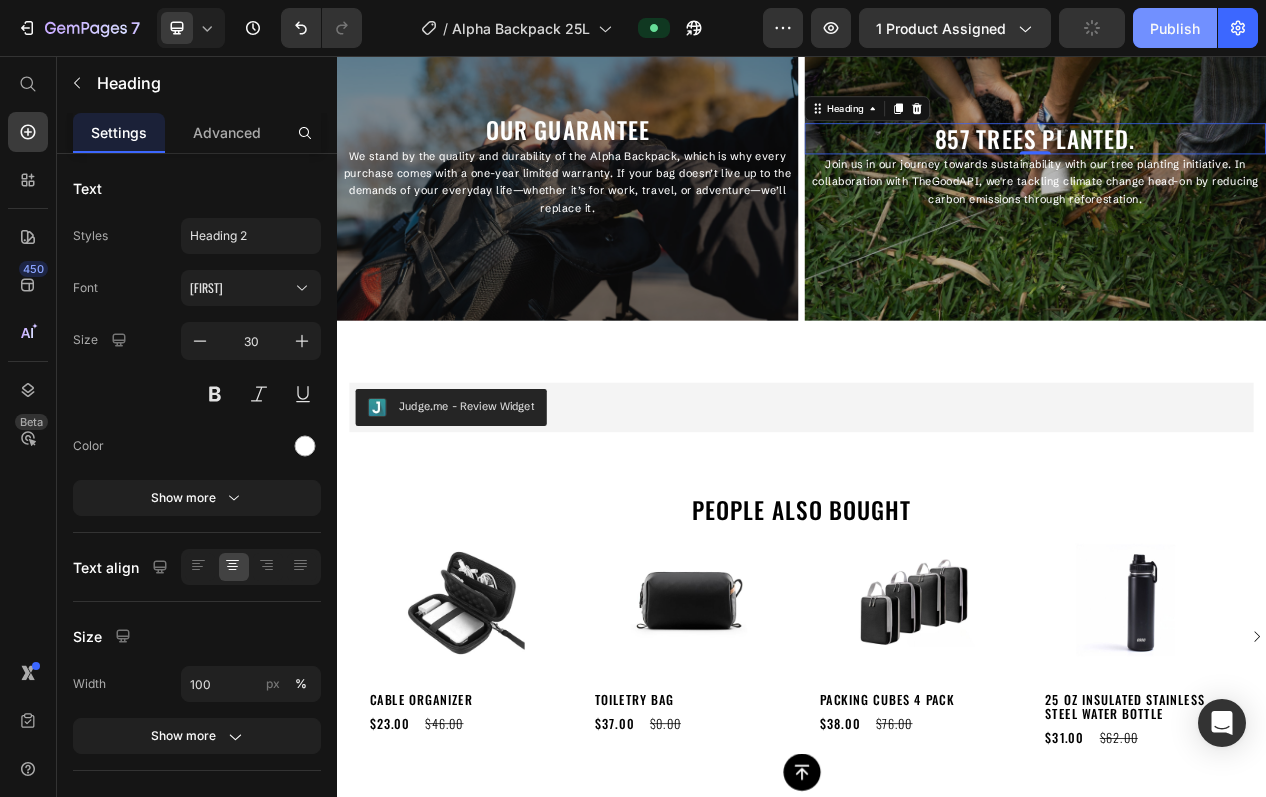 click on "Publish" at bounding box center [1175, 28] 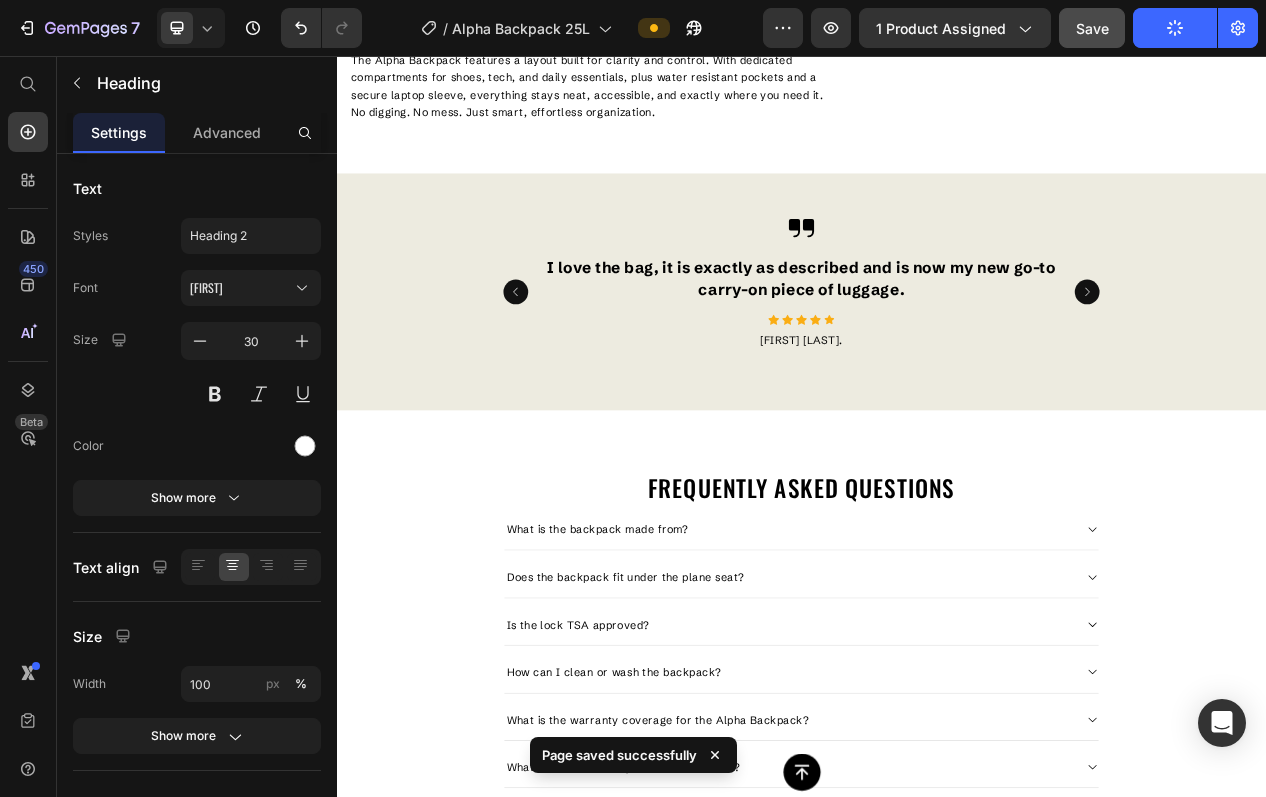 scroll, scrollTop: 0, scrollLeft: 0, axis: both 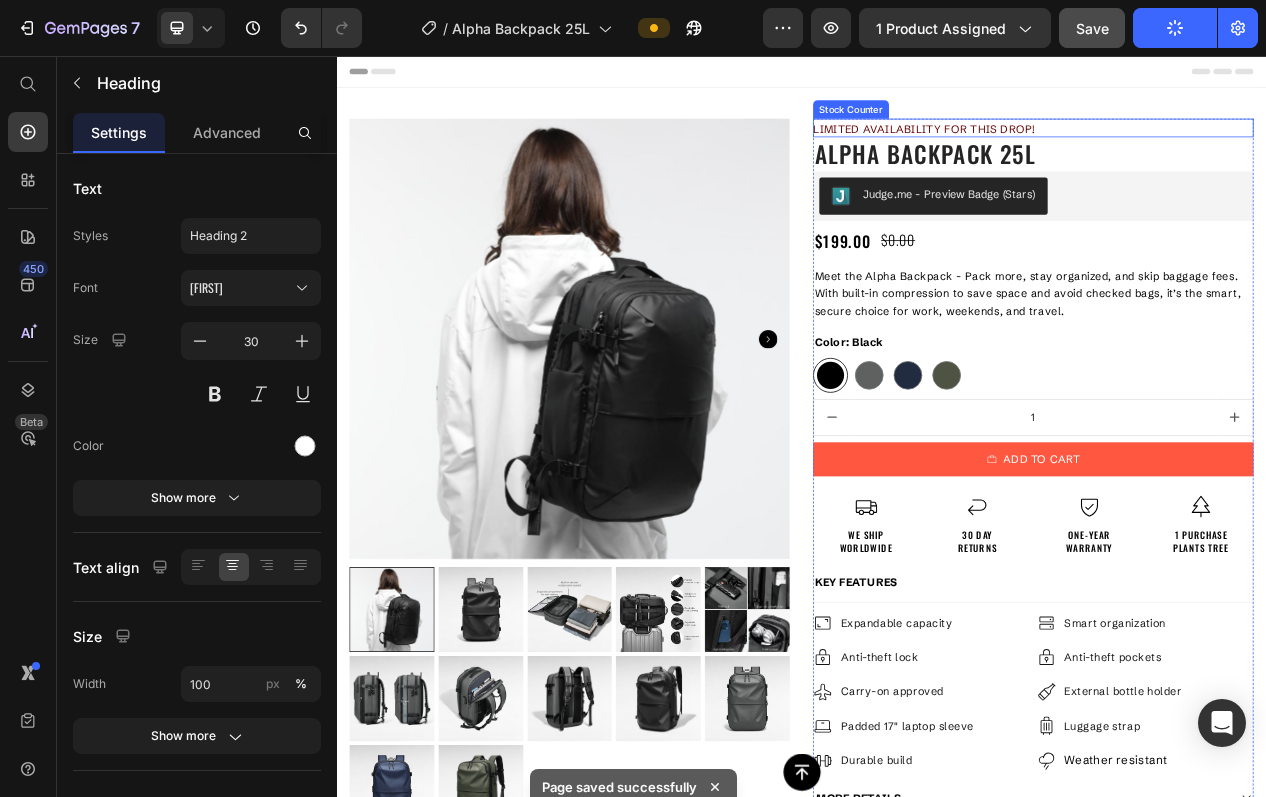 click on "LIMITED AVAILABILITY FOR THIS DROP!" at bounding box center [1236, 151] 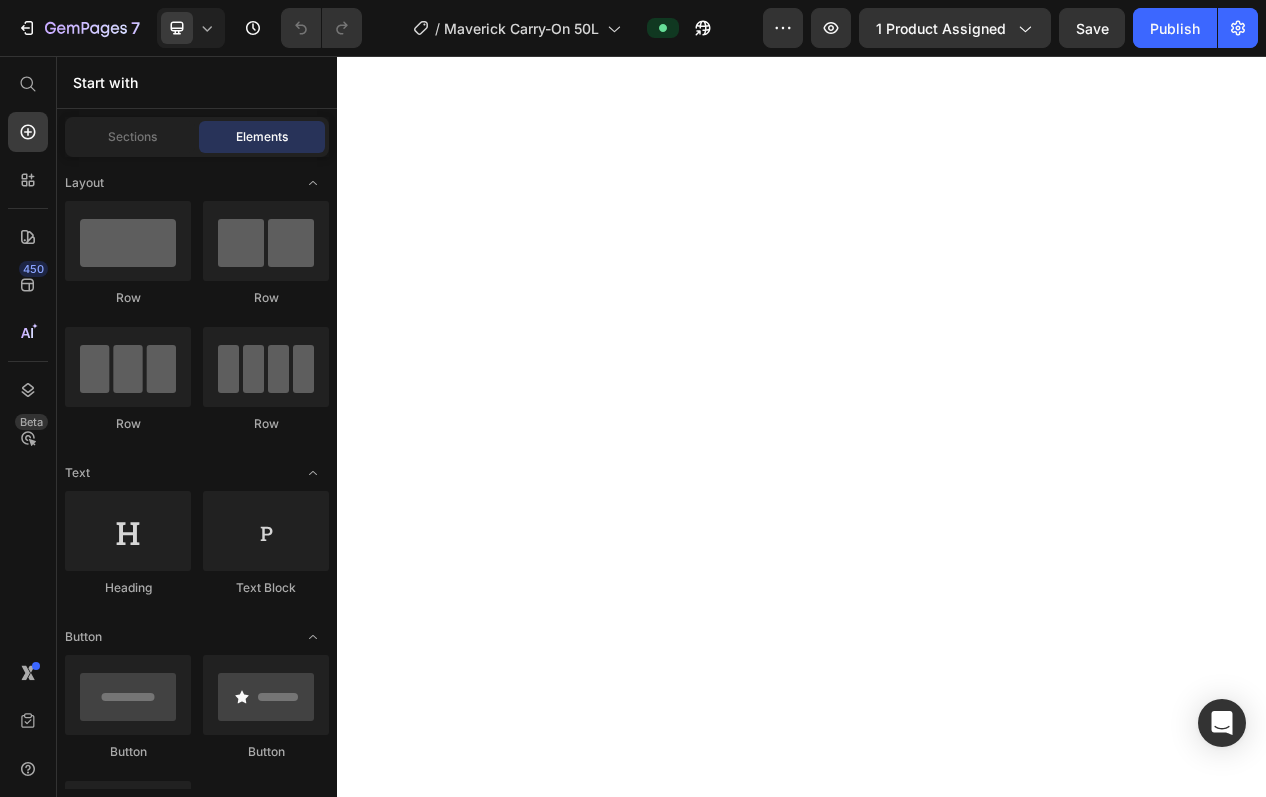 scroll, scrollTop: 0, scrollLeft: 0, axis: both 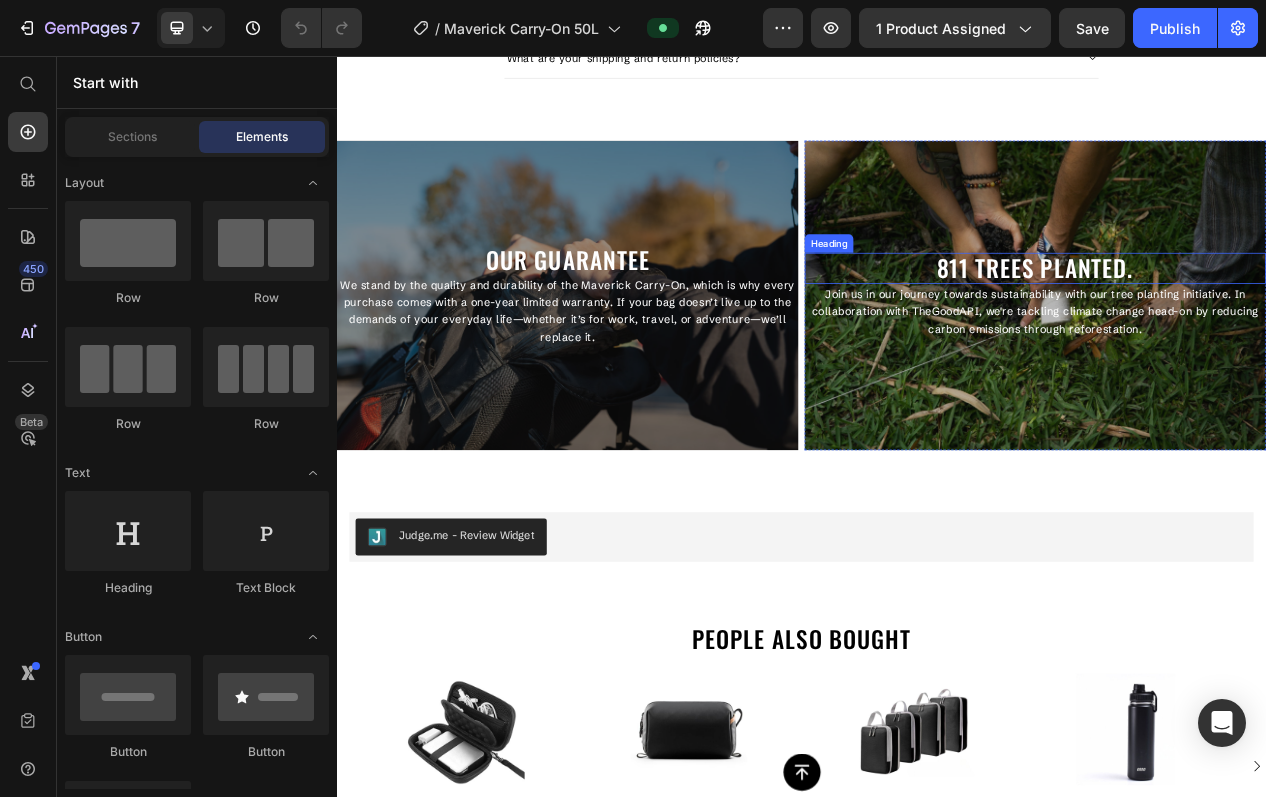 click on "811 TREES PLANTED." at bounding box center (1239, 330) 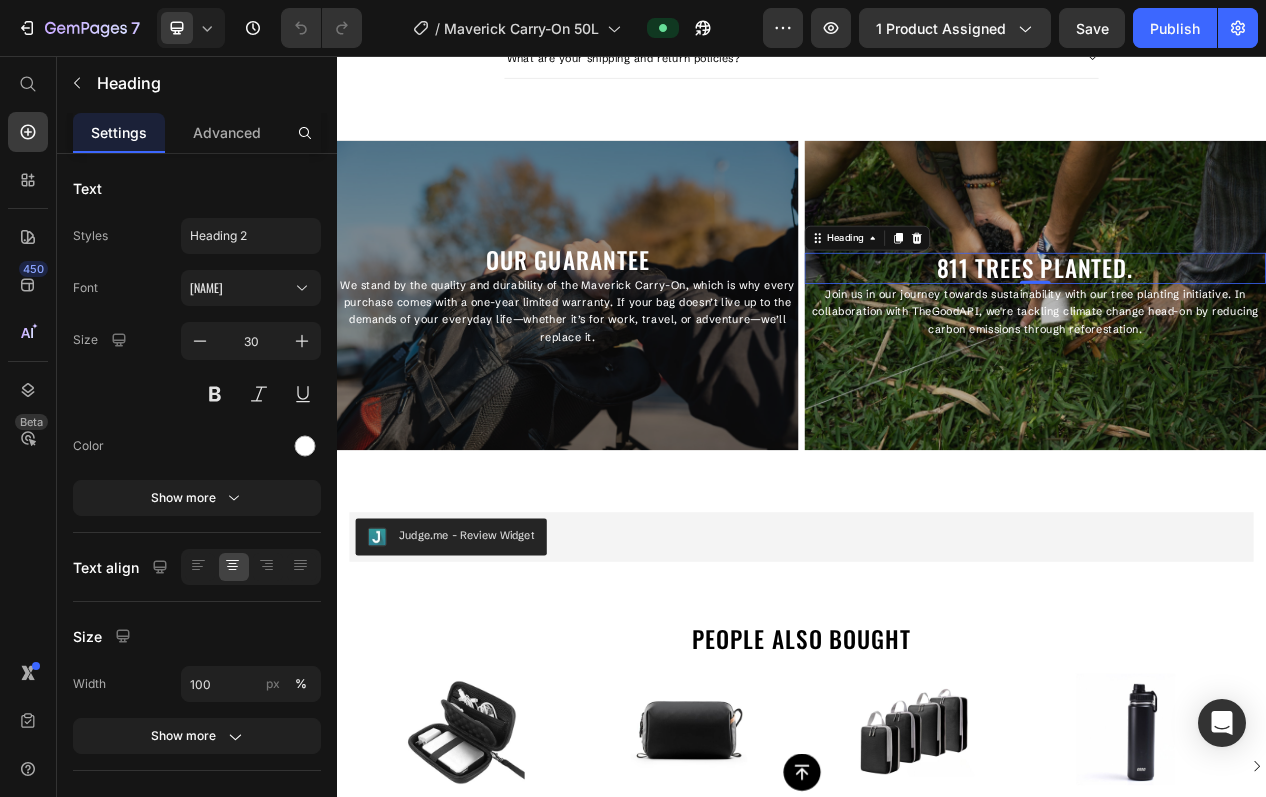 click on "811 TREES PLANTED." at bounding box center (1239, 330) 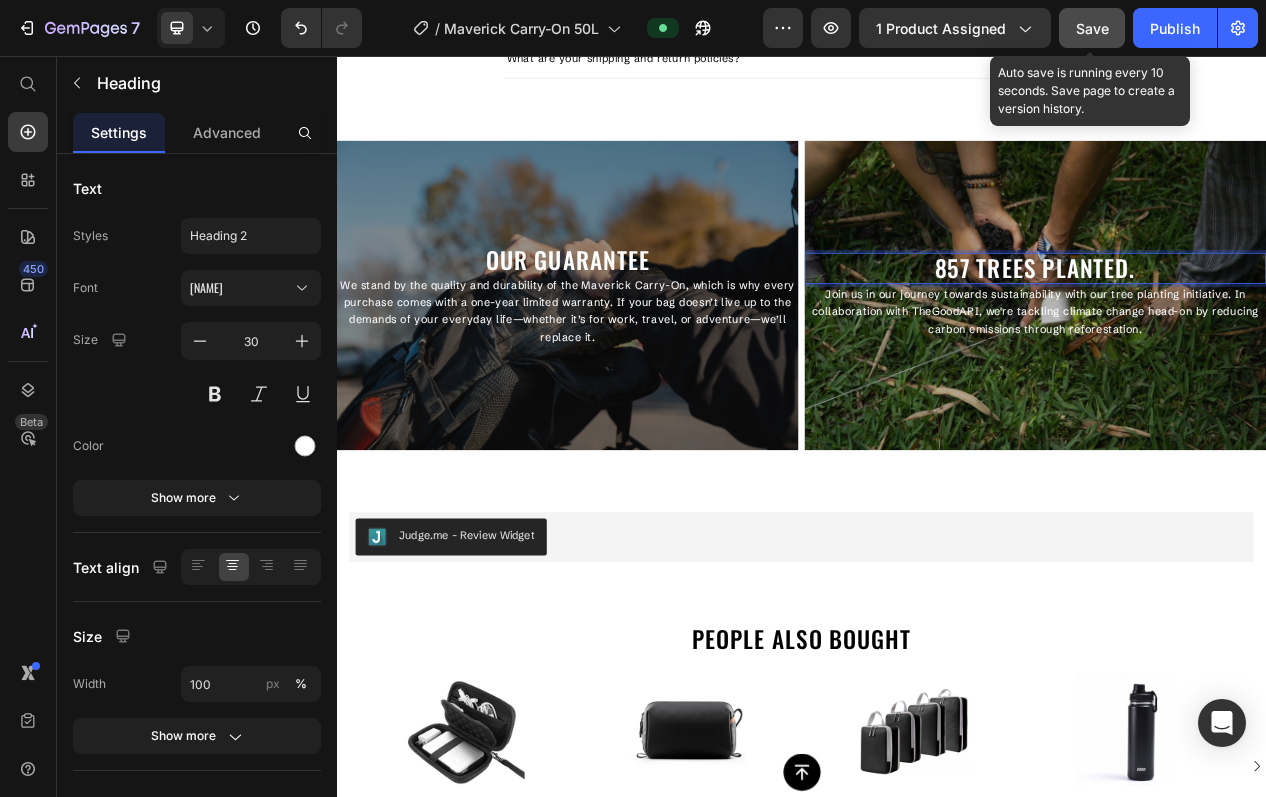 click on "Save" 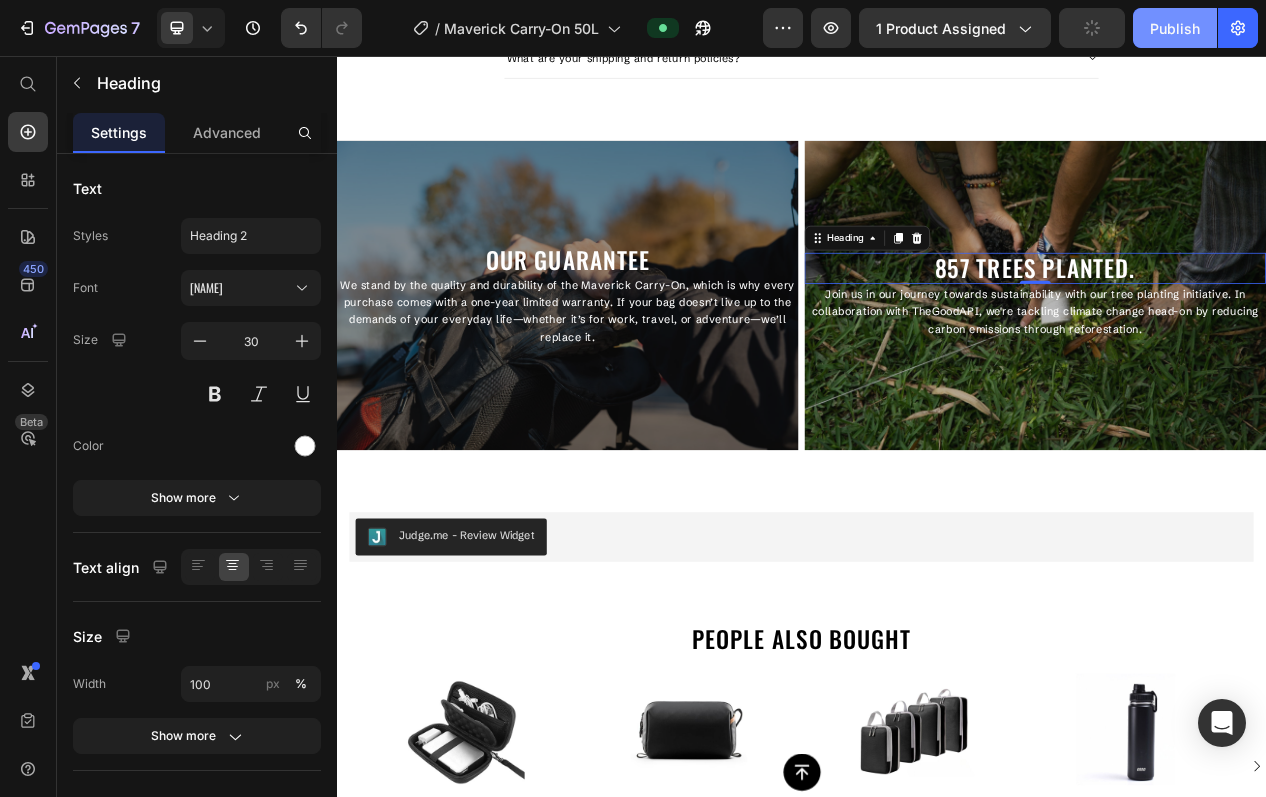 click on "Publish" at bounding box center [1175, 28] 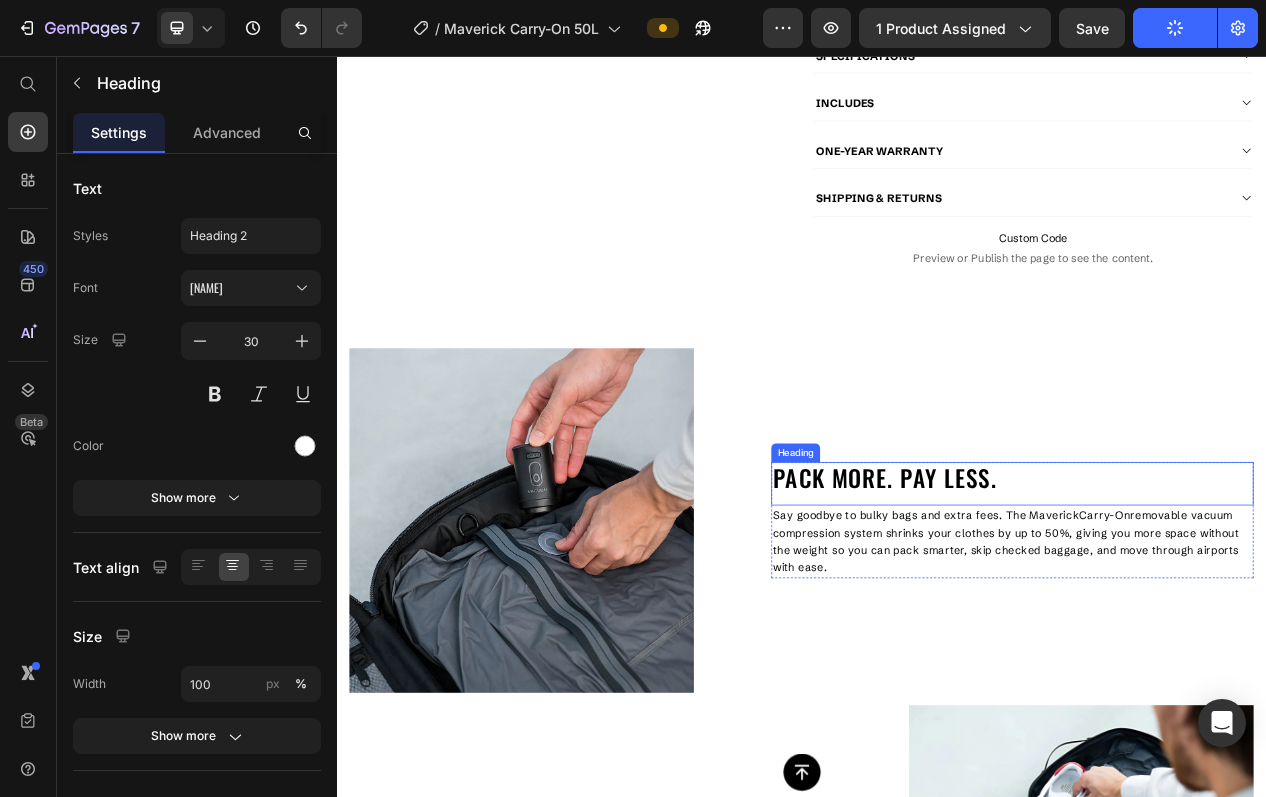 scroll, scrollTop: 0, scrollLeft: 0, axis: both 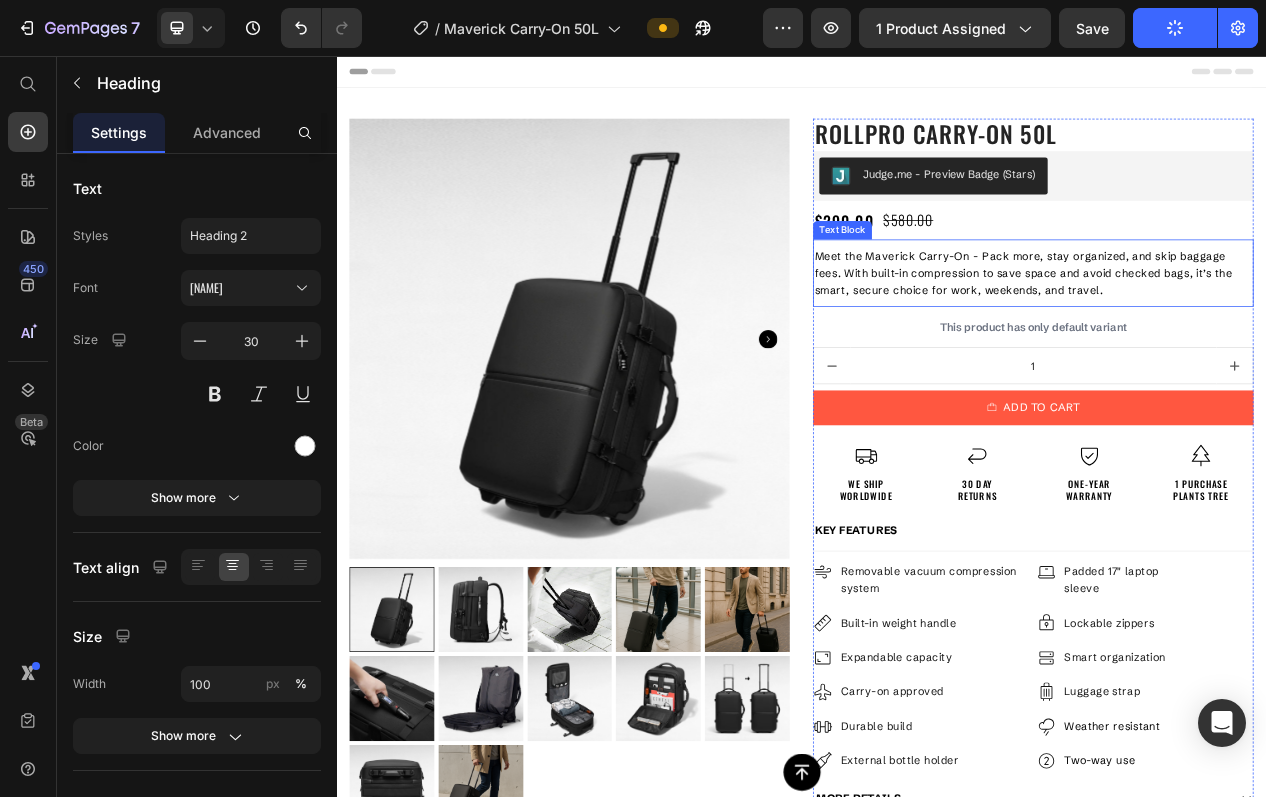 click on "Meet the Maverick Carry-On - Pack more, stay organized, and skip baggage fees. With built-in compression to save space and avoid checked bags, it’s the smart, secure choice for work, weekends, and travel." at bounding box center (1236, 336) 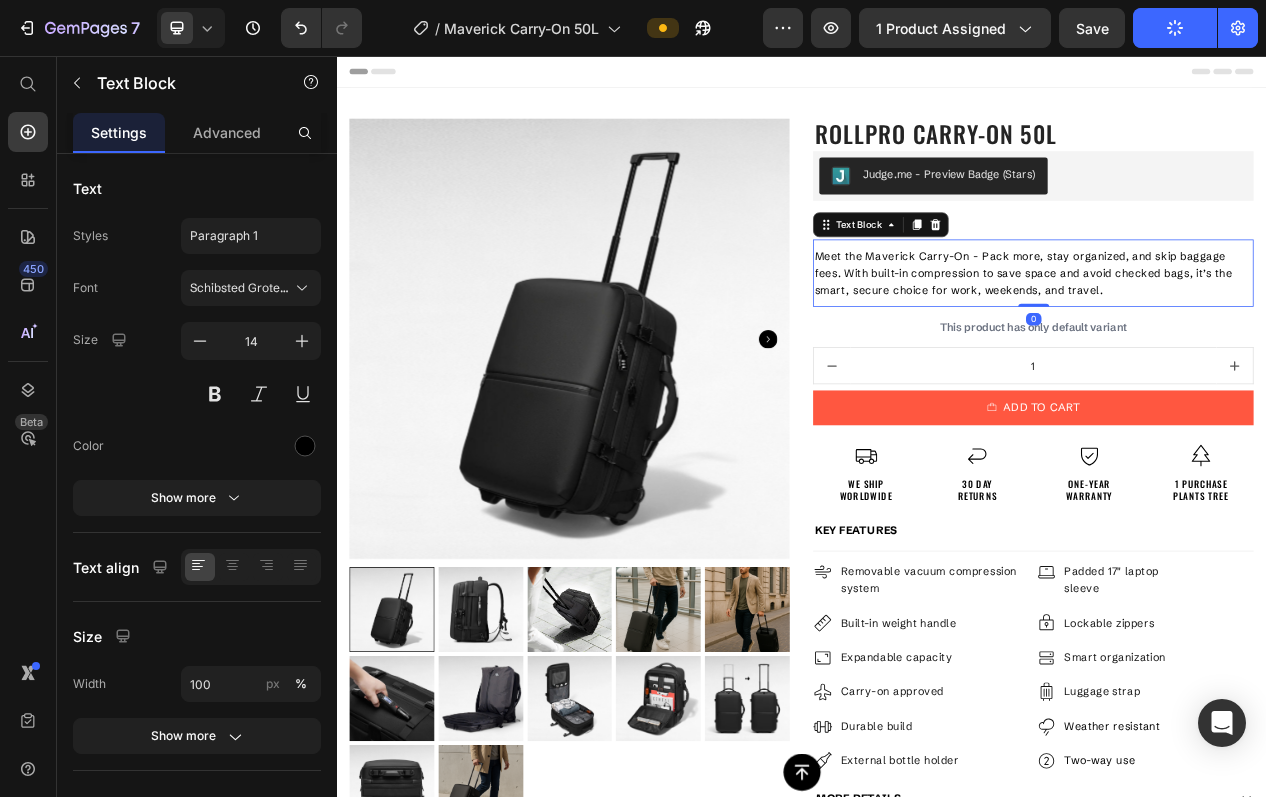 click on "Meet the Maverick Carry-On - Pack more, stay organized, and skip baggage fees. With built-in compression to save space and avoid checked bags, it’s the smart, secure choice for work, weekends, and travel." at bounding box center (1236, 336) 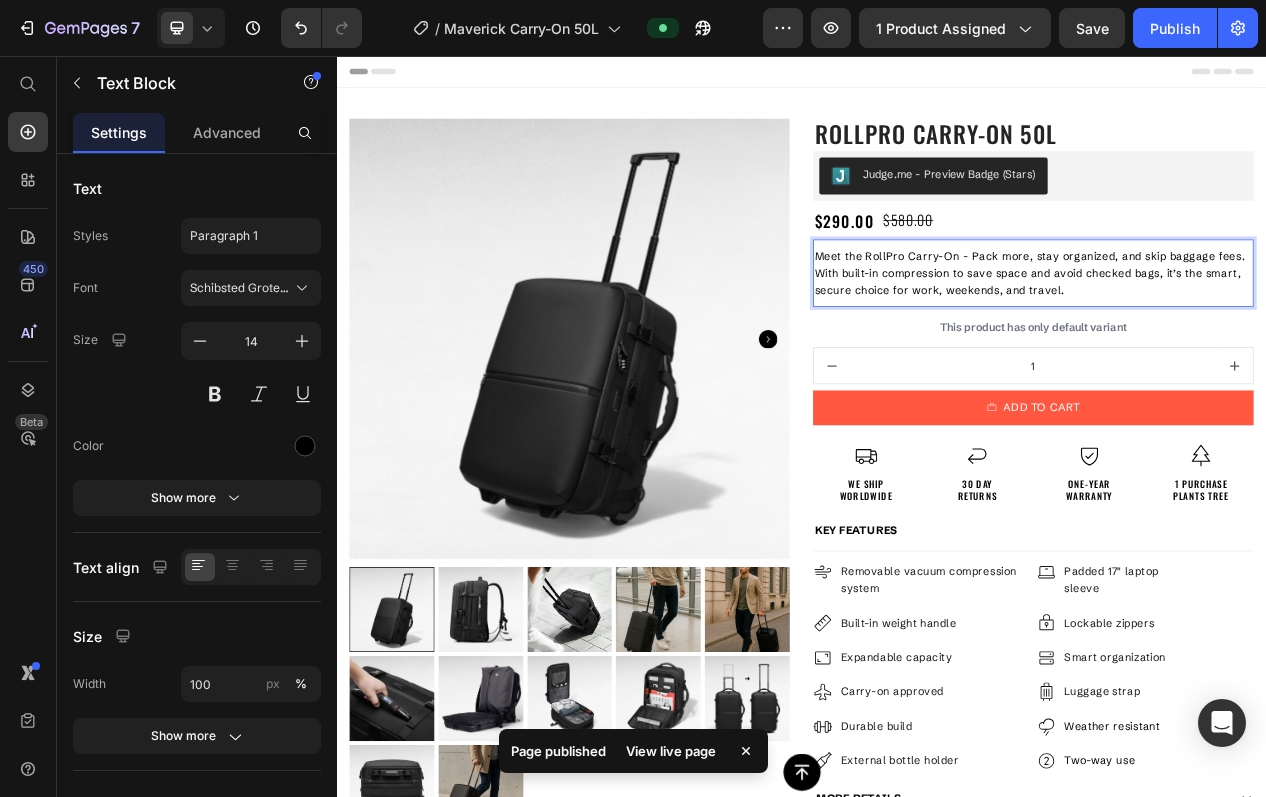 click on "Meet the RollPro Carry-On - Pack more, stay organized, and skip baggage fees. With built-in compression to save space and avoid checked bags, it’s the smart, secure choice for work, weekends, and travel." at bounding box center (1236, 336) 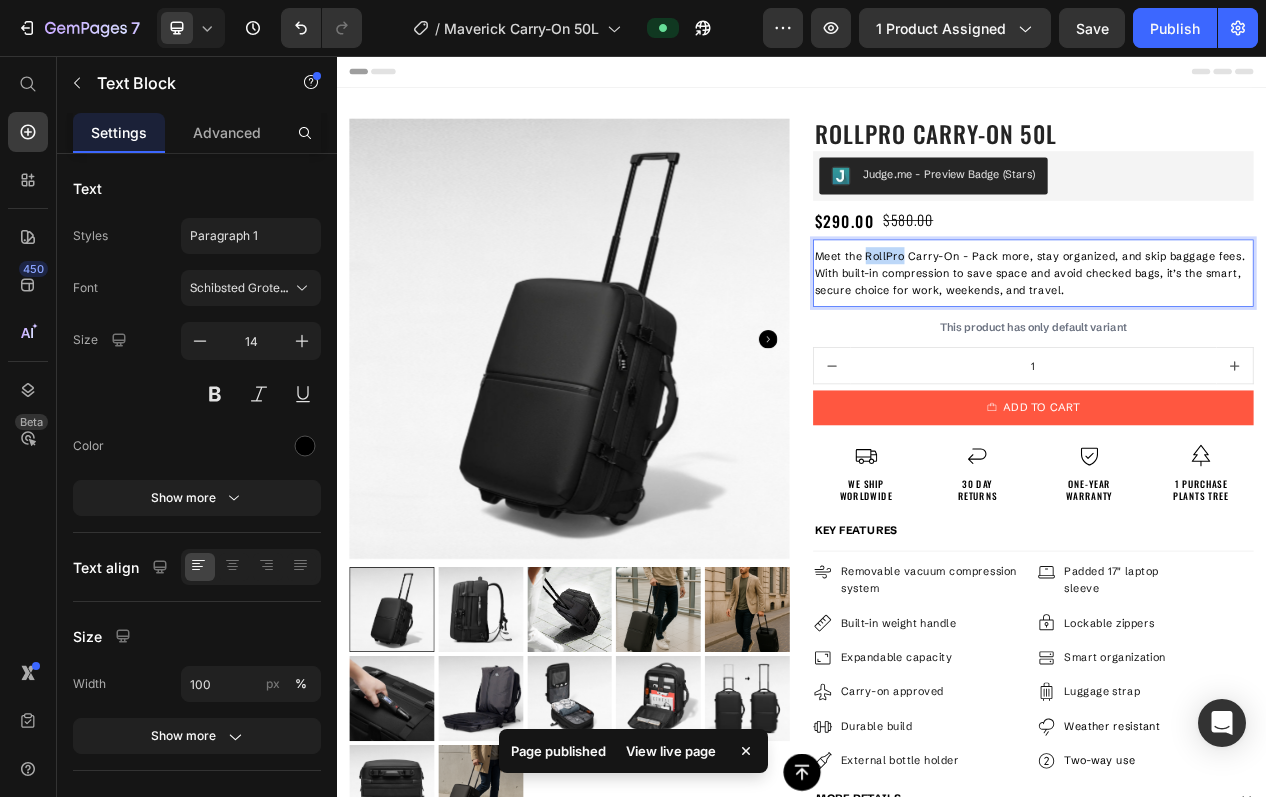 click on "Meet the RollPro Carry-On - Pack more, stay organized, and skip baggage fees. With built-in compression to save space and avoid checked bags, it’s the smart, secure choice for work, weekends, and travel." at bounding box center (1236, 336) 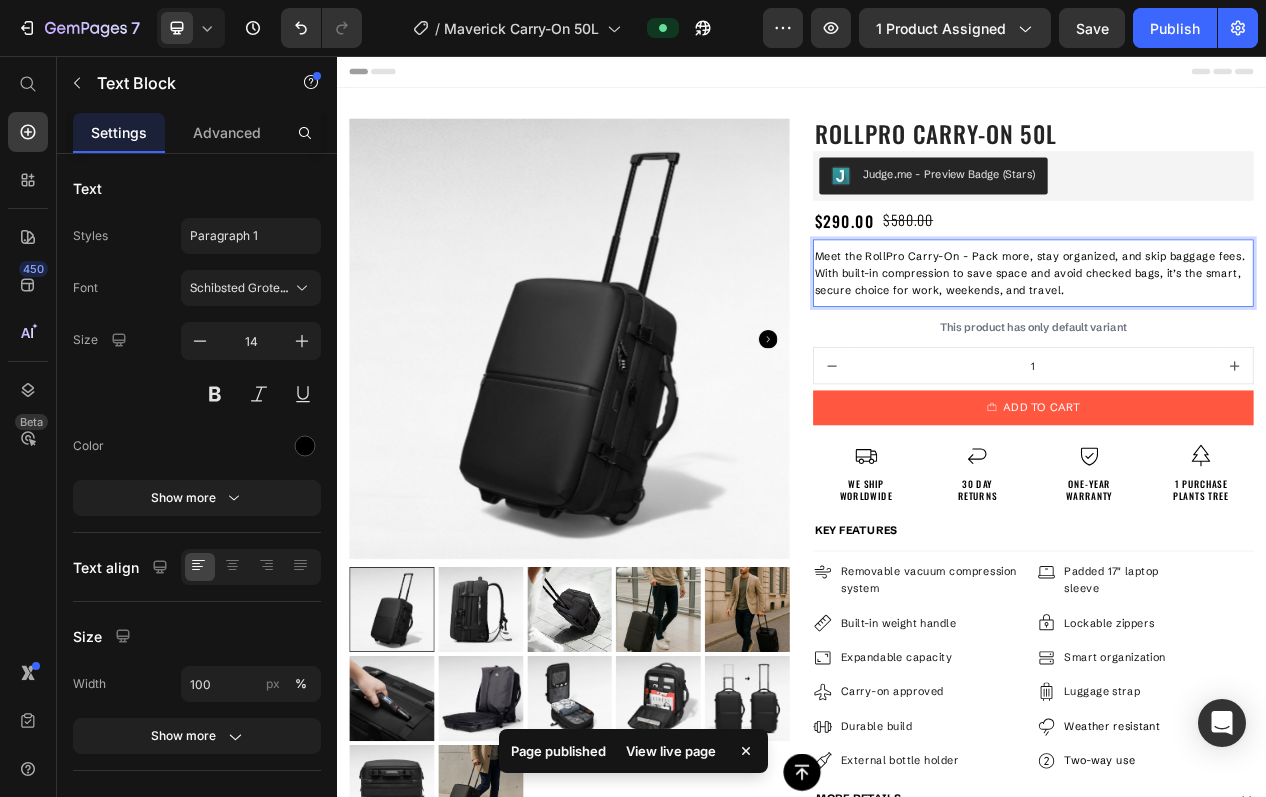 click on "Meet the RollPro Carry-On - Pack more, stay organized, and skip baggage fees. With built-in compression to save space and avoid checked bags, it’s the smart, secure choice for work, weekends, and travel." at bounding box center (1236, 336) 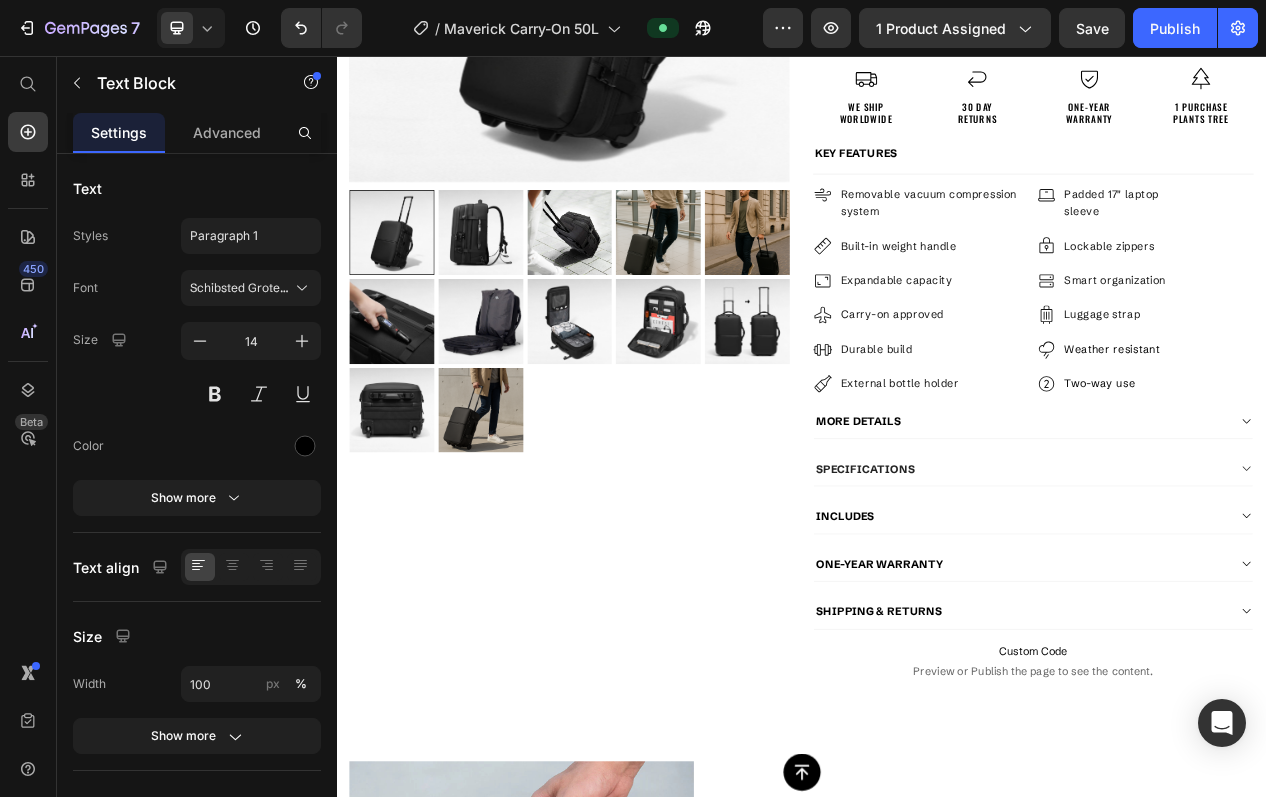 scroll, scrollTop: 558, scrollLeft: 0, axis: vertical 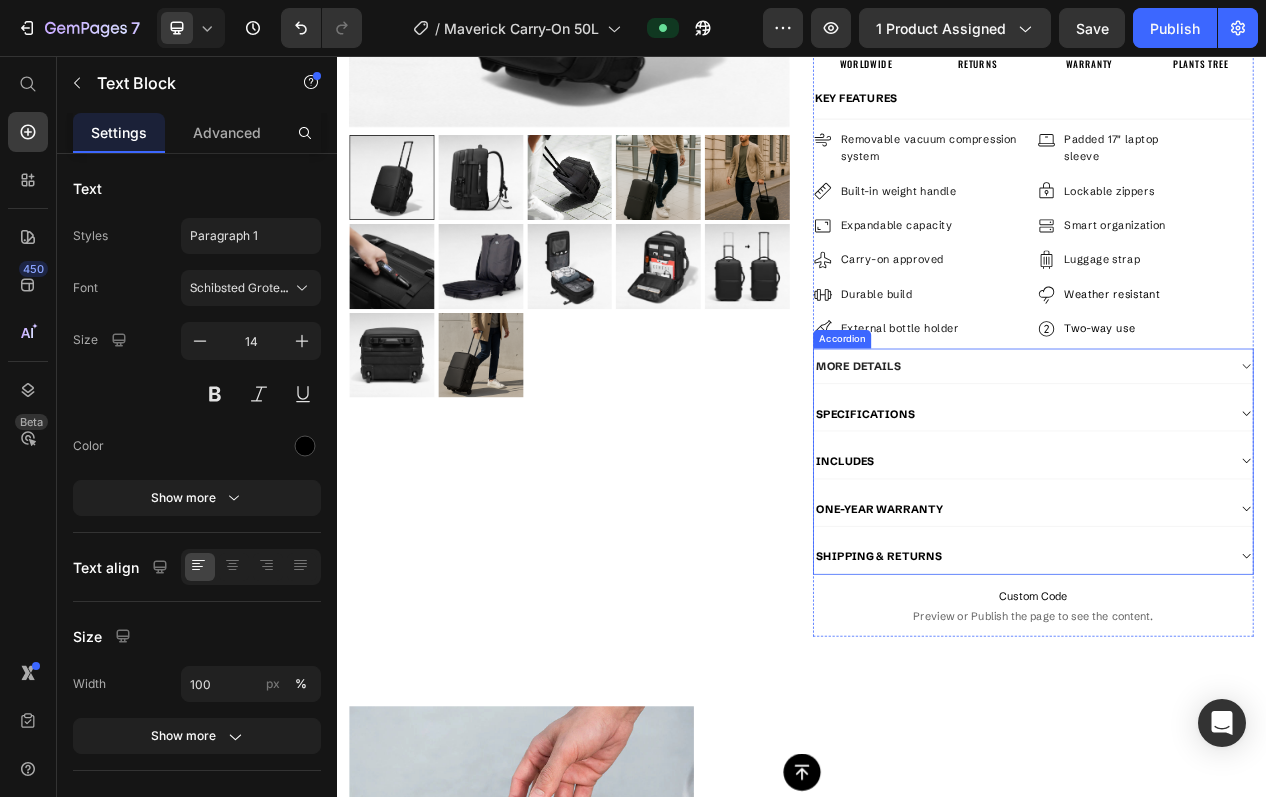 click on "MORE DETAILS" at bounding box center [1236, 456] 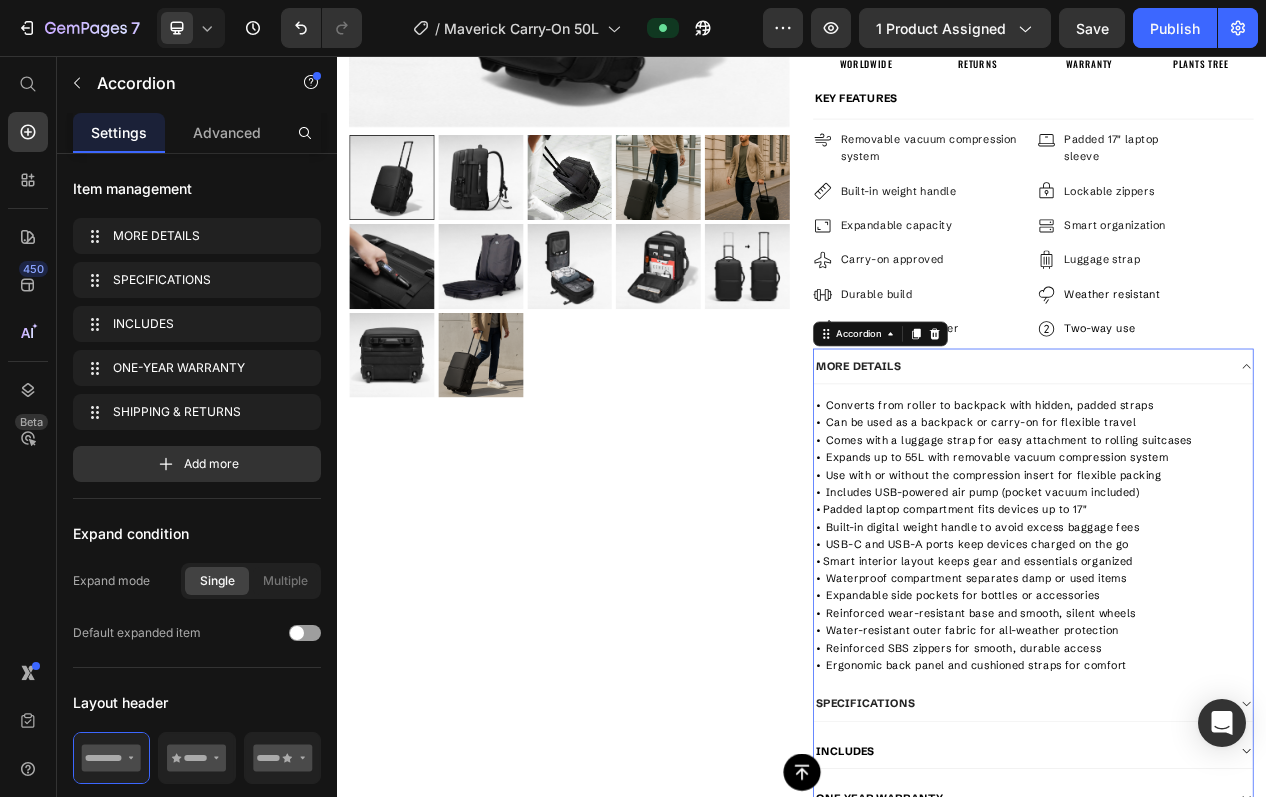 click on "SPECIFICATIONS" at bounding box center [1220, 892] 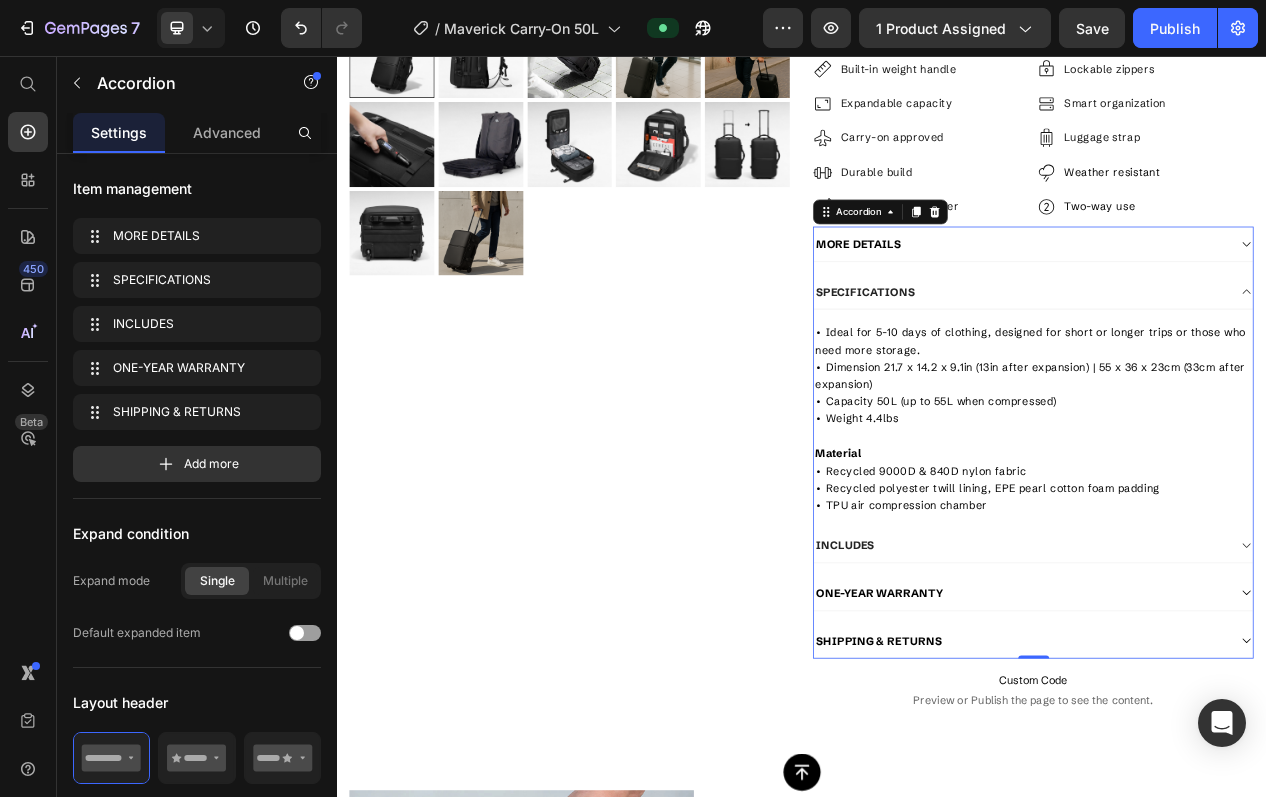 scroll, scrollTop: 743, scrollLeft: 0, axis: vertical 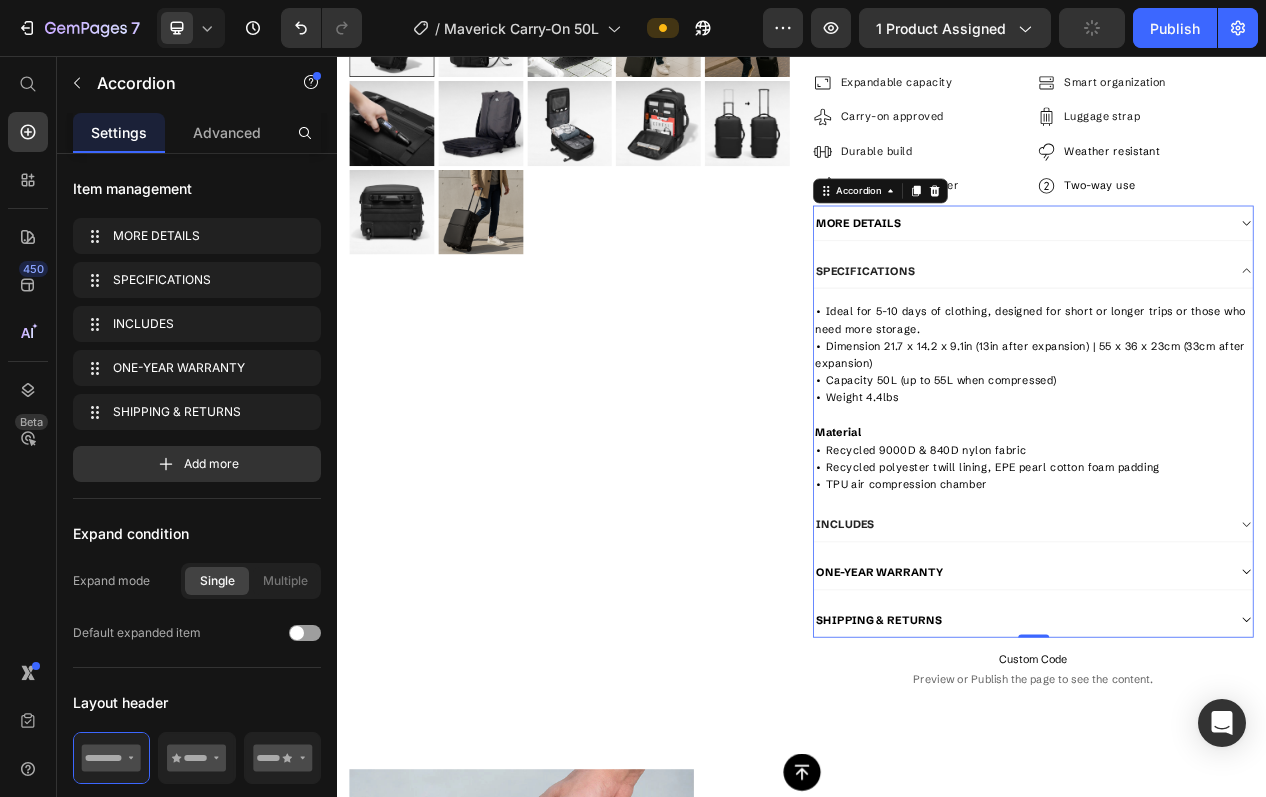 click on "INCLUDES" at bounding box center (1220, 661) 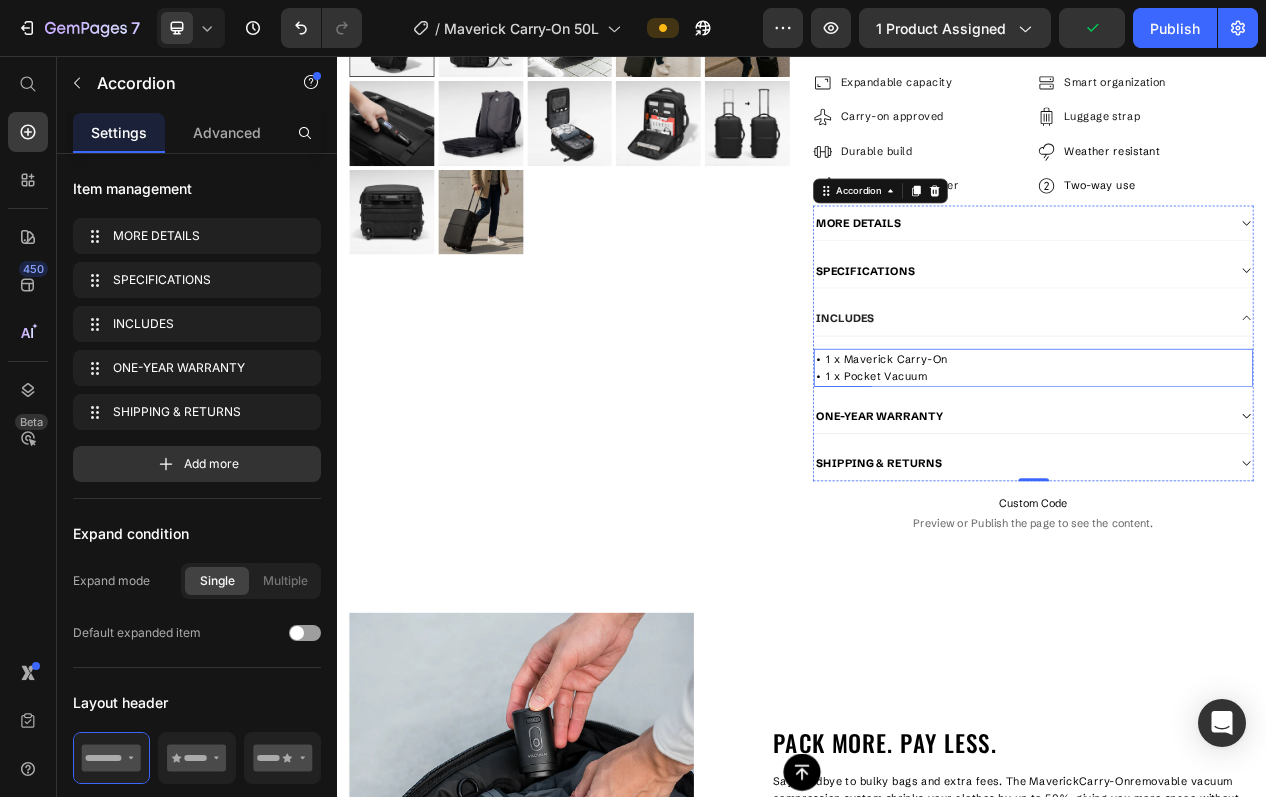 click on "• 1 x Maverick Carry-On  • 1 x Pocket Vacuum" at bounding box center (1236, 458) 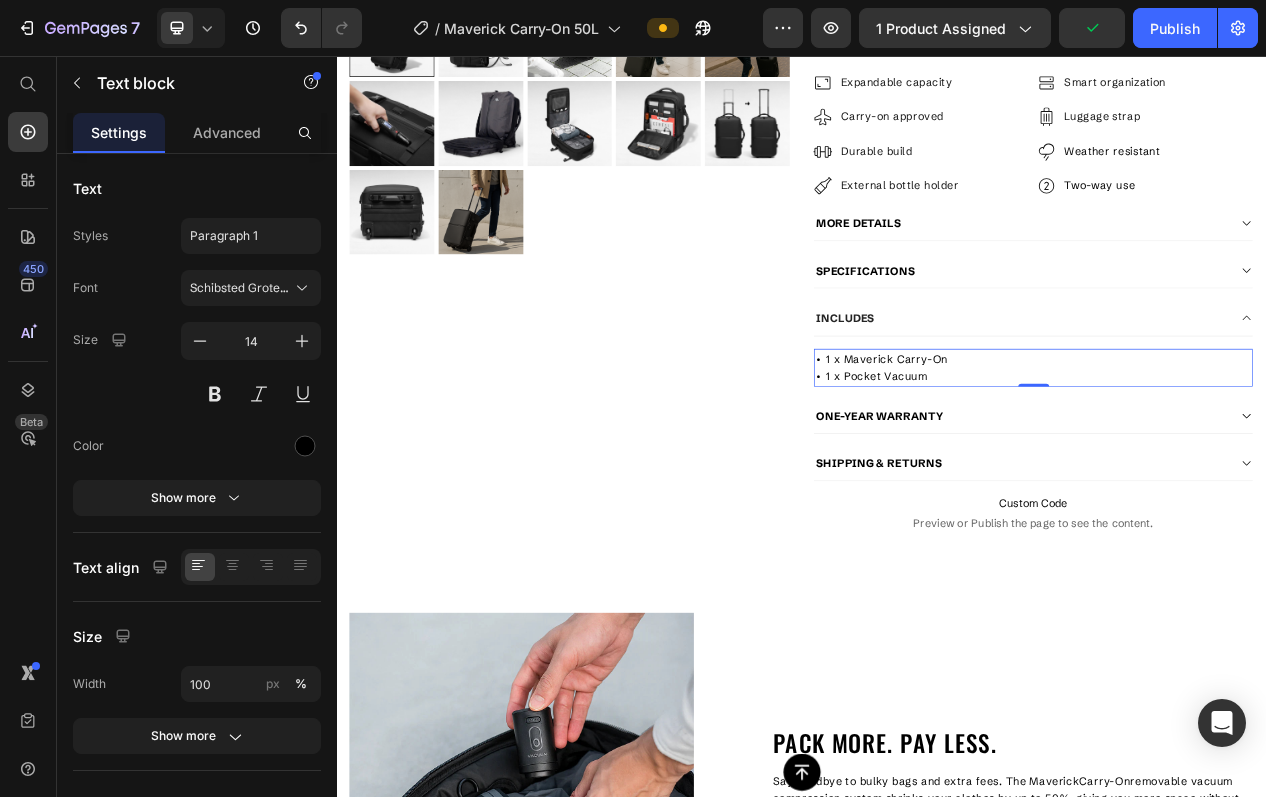 click on "• 1 x Maverick Carry-On  • 1 x Pocket Vacuum" at bounding box center (1236, 458) 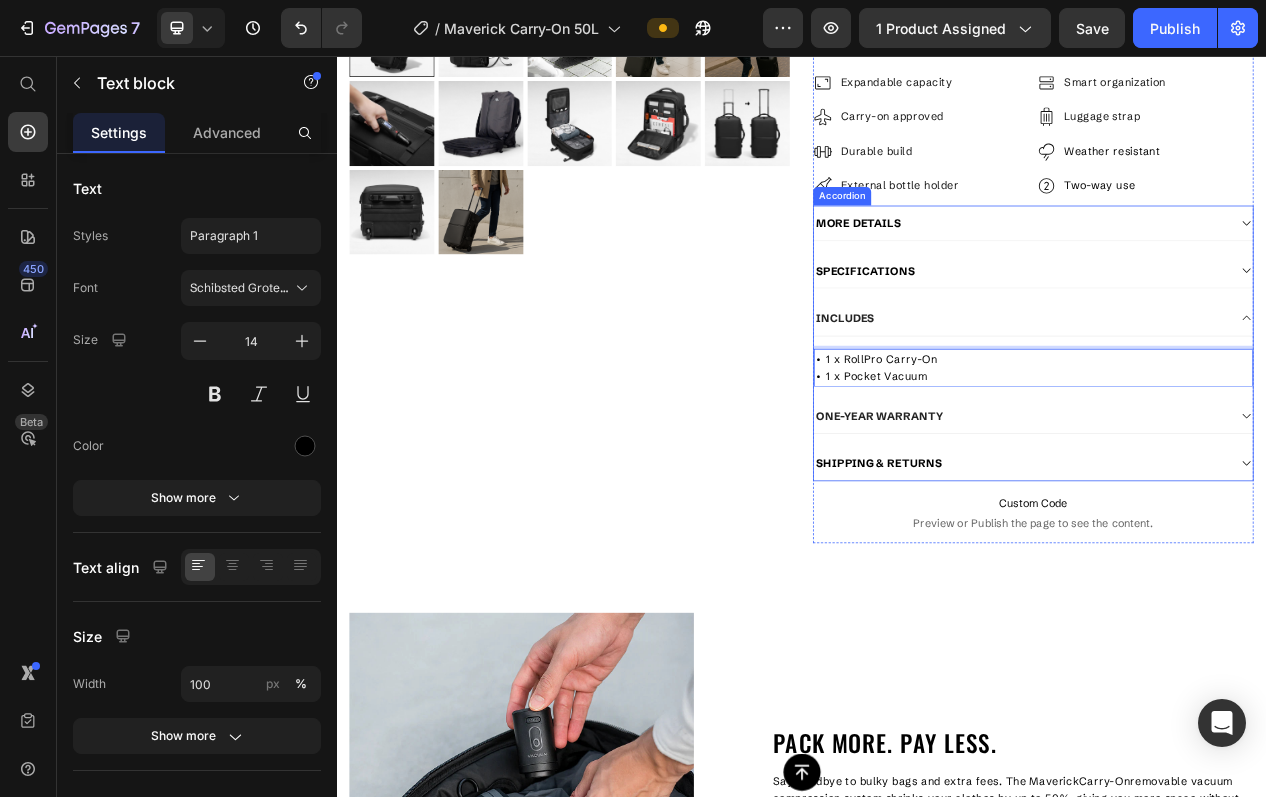 click on "ONE-YEAR WARRANTY" at bounding box center (1220, 521) 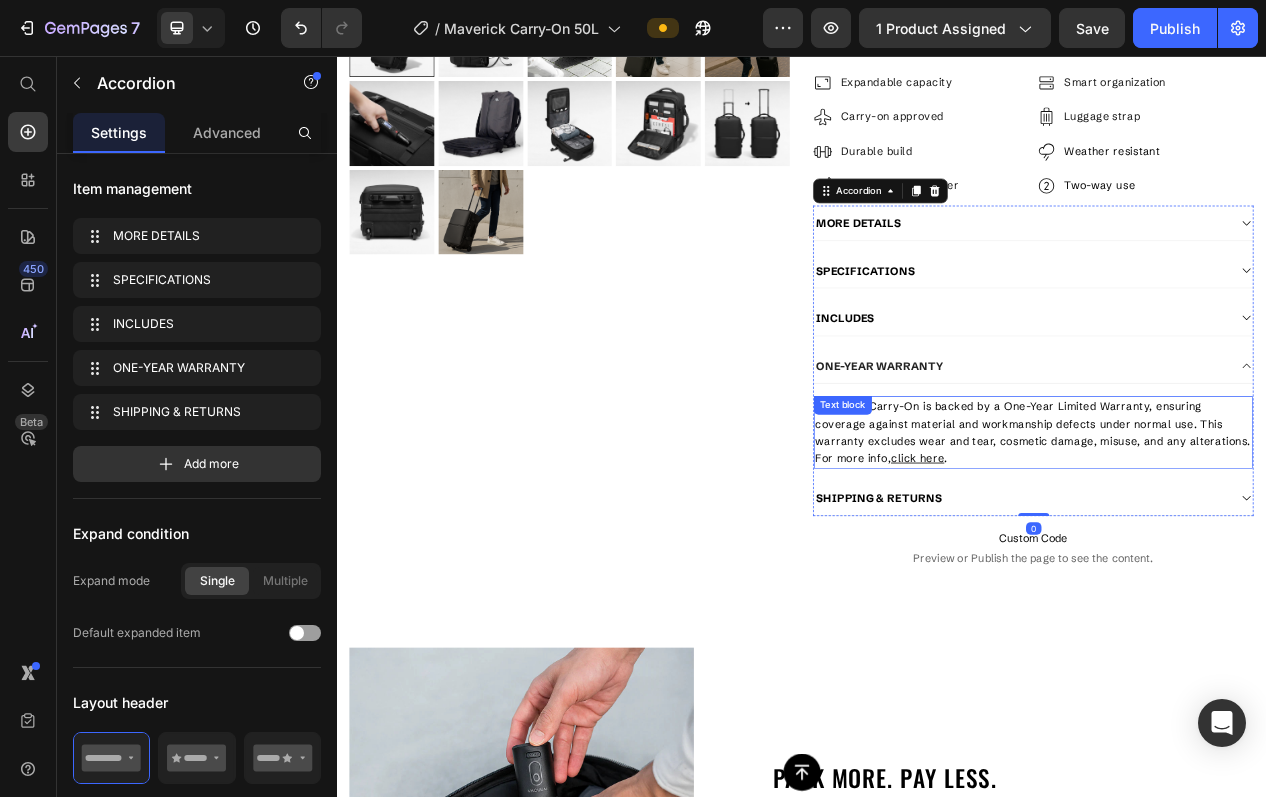 click on "Maverick Carry-On is backed by a One-Year Limited Warranty, ensuring coverage against material and workmanship defects under normal use. This warranty excludes wear and tear, cosmetic damage, misuse, and any alterations. For more info,  click here . Text block" at bounding box center (1236, 542) 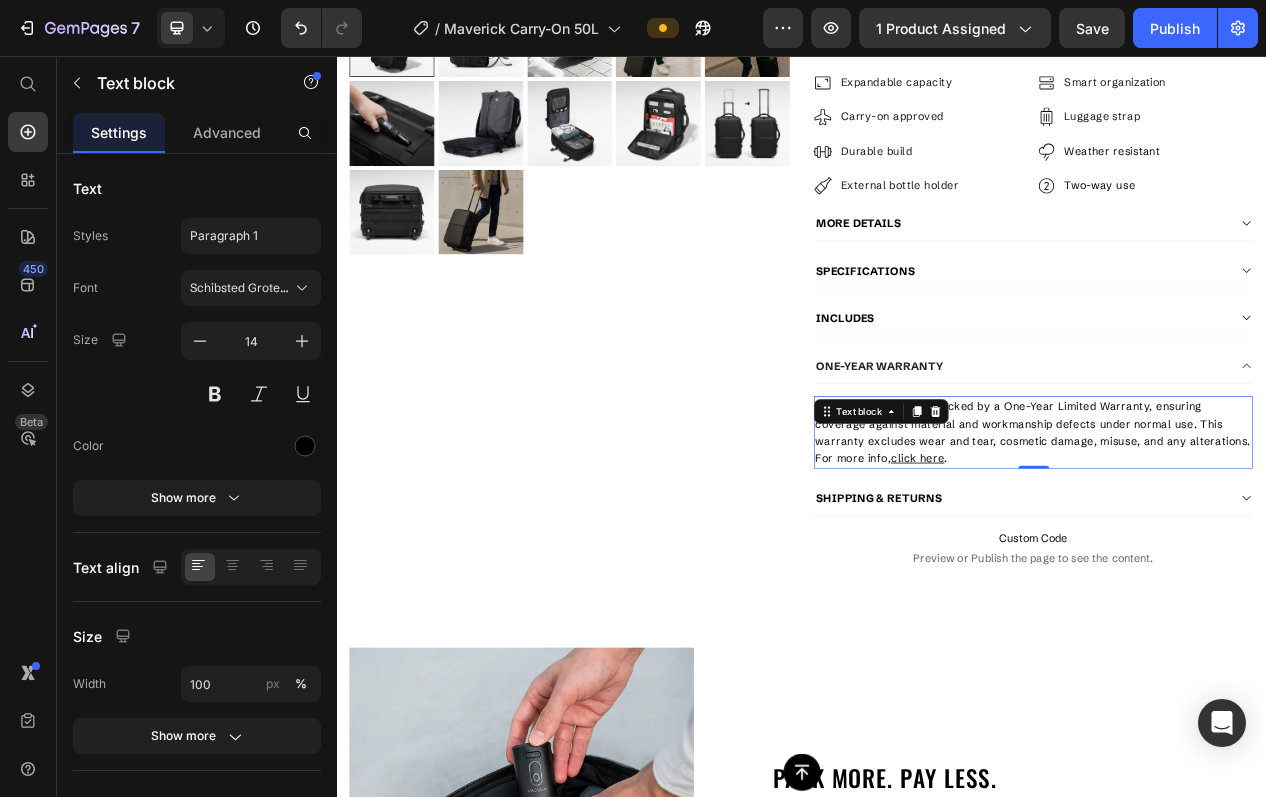 click on "Maverick Carry-On is backed by a One-Year Limited Warranty, ensuring coverage against material and workmanship defects under normal use. This warranty excludes wear and tear, cosmetic damage, misuse, and any alterations. For more info," at bounding box center (1236, 541) 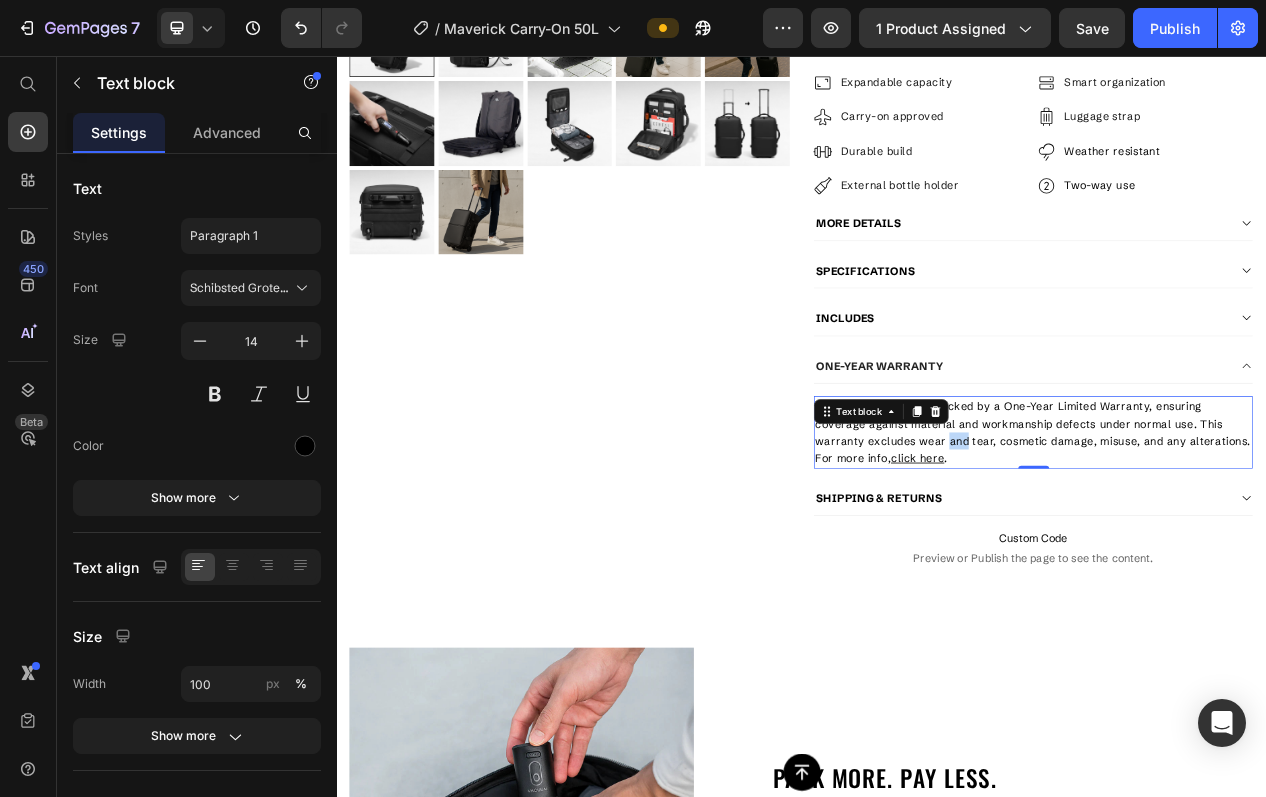 click on "Maverick Carry-On is backed by a One-Year Limited Warranty, ensuring coverage against material and workmanship defects under normal use. This warranty excludes wear and tear, cosmetic damage, misuse, and any alterations. For more info," at bounding box center [1236, 541] 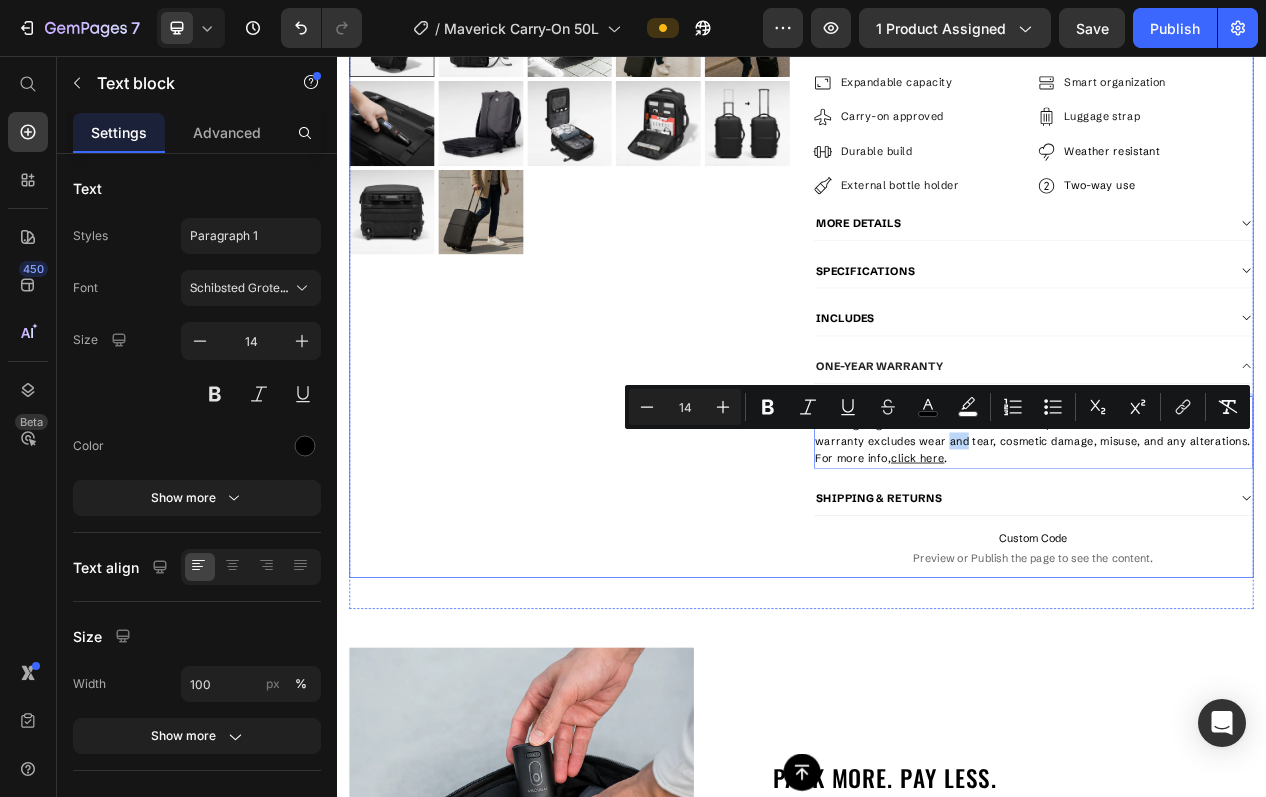 click on "Product Images
Product Images & Gallery" at bounding box center [637, 62] 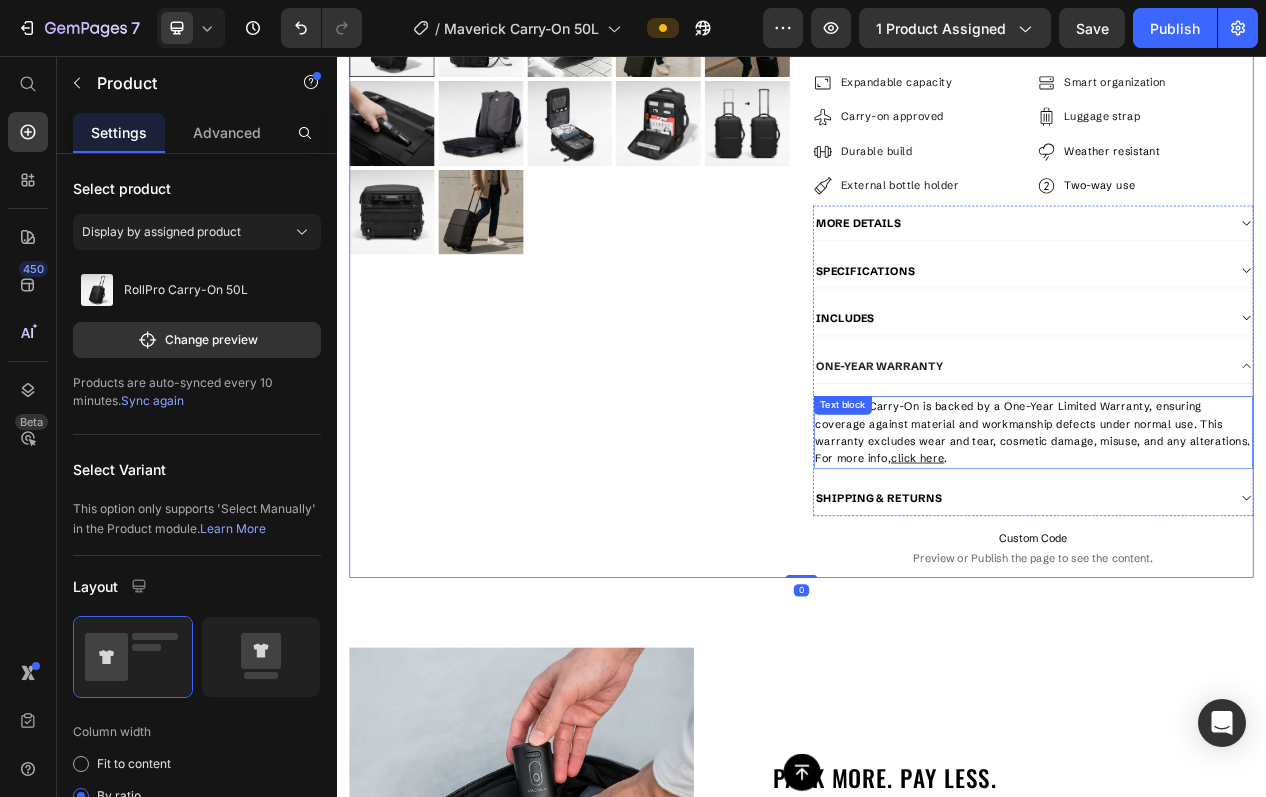 click on "Maverick Carry-On is backed by a One-Year Limited Warranty, ensuring coverage against material and workmanship defects under normal use. This warranty excludes wear and tear, cosmetic damage, misuse, and any alterations. For more info,  click here ." at bounding box center (1236, 542) 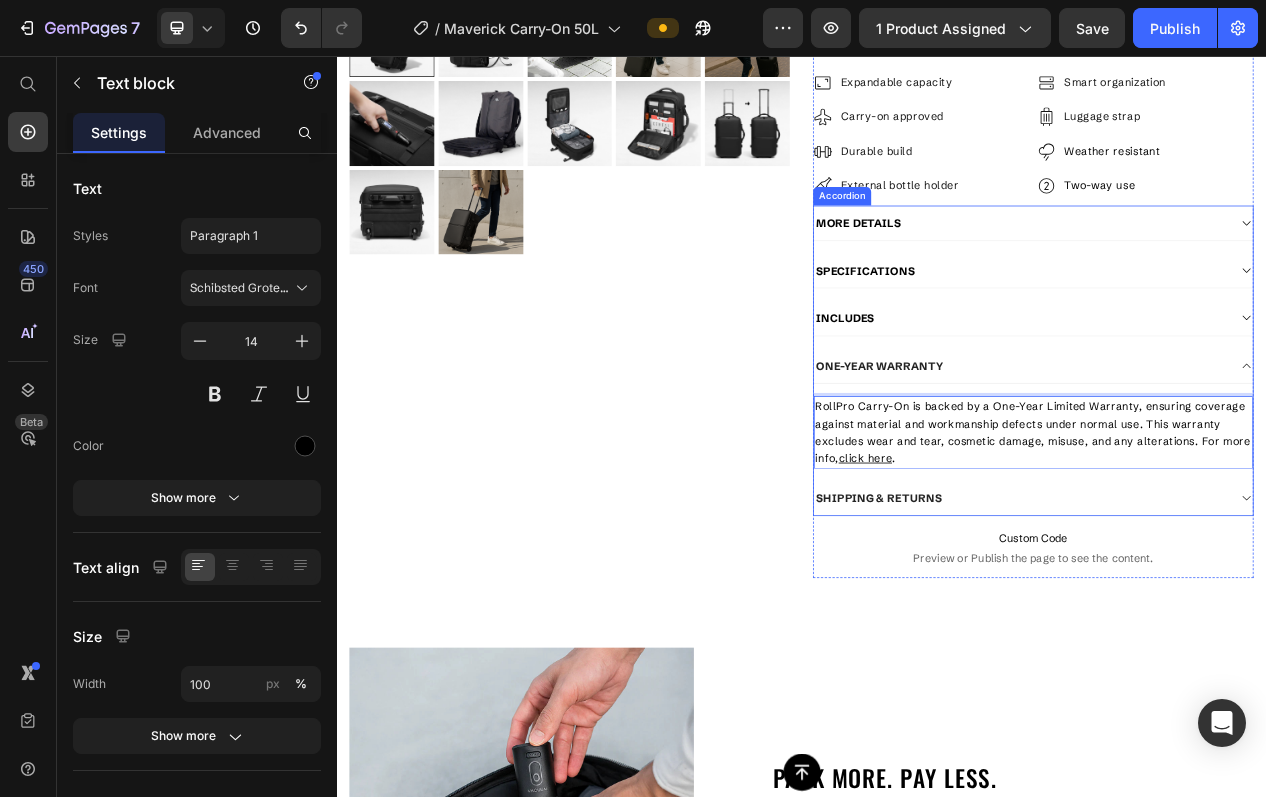 click on "SHIPPING & RETURNS" at bounding box center (1220, 627) 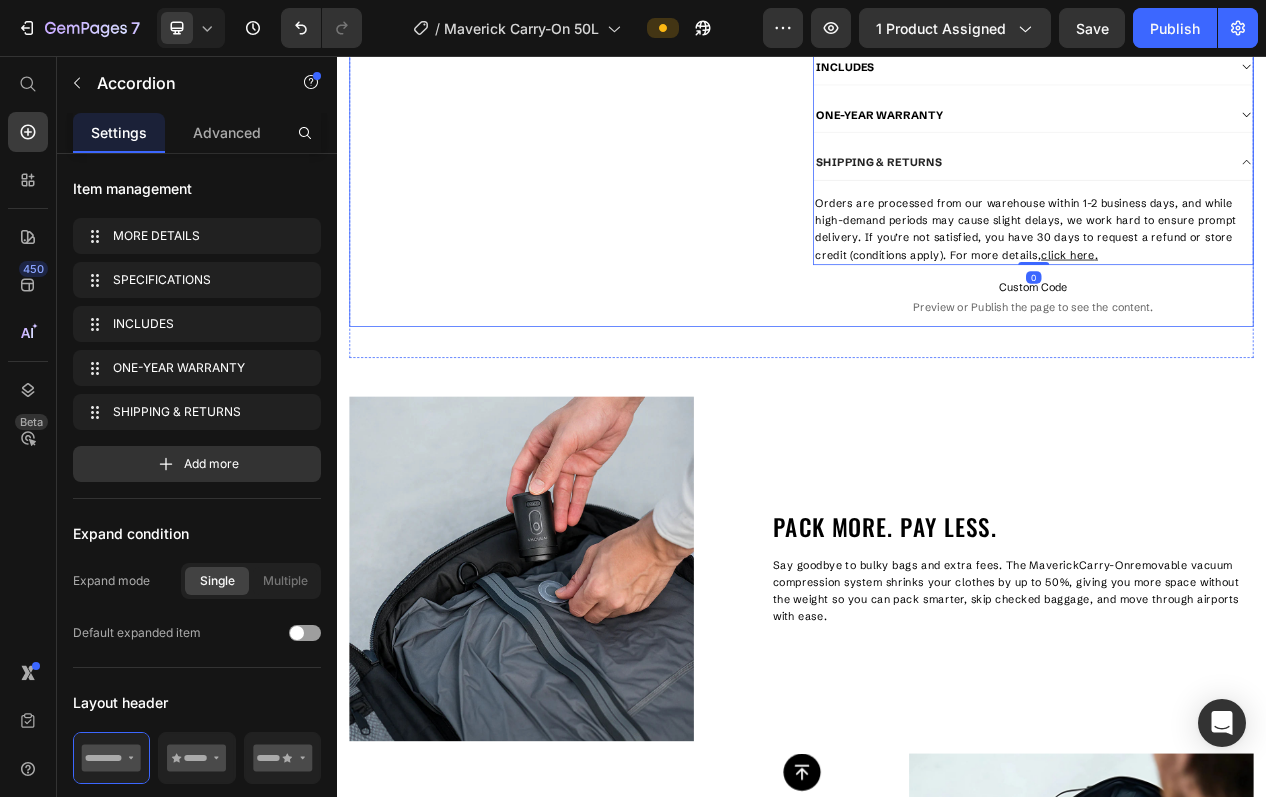 scroll, scrollTop: 1285, scrollLeft: 0, axis: vertical 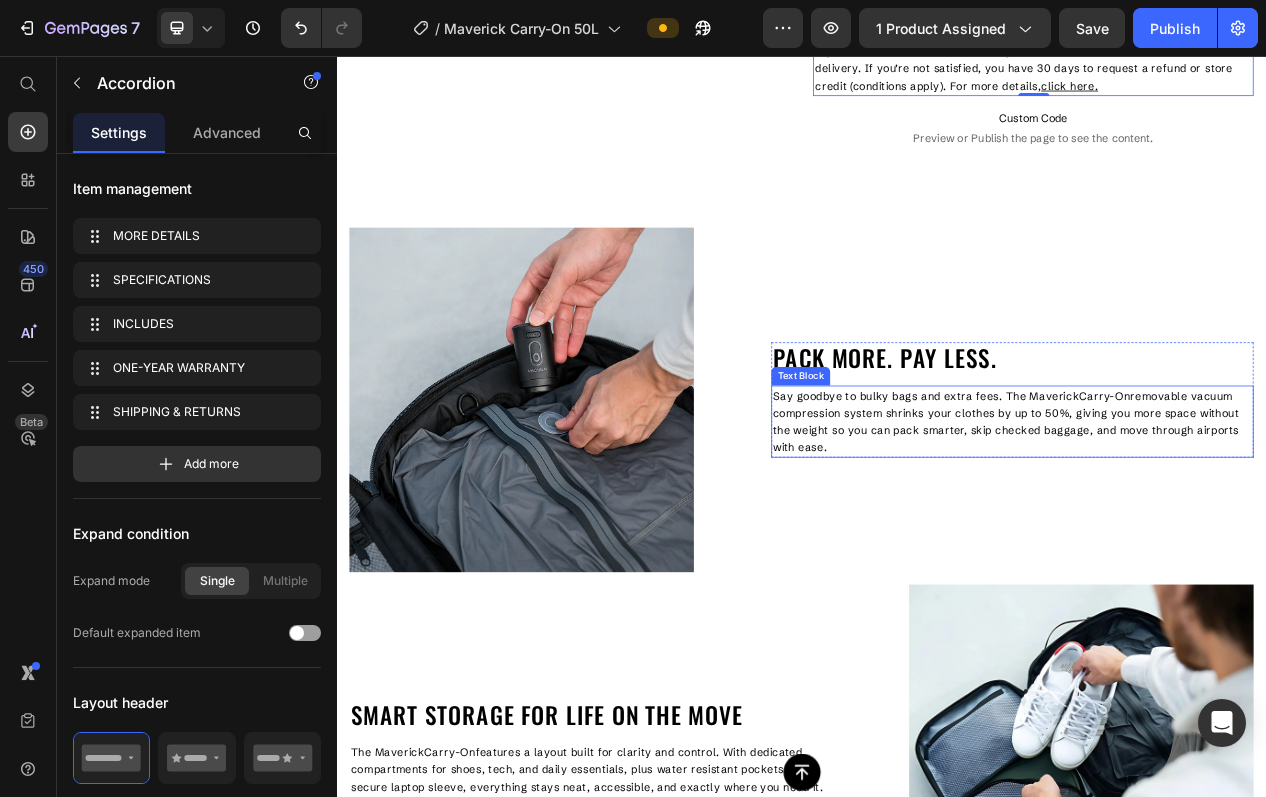 click on "Say goodbye to bulky bags and extra fees. The Maverick  Carry-On  removable vacuum compression system shrinks your clothes by up to 50%, giving you more space without the weight so you can pack smarter, skip checked baggage, and move through airports with ease." at bounding box center [1209, 529] 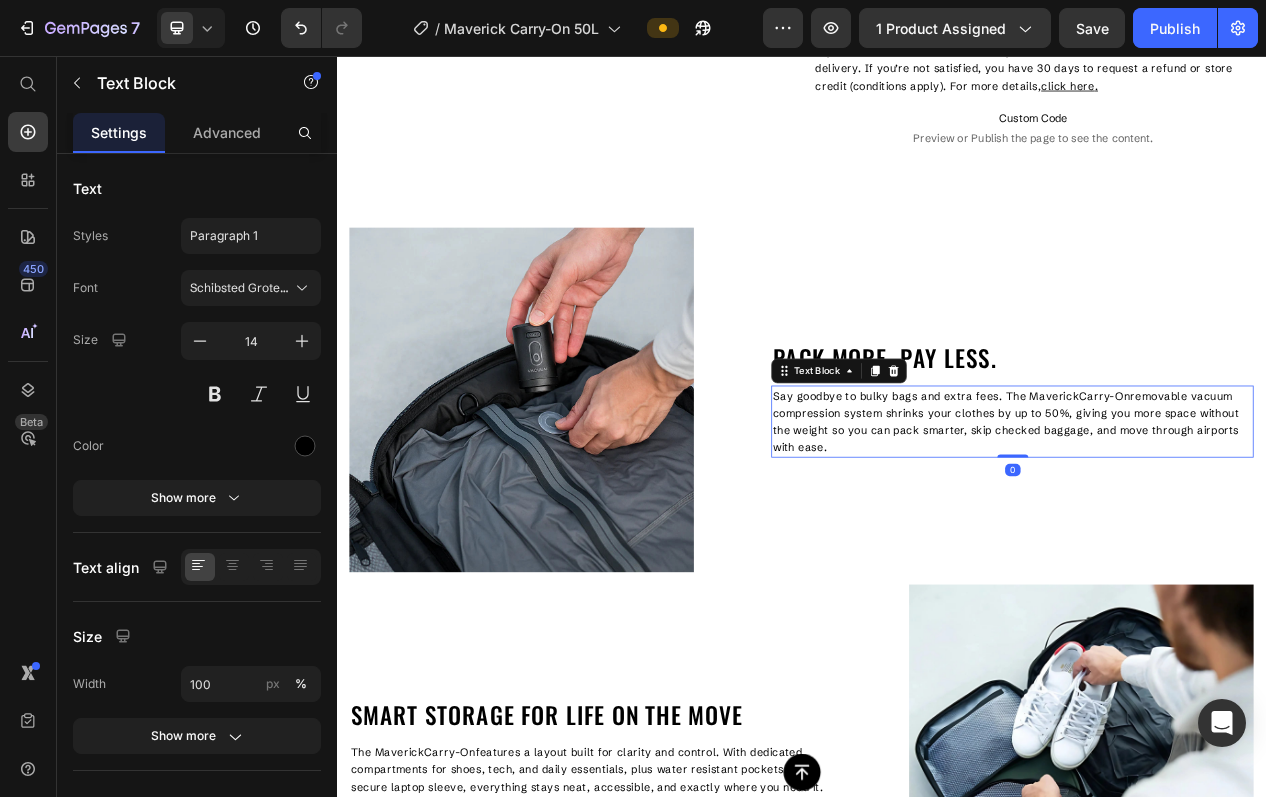 click on "Say goodbye to bulky bags and extra fees. The Maverick  Carry-On  removable vacuum compression system shrinks your clothes by up to 50%, giving you more space without the weight so you can pack smarter, skip checked baggage, and move through airports with ease." at bounding box center [1209, 529] 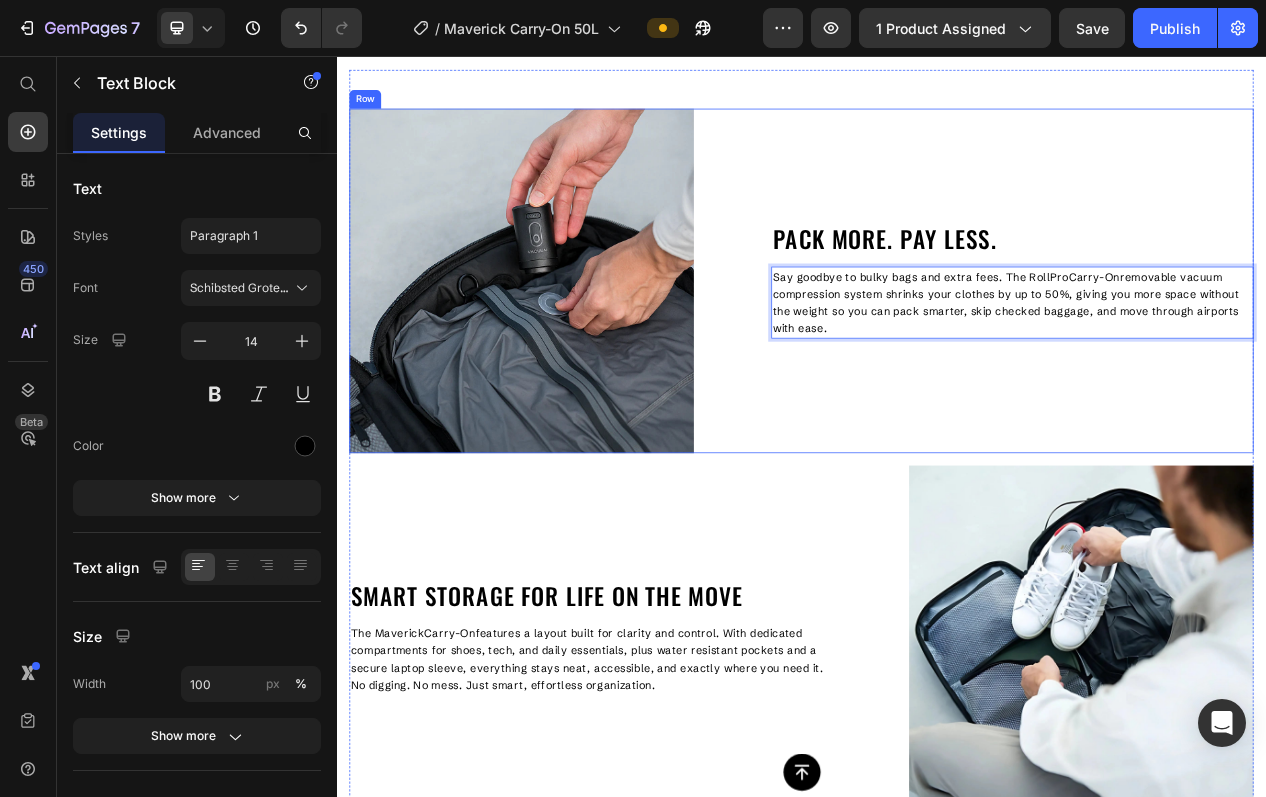 scroll, scrollTop: 1653, scrollLeft: 0, axis: vertical 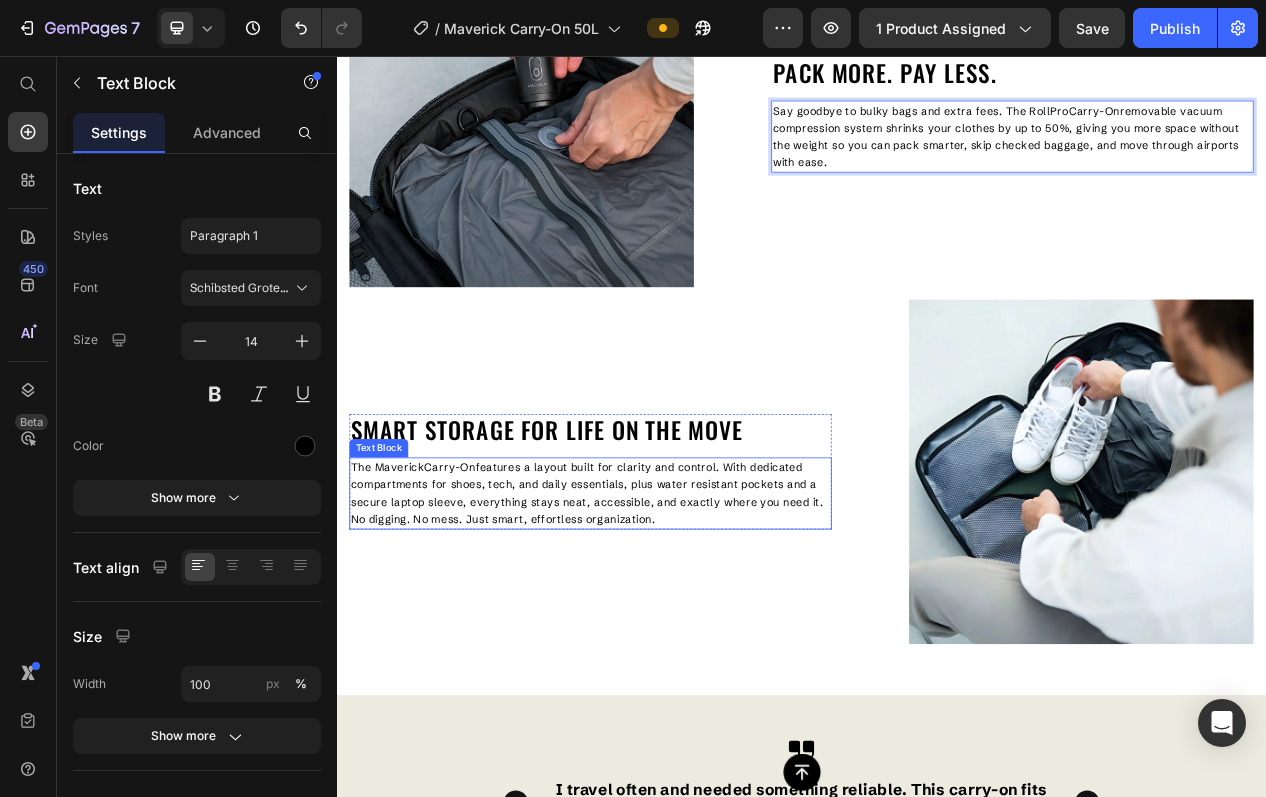 click on "The Maverick  Carry-On  features a layout built for clarity and control. With dedicated compartments for shoes, tech, and daily essentials, plus water resistant pockets and a secure laptop sleeve, everything stays neat, accessible, and exactly where you need it. No digging. No mess. Just smart, effortless organization." at bounding box center [664, 622] 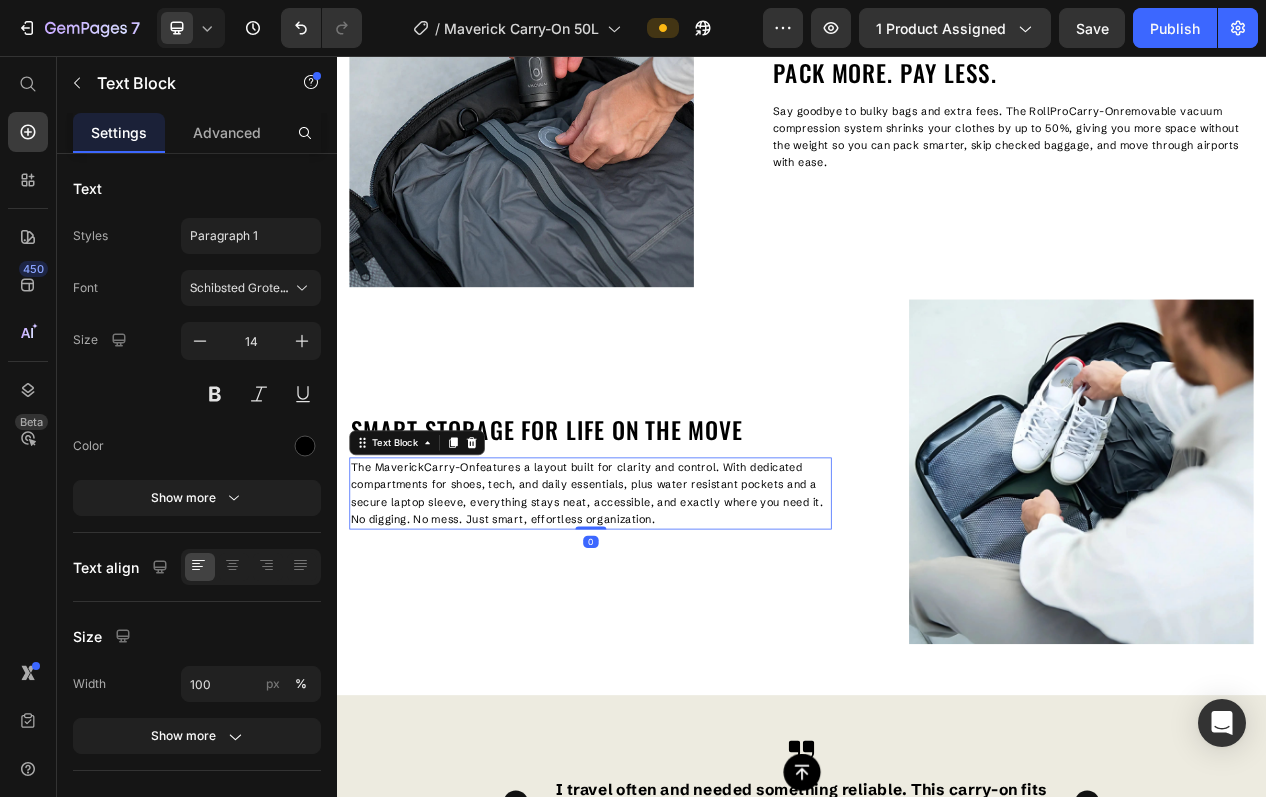 click on "The Maverick  Carry-On  features a layout built for clarity and control. With dedicated compartments for shoes, tech, and daily essentials, plus water resistant pockets and a secure laptop sleeve, everything stays neat, accessible, and exactly where you need it. No digging. No mess. Just smart, effortless organization." at bounding box center (664, 622) 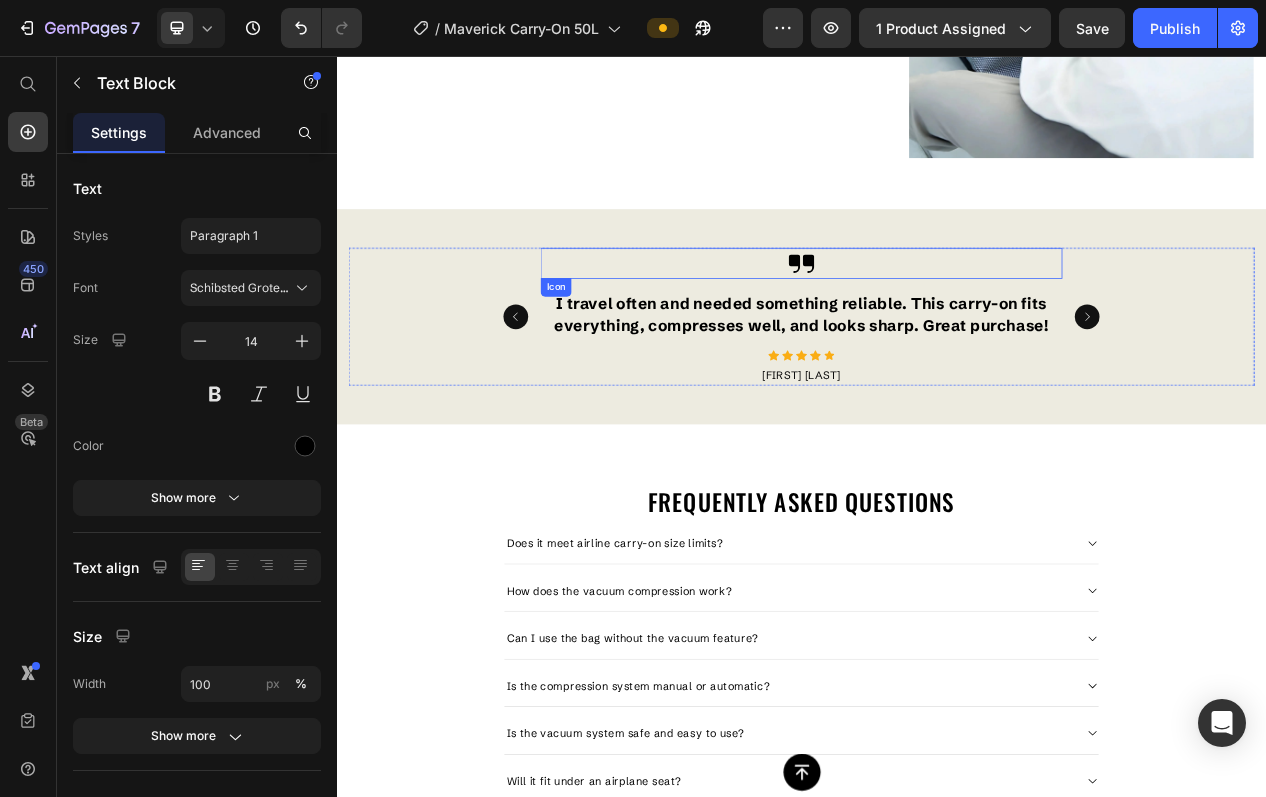 scroll, scrollTop: 2303, scrollLeft: 0, axis: vertical 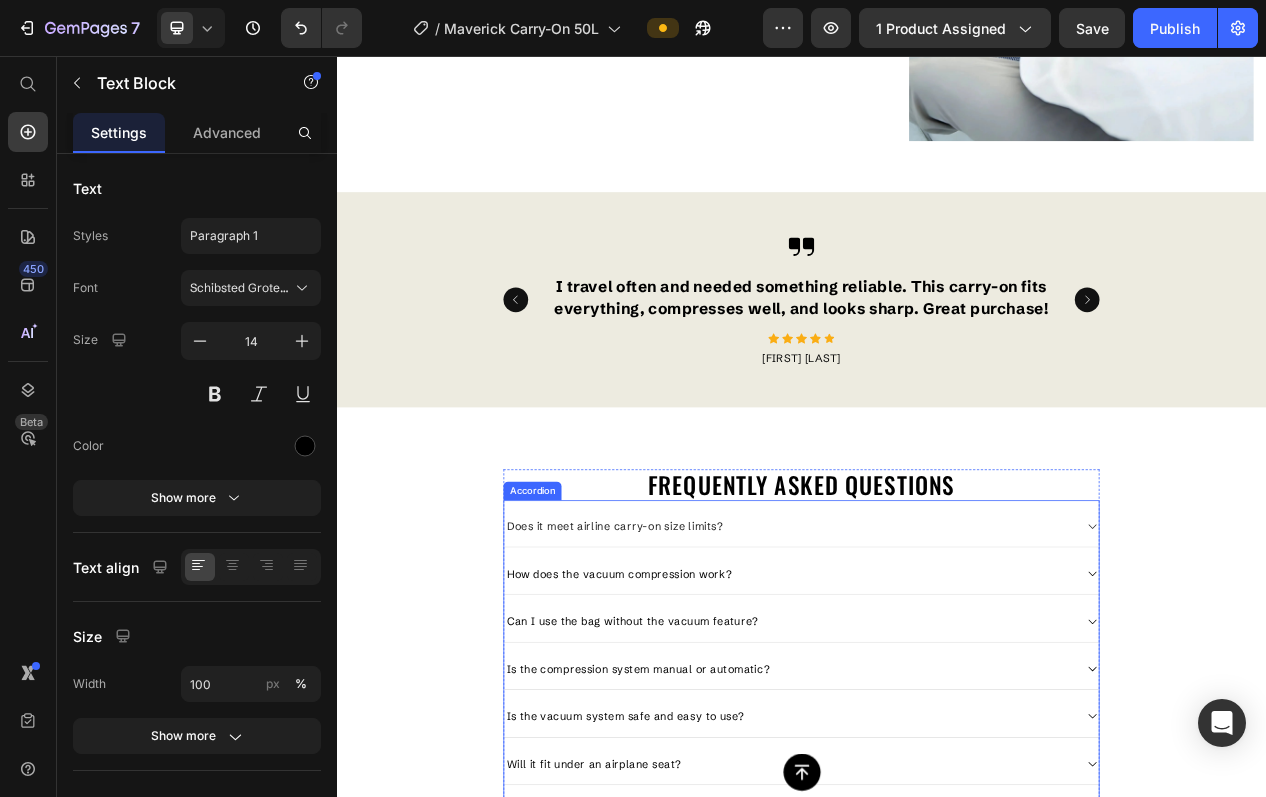 click on "Does it meet airline carry-on size limits?" at bounding box center (921, 664) 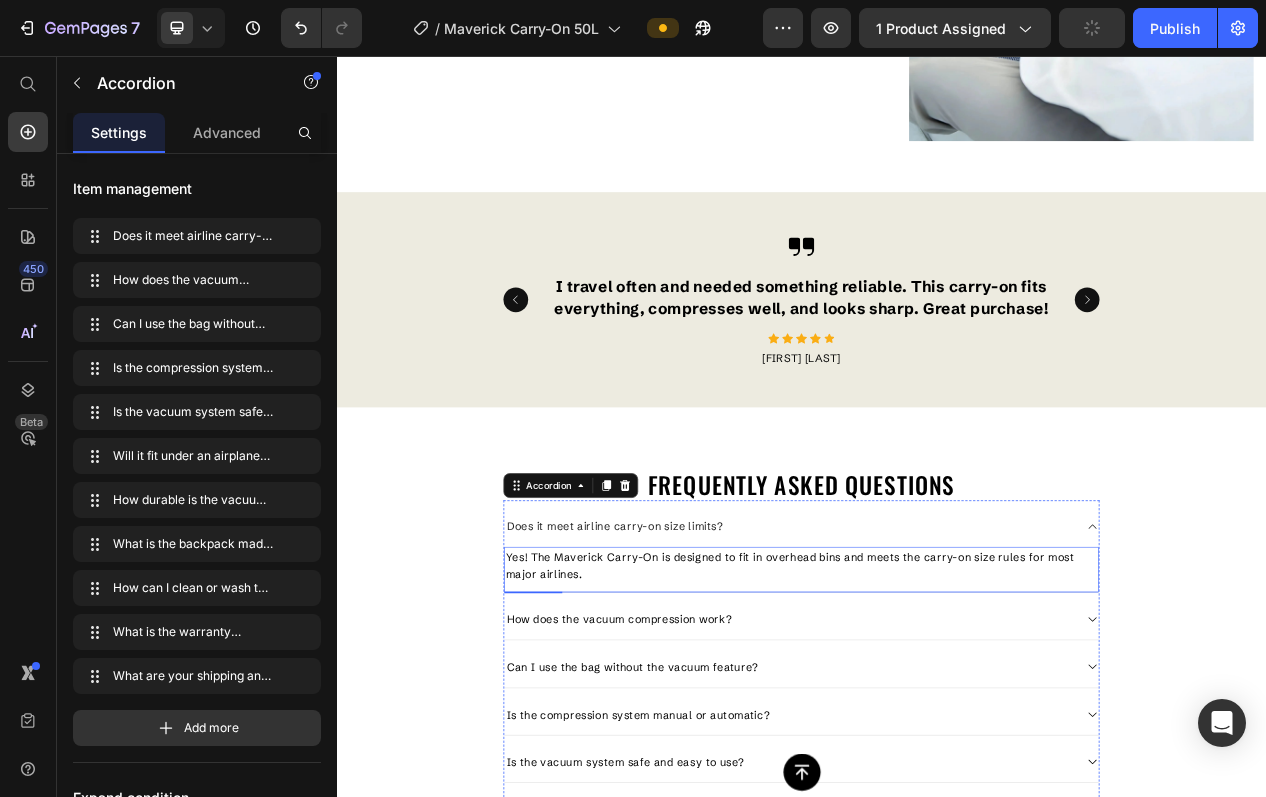 click on "Yes! The Maverick Carry-On is designed to fit in overhead bins and meets the carry-on size rules for most major airlines." at bounding box center [937, 714] 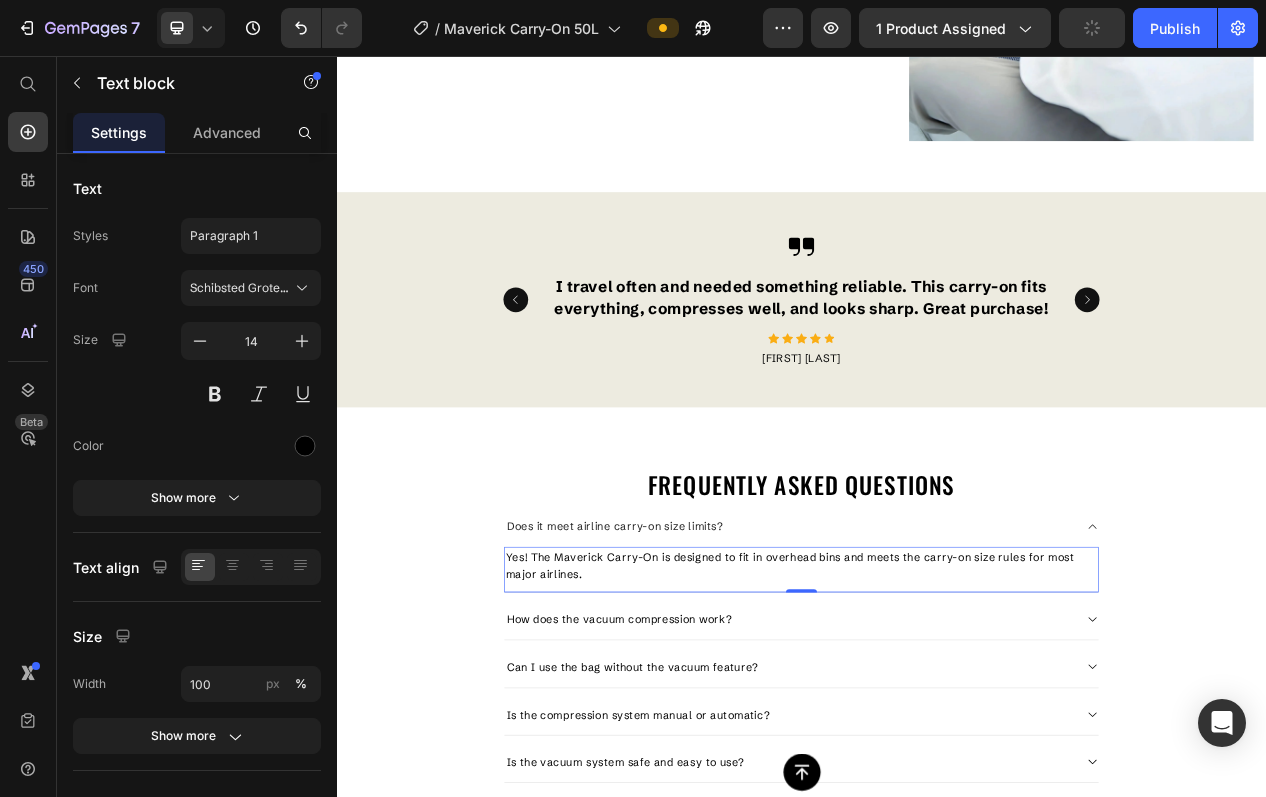 click on "Yes! The Maverick Carry-On is designed to fit in overhead bins and meets the carry-on size rules for most major airlines." at bounding box center (937, 714) 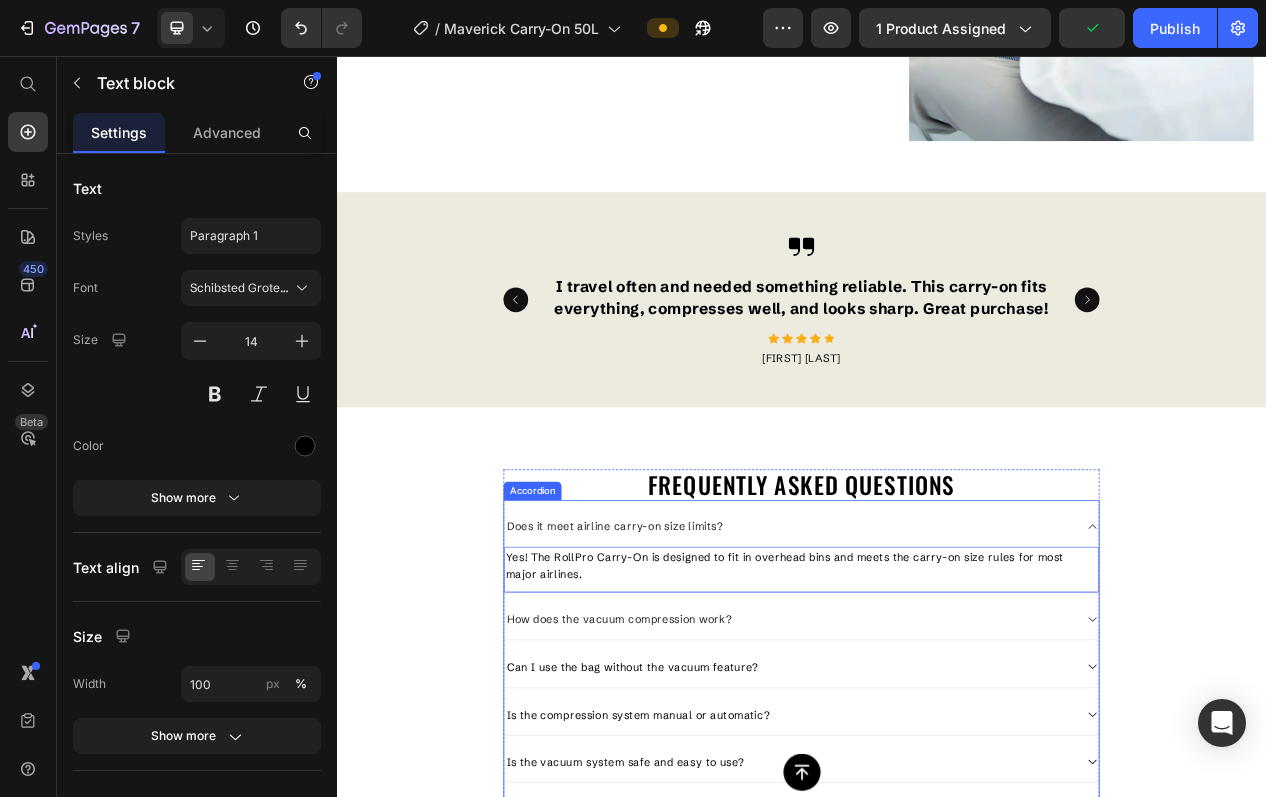click on "How does the vacuum compression work?" at bounding box center (921, 784) 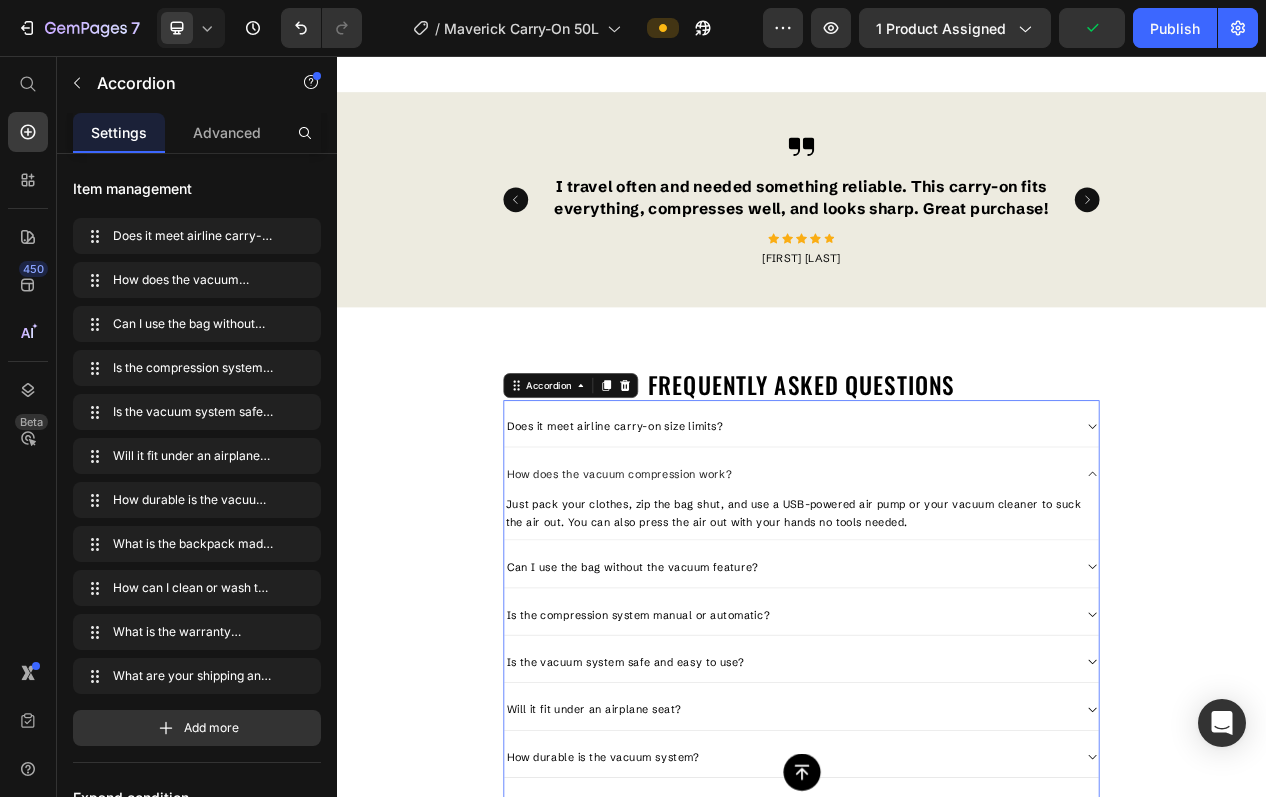 scroll, scrollTop: 2498, scrollLeft: 0, axis: vertical 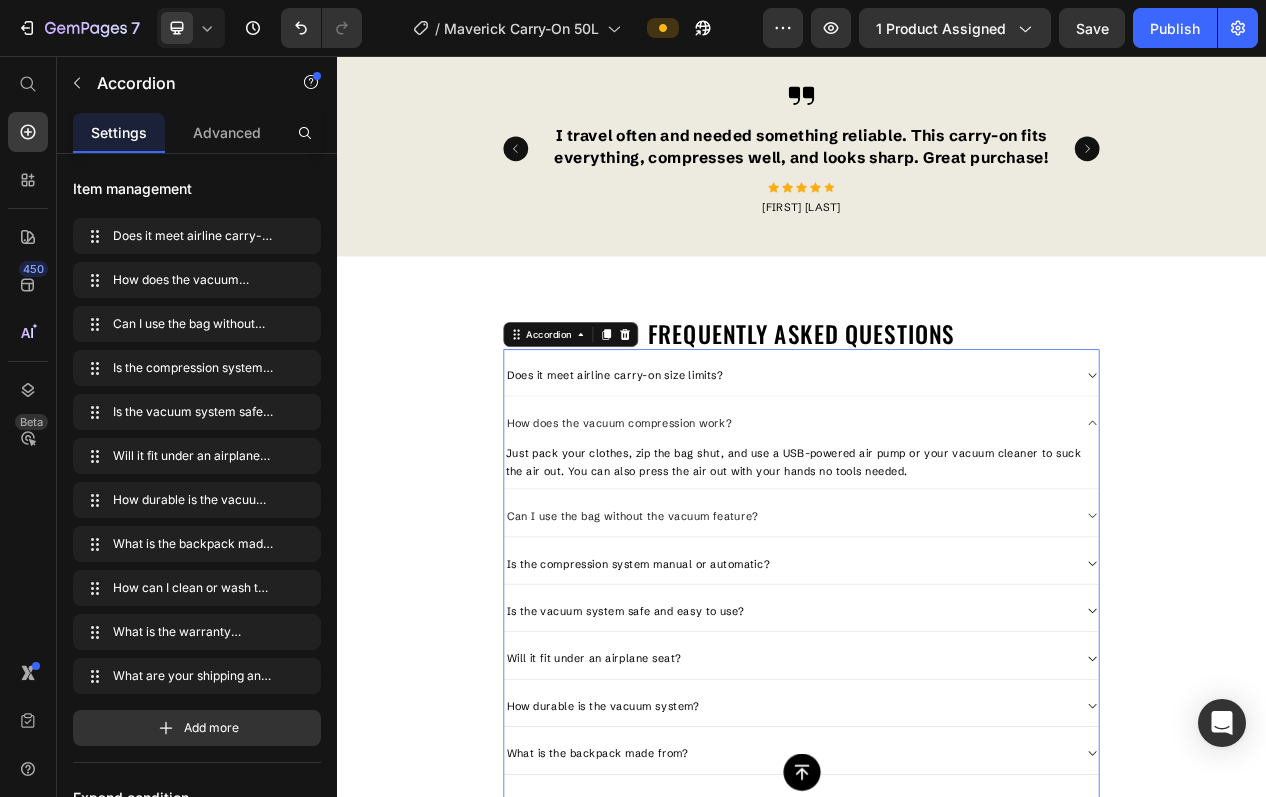 click on "Can I use the bag without the vacuum feature?" at bounding box center [921, 650] 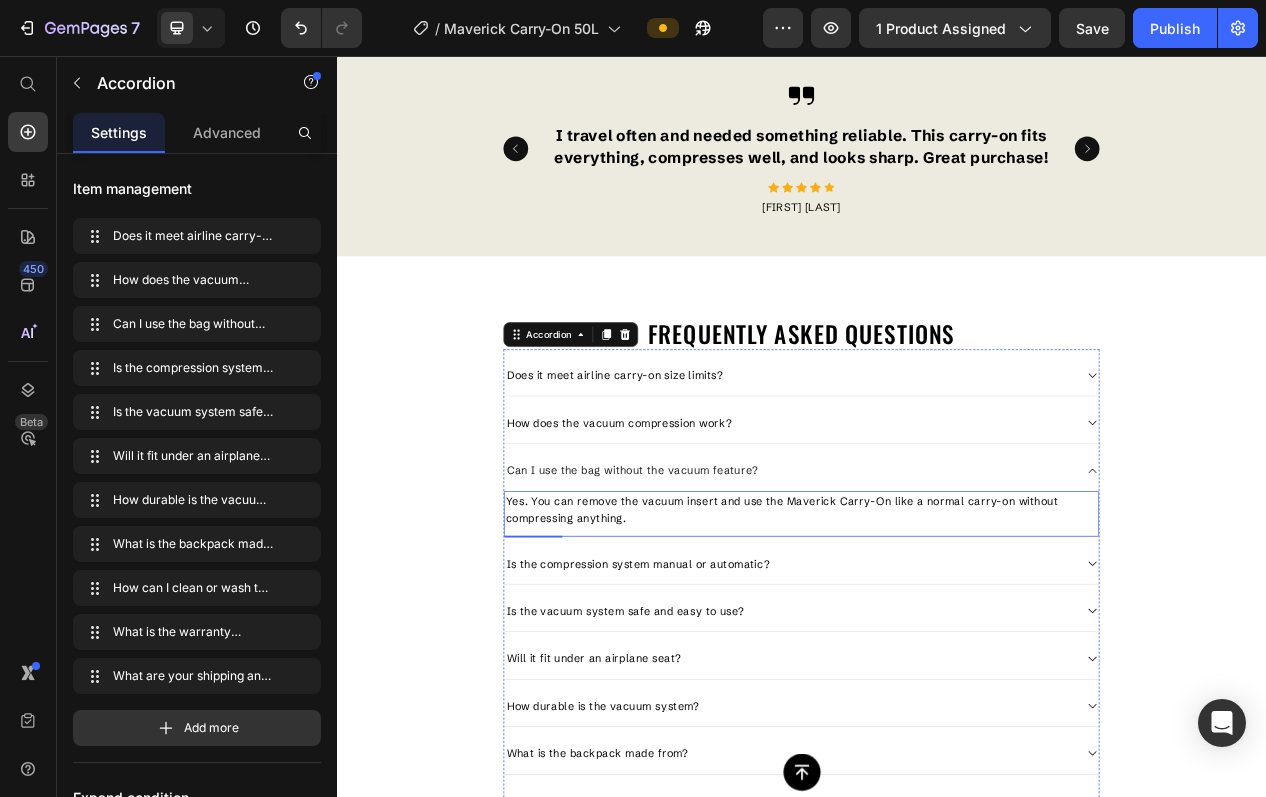 click on "Yes. You can remove the vacuum insert and use the Maverick Carry-On like a normal carry-on without compressing anything." at bounding box center [937, 642] 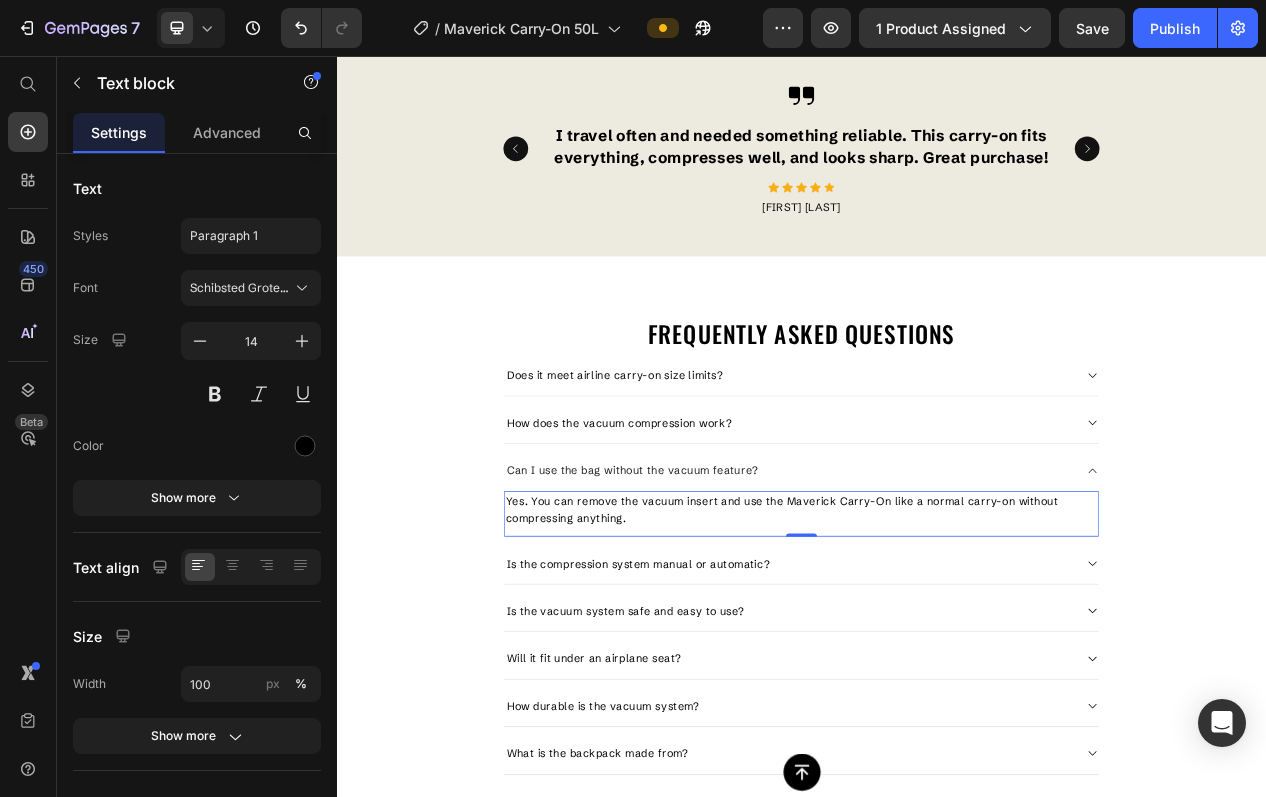 click on "Yes. You can remove the vacuum insert and use the Maverick Carry-On like a normal carry-on without compressing anything." at bounding box center [937, 642] 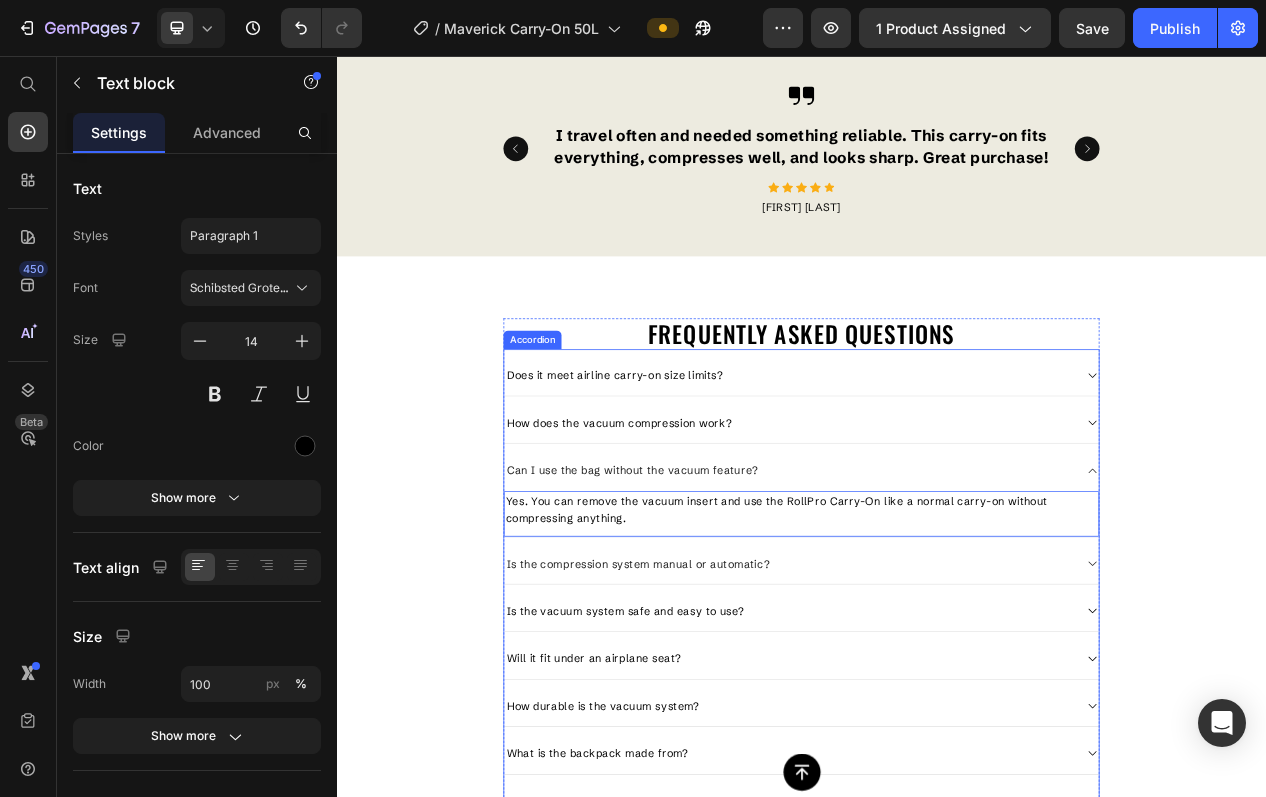 click on "Is the compression system manual or automatic?" at bounding box center [937, 708] 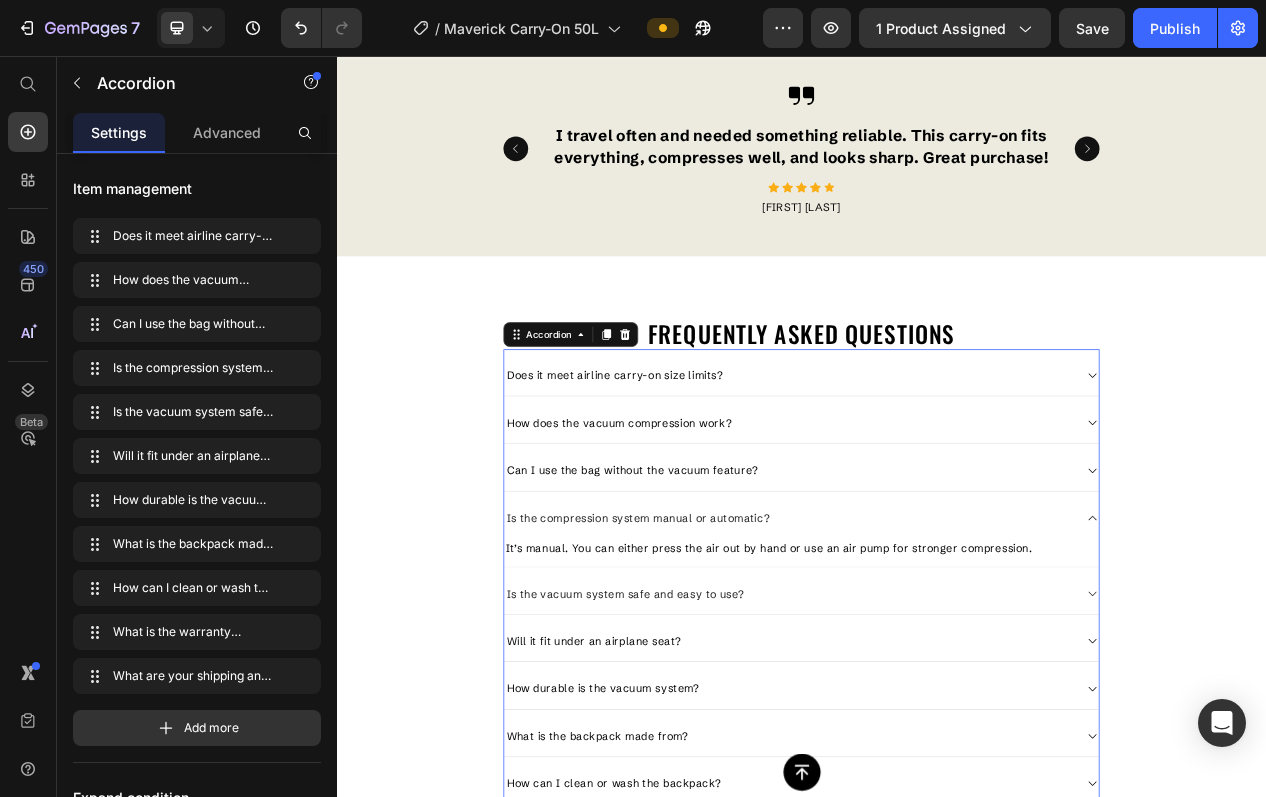 click on "Is the vacuum system safe and easy to use?" at bounding box center [921, 751] 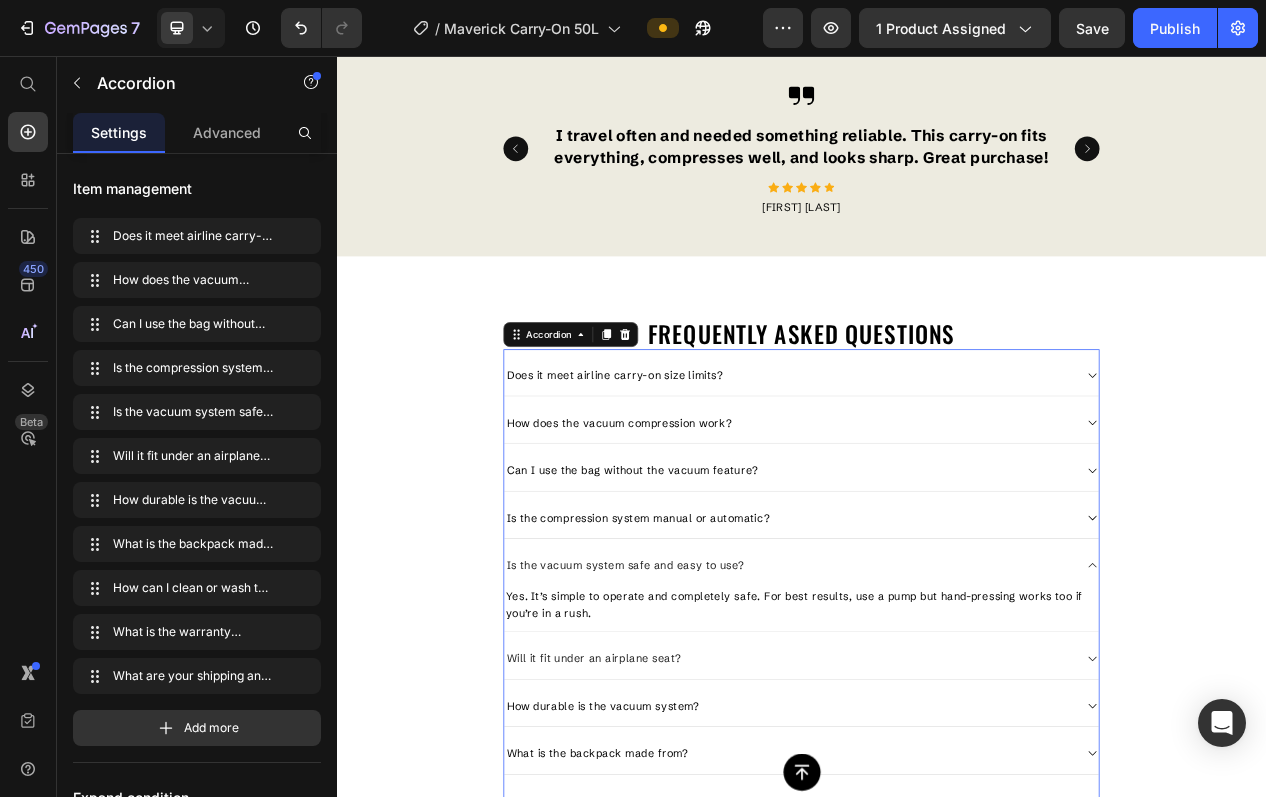 click on "Will it fit under an airplane seat?" at bounding box center [921, 834] 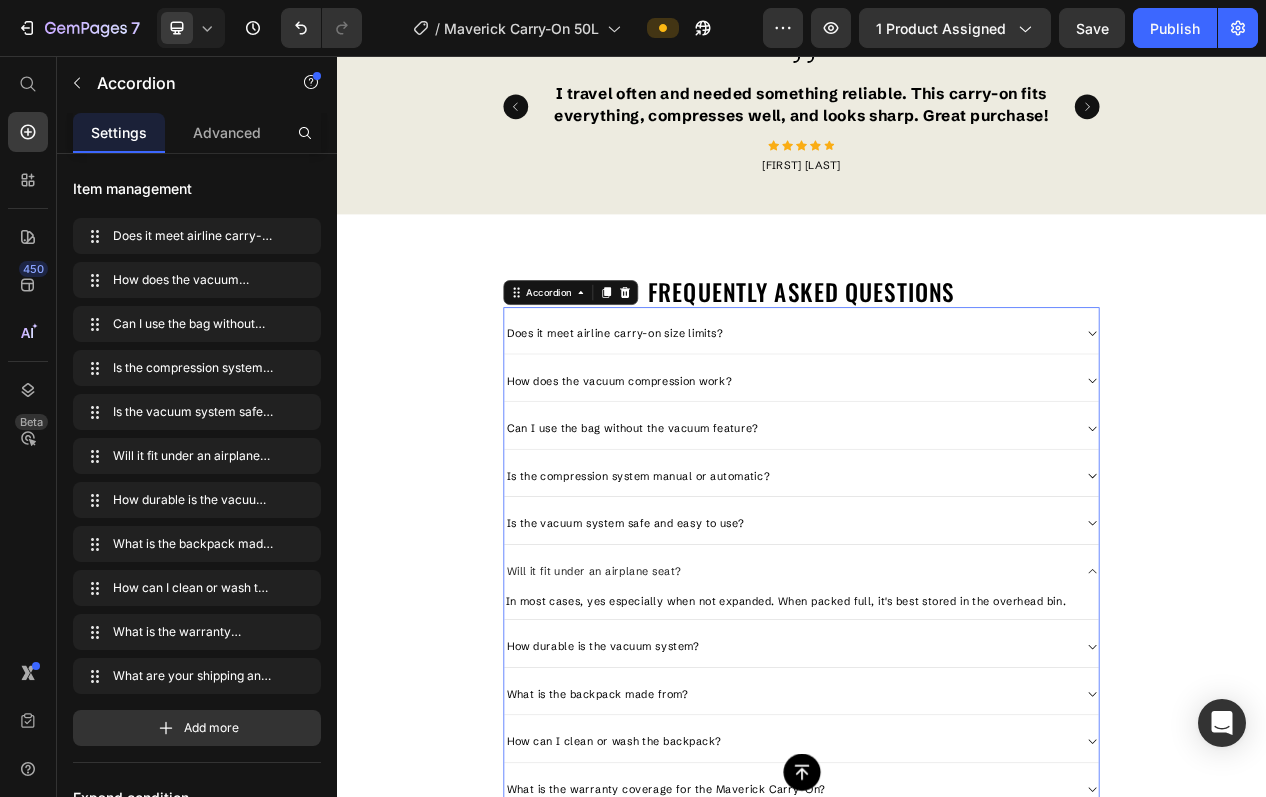 scroll, scrollTop: 2642, scrollLeft: 0, axis: vertical 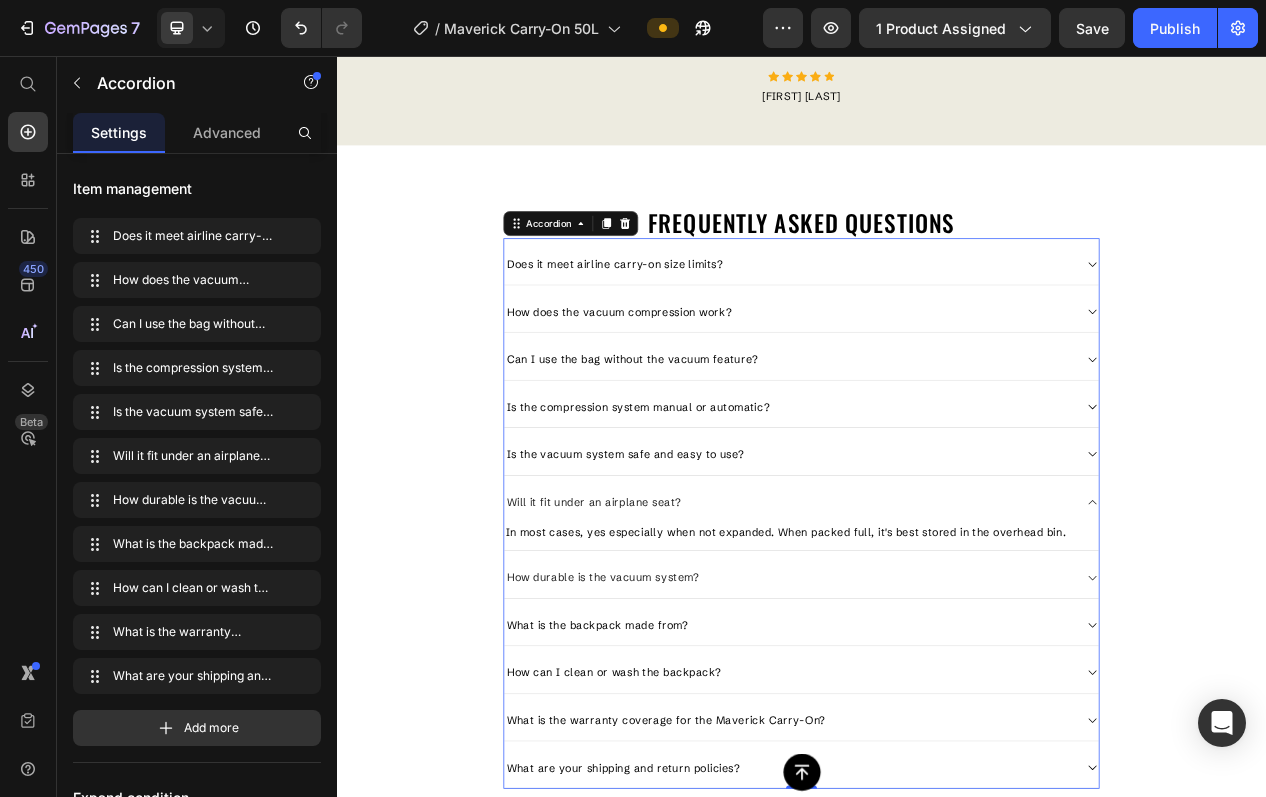 click on "How durable is the vacuum system?" at bounding box center [921, 729] 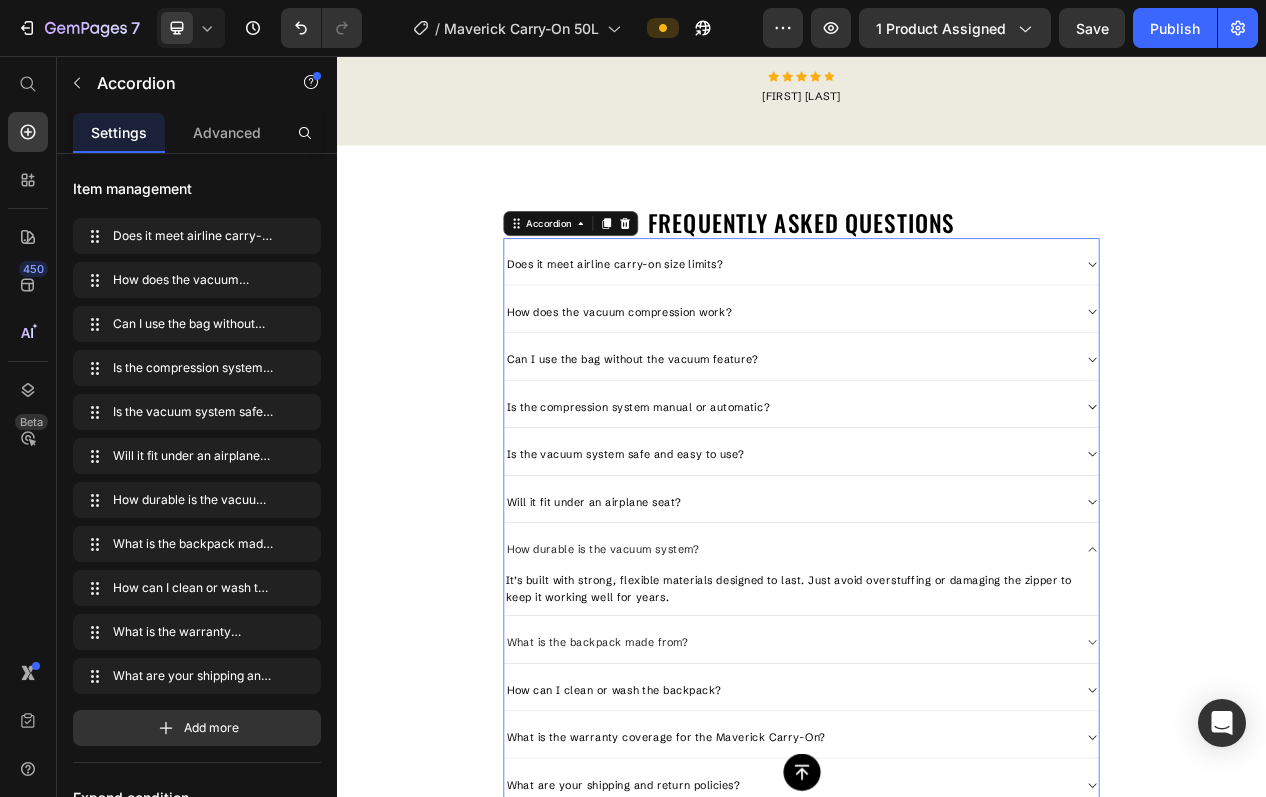 click on "What is the backpack made from?" at bounding box center (921, 813) 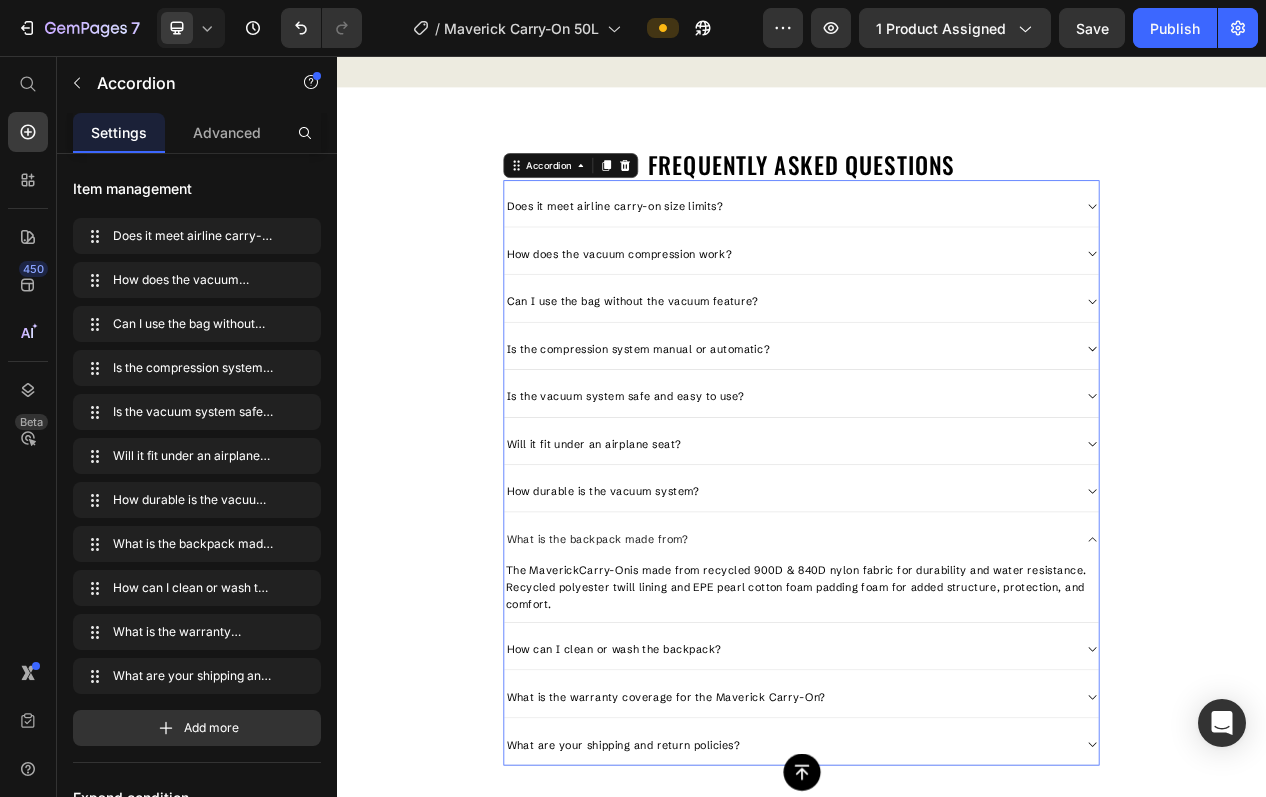 scroll, scrollTop: 2720, scrollLeft: 0, axis: vertical 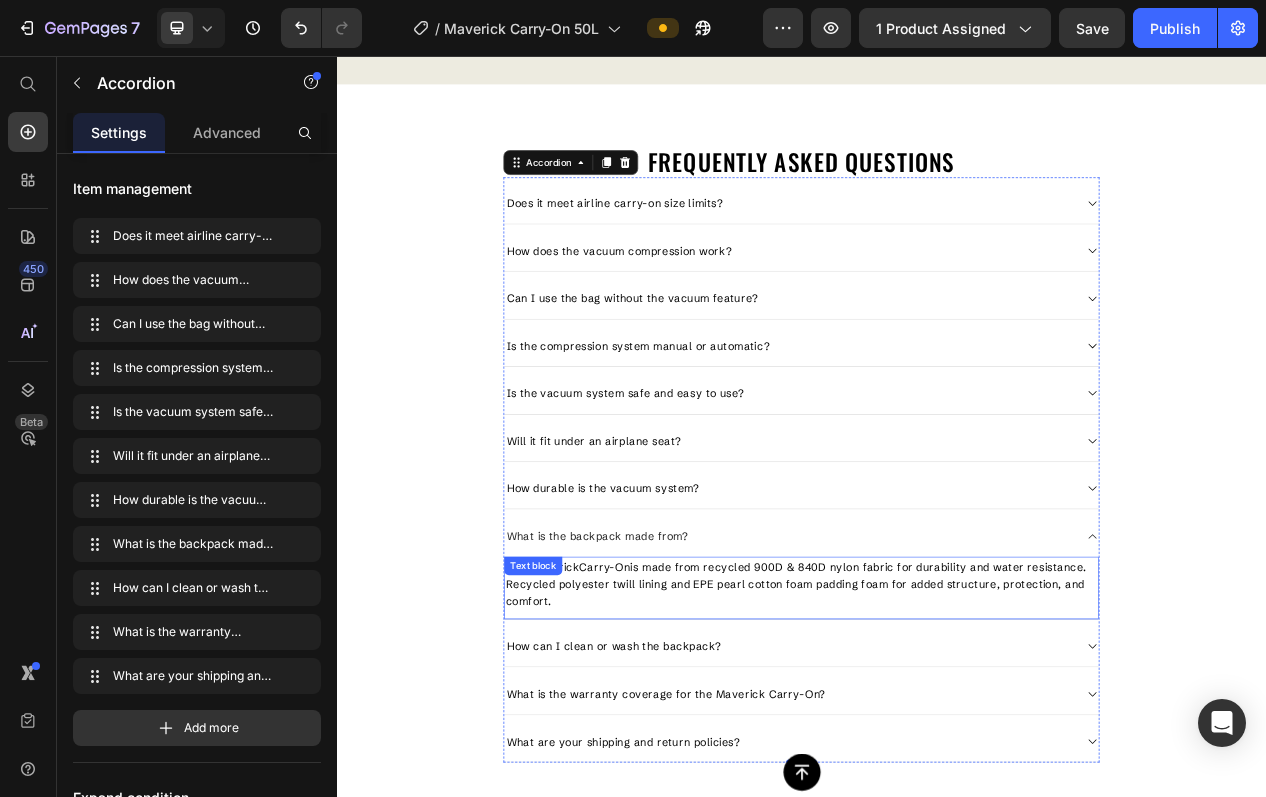 click on "The Maverick  Carry-On  is made from recycled 900D & 840D nylon fabric for durability and water resistance. Recycled polyester twill lining and EPE pearl cotton foam padding foam for added structure, protection, and comfort. Text block" at bounding box center [937, 744] 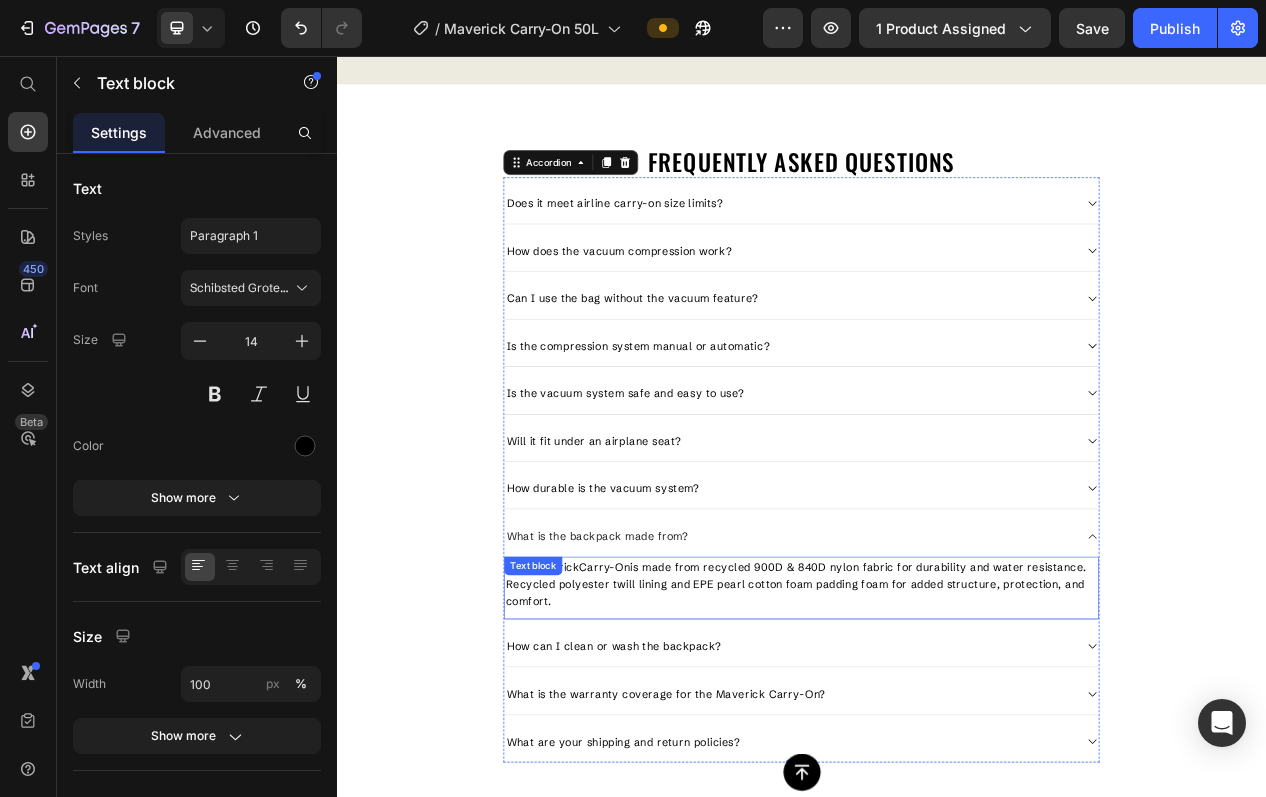 click on "Text block" at bounding box center (590, 715) 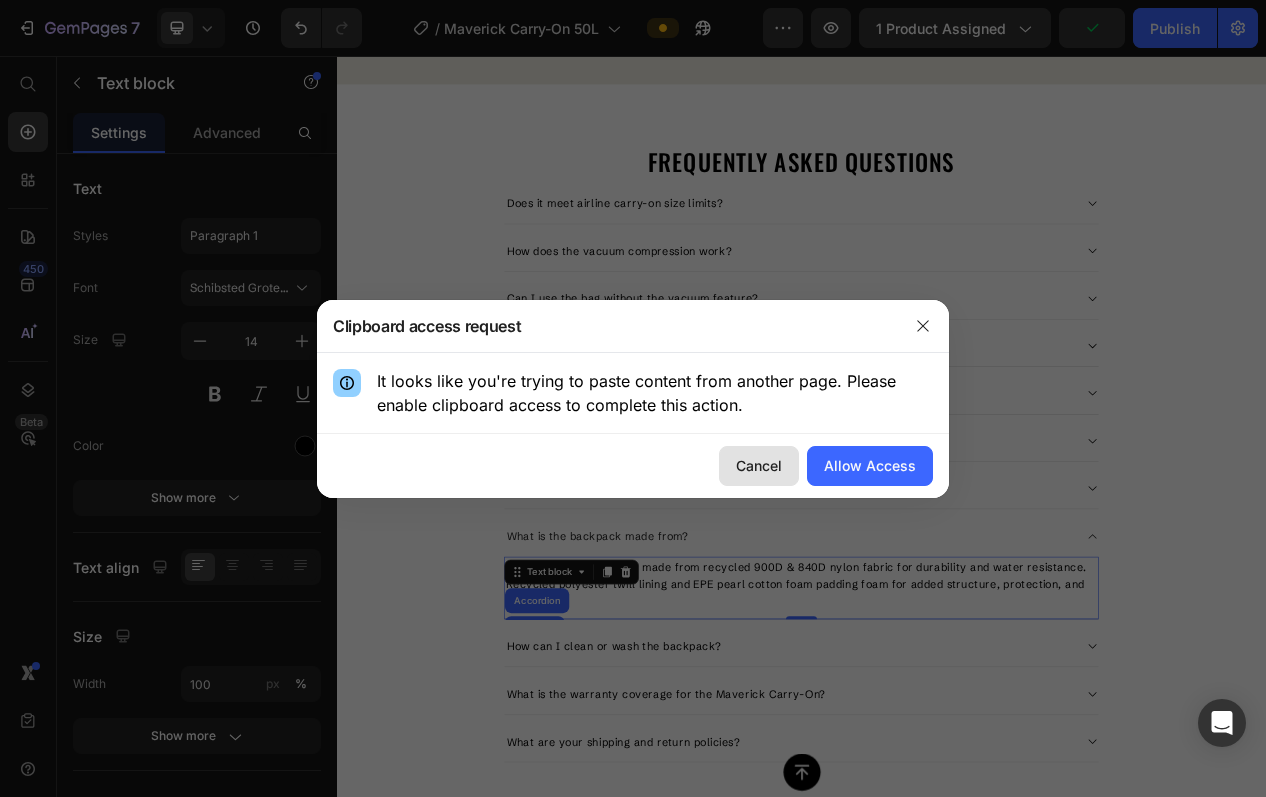 click on "Cancel" at bounding box center [759, 465] 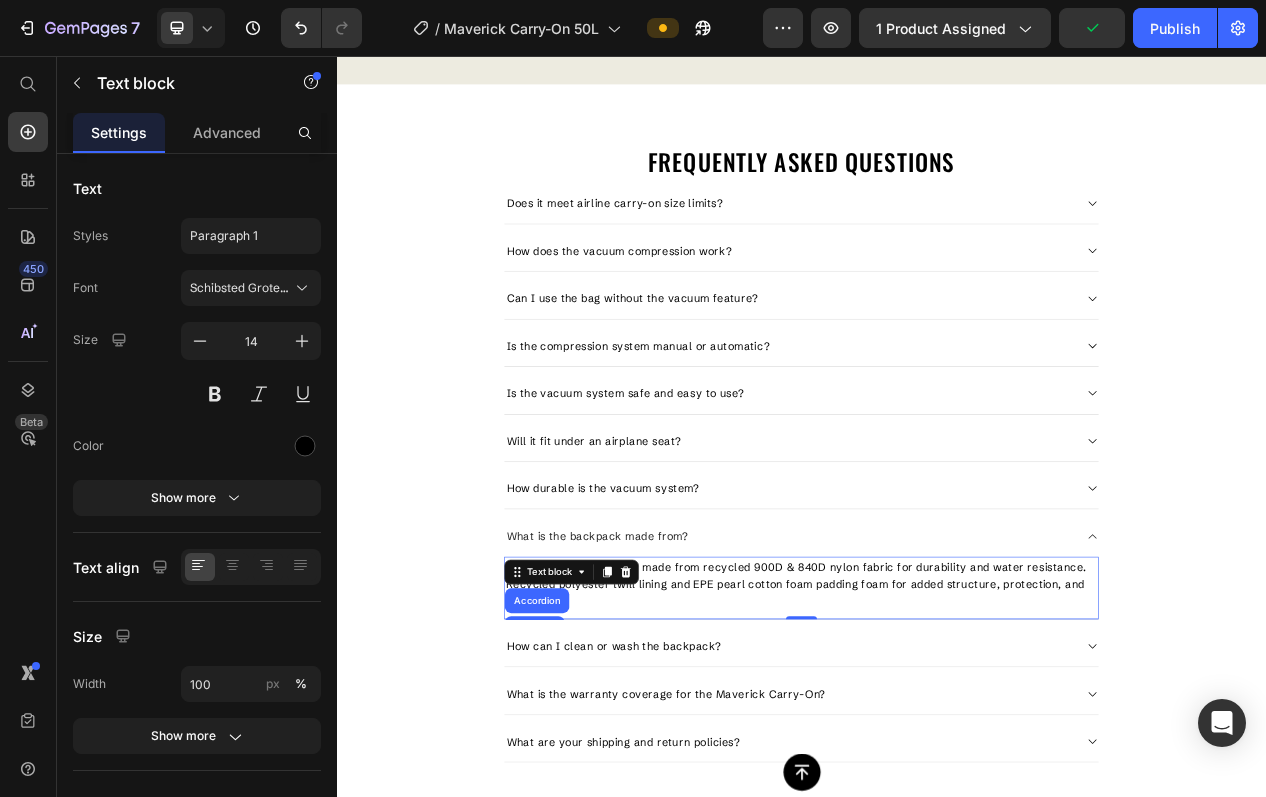 click on "The Maverick  Carry-On  is made from recycled 900D & 840D nylon fabric for durability and water resistance. Recycled polyester twill lining and EPE pearl cotton foam padding foam for added structure, protection, and comfort." at bounding box center [937, 738] 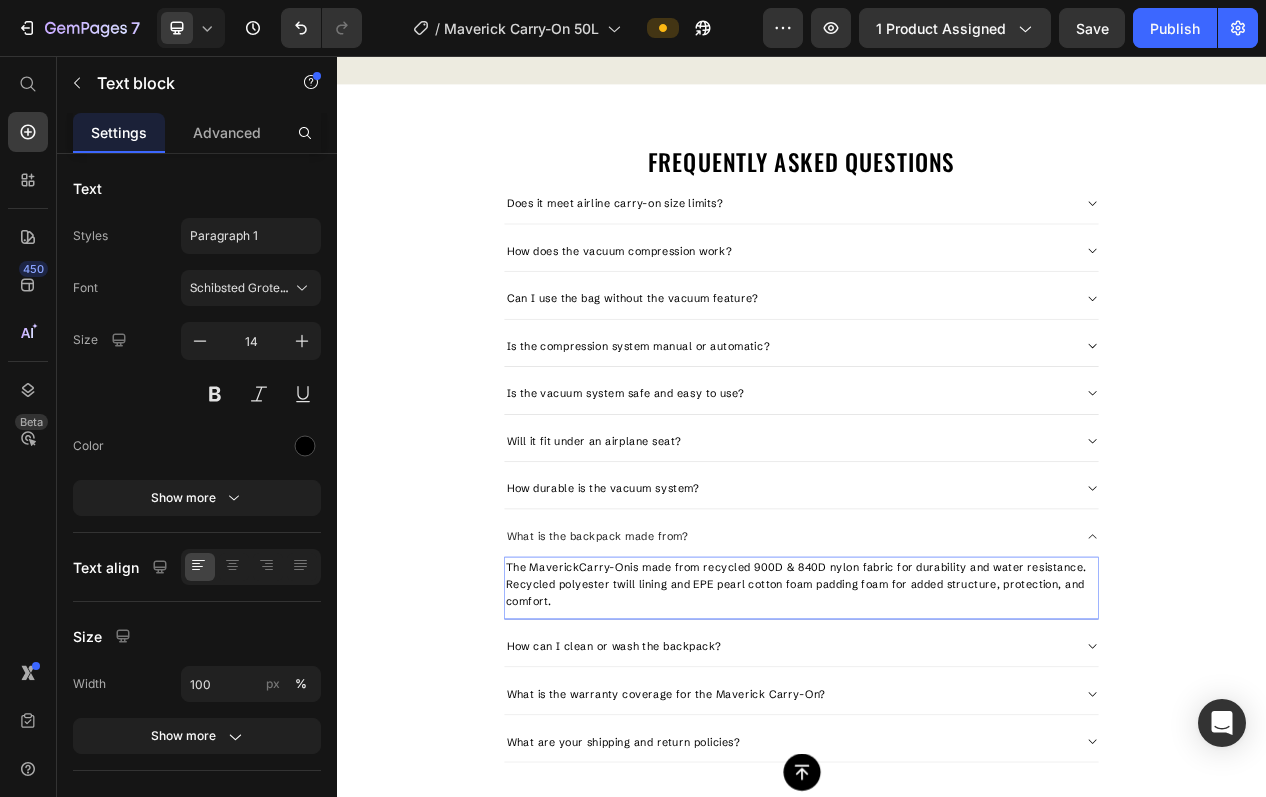 click on "Carry-On" at bounding box center (683, 716) 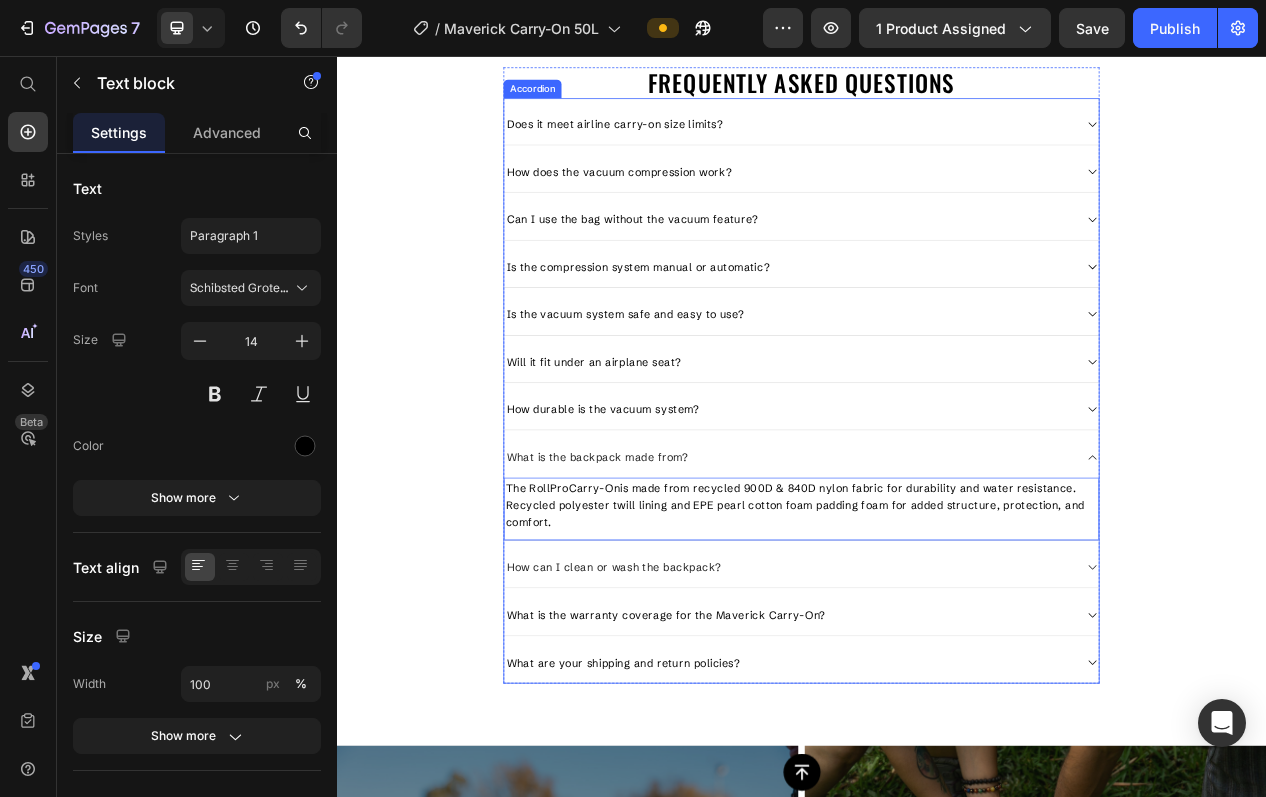 scroll, scrollTop: 2882, scrollLeft: 0, axis: vertical 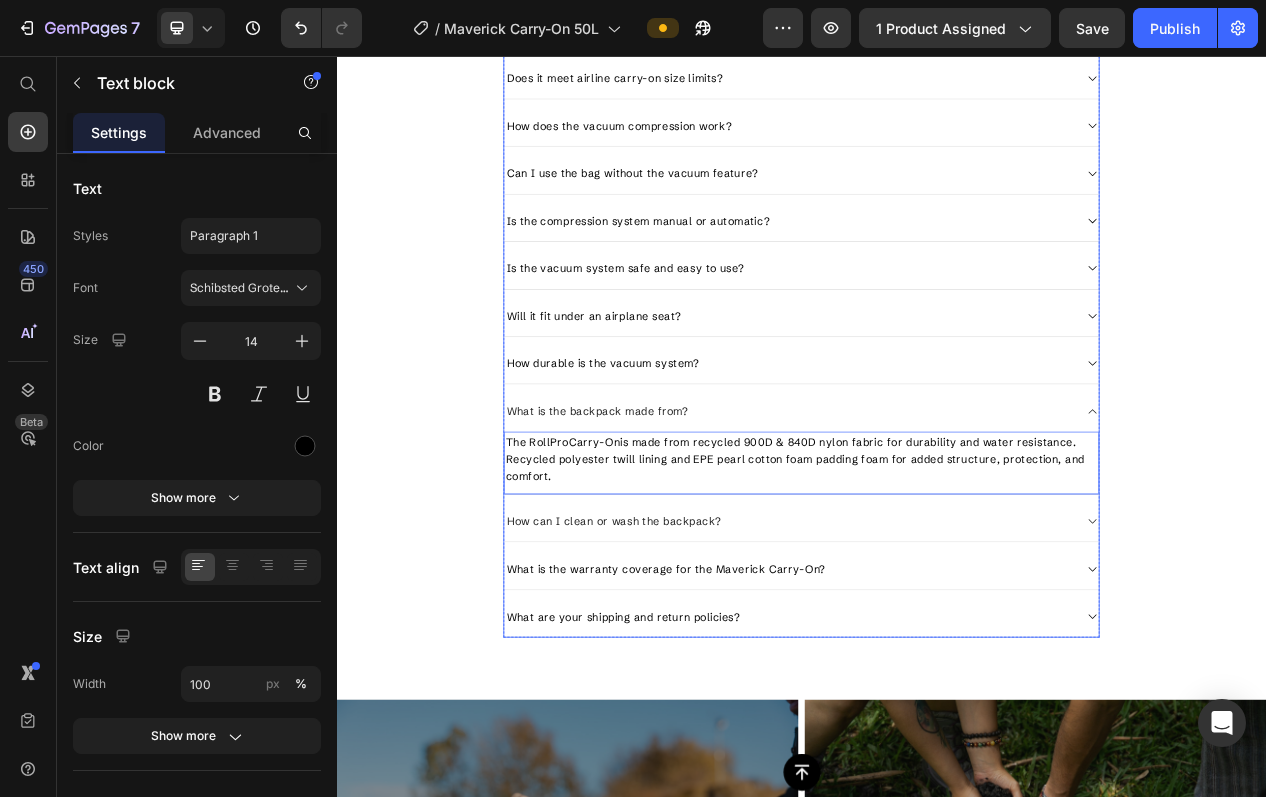 click on "How can I clean or wash the backpack?" at bounding box center [921, 657] 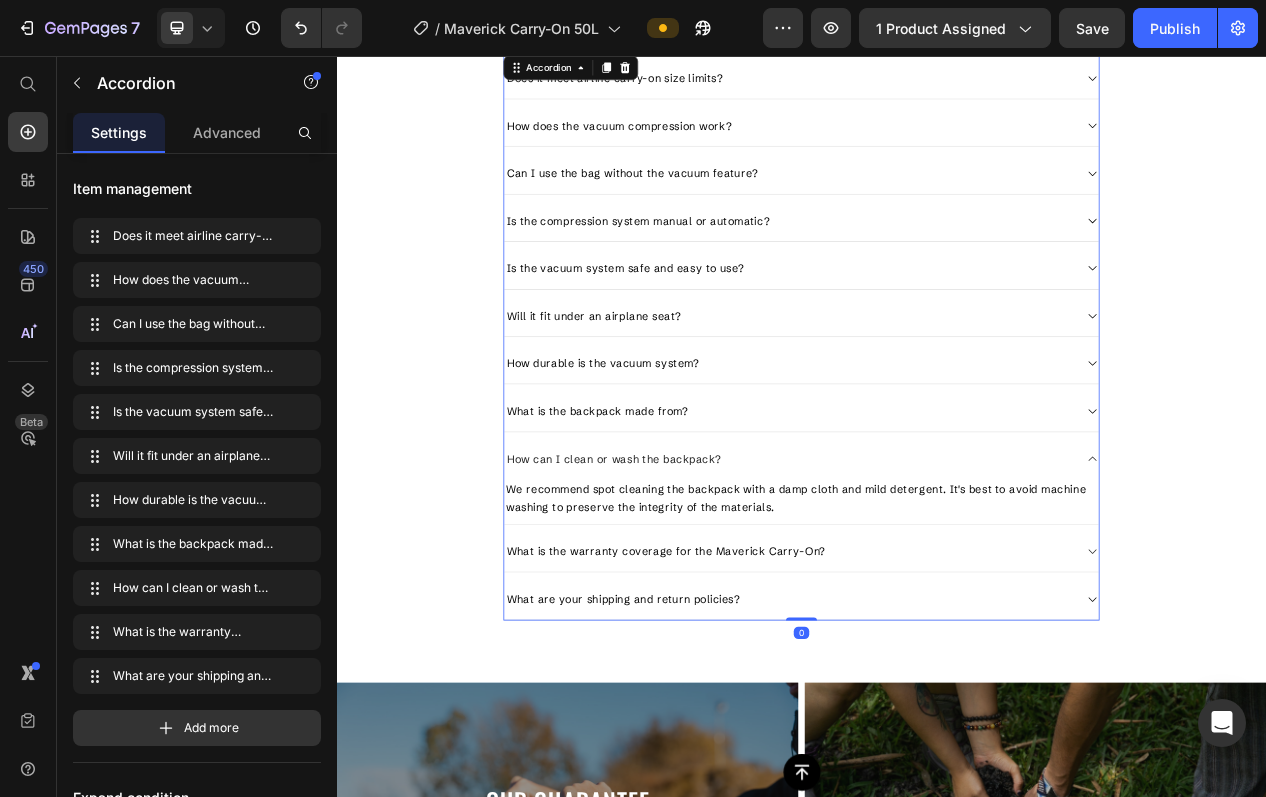 click on "What is the warranty coverage for the Maverick Carry-On?" at bounding box center (921, 696) 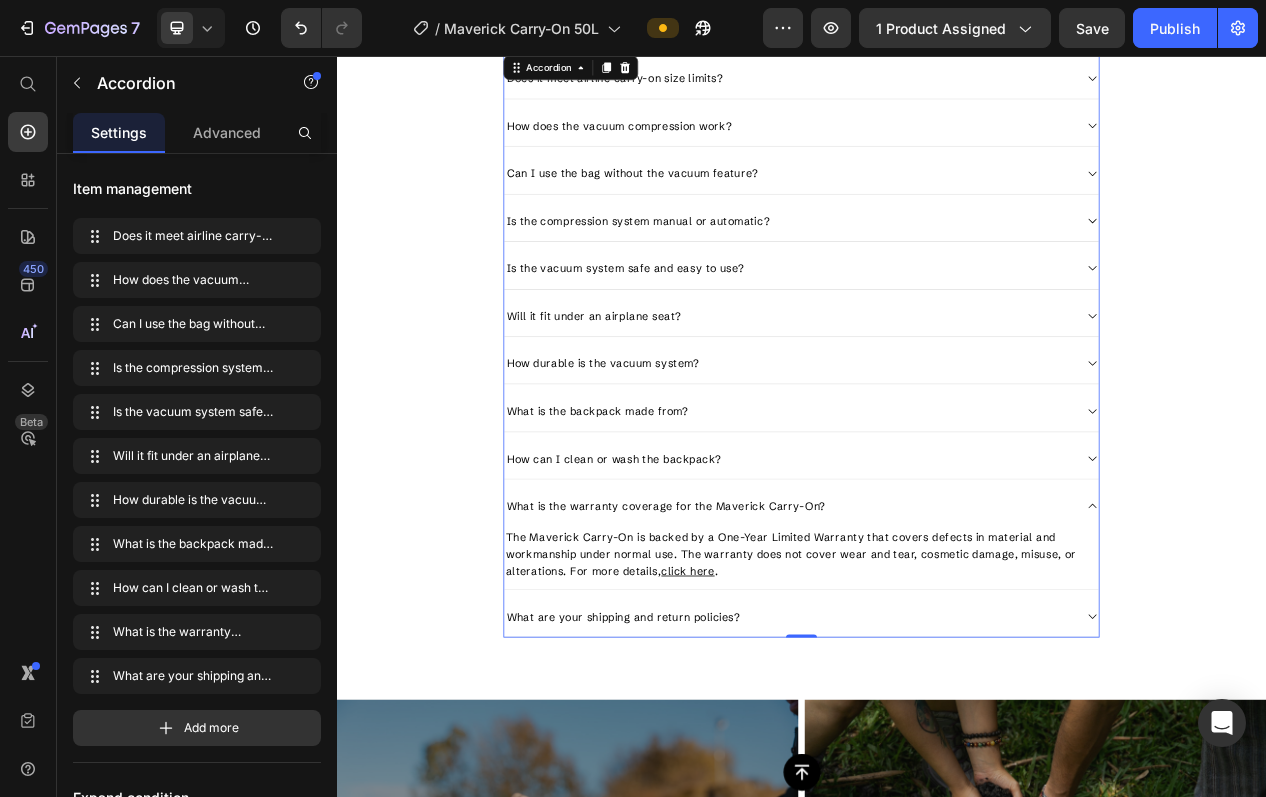 click on "What is the warranty coverage for the Maverick Carry-On?" at bounding box center [761, 637] 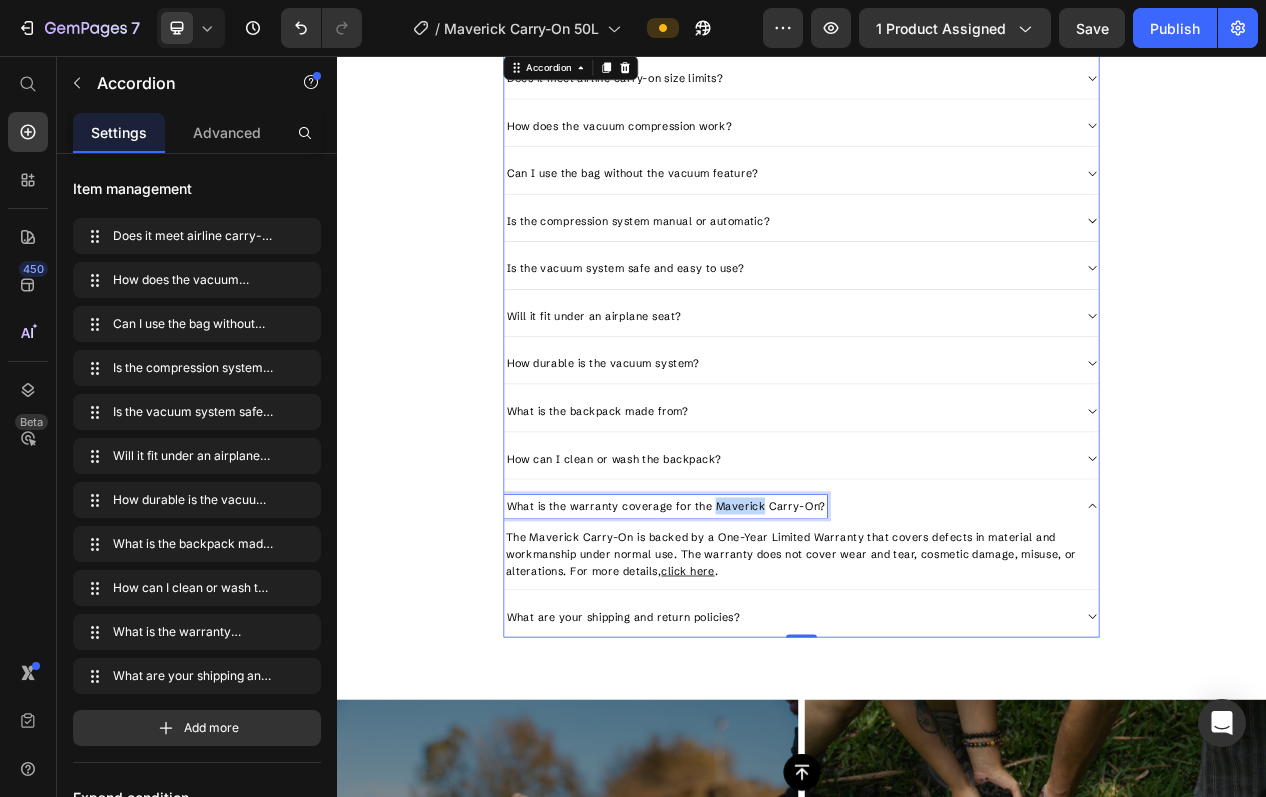 click on "What is the warranty coverage for the Maverick Carry-On?" at bounding box center (761, 637) 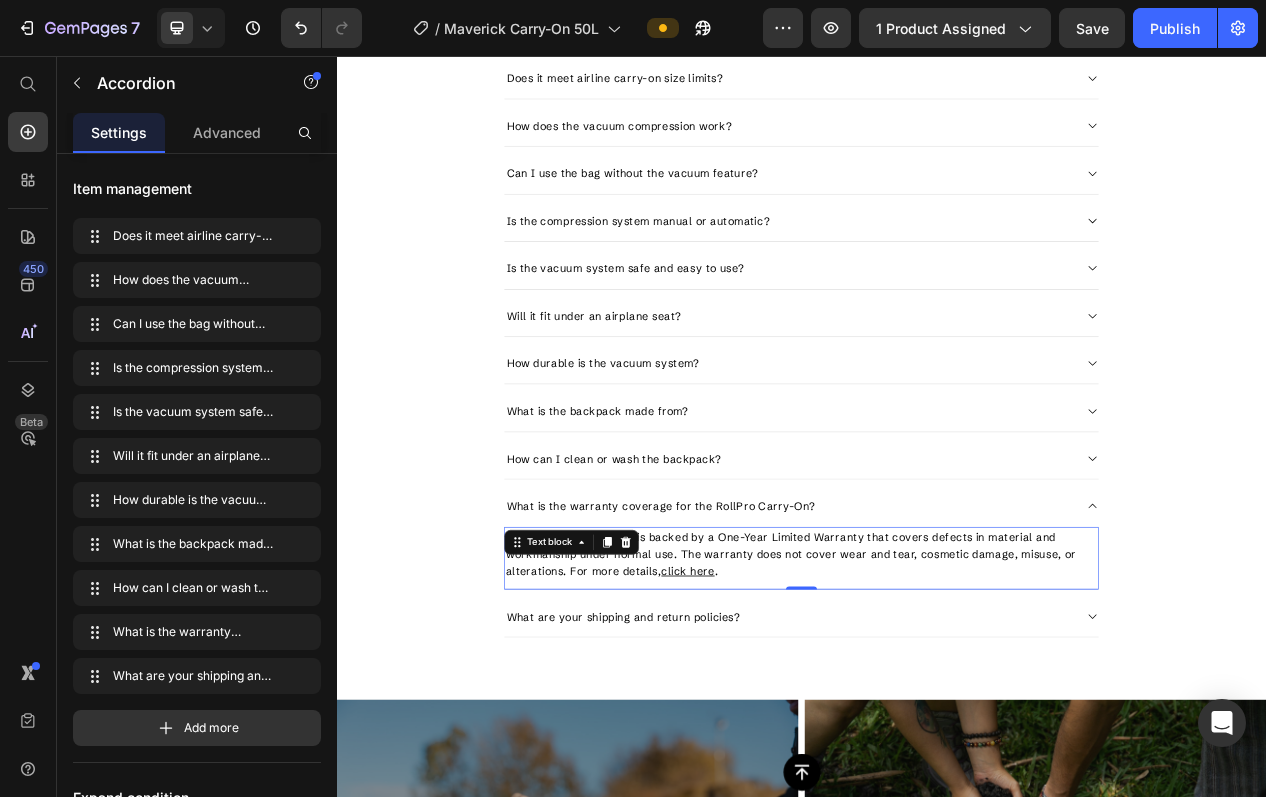 click on "Text block" at bounding box center [640, 684] 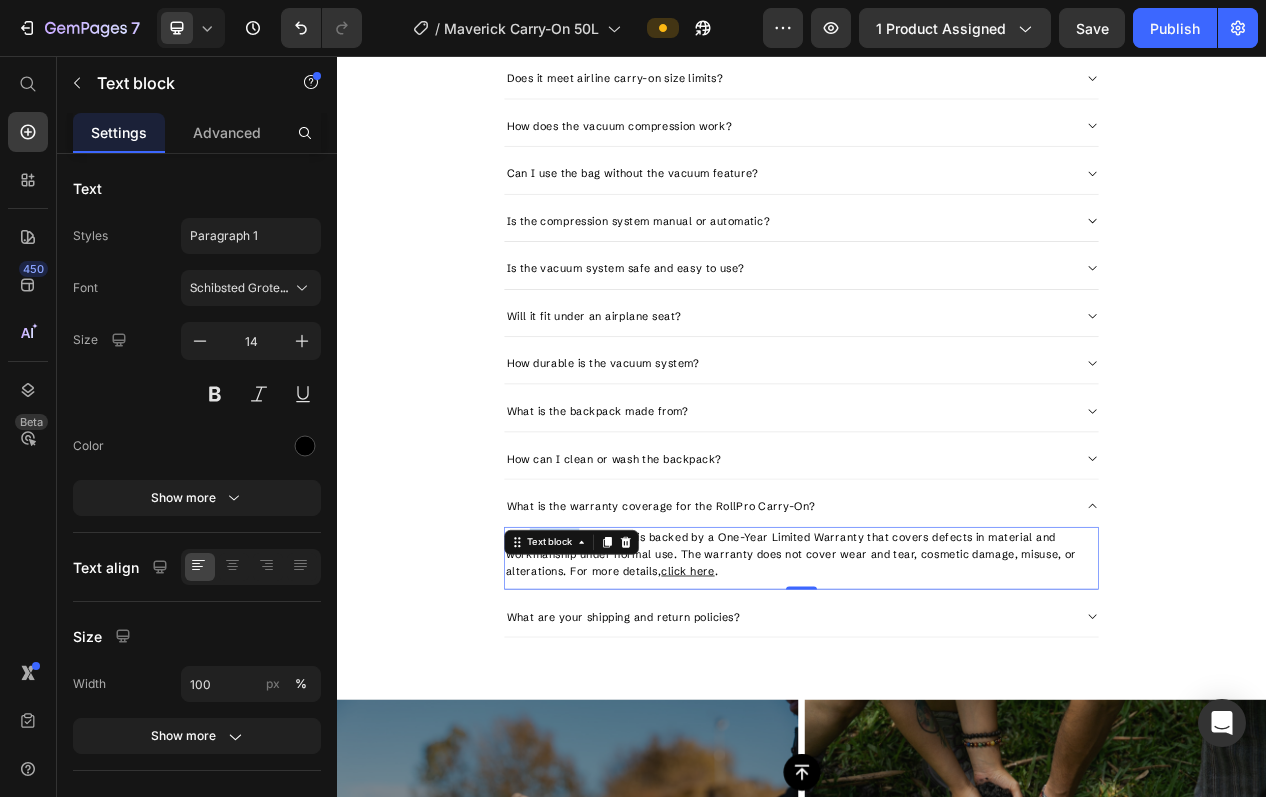 click on "The Maverick Carry-On is backed by a One-Year Limited Warranty that covers defects in material and workmanship under normal use. The warranty does not cover wear and tear, cosmetic damage, misuse, or alterations. For more details," at bounding box center [923, 699] 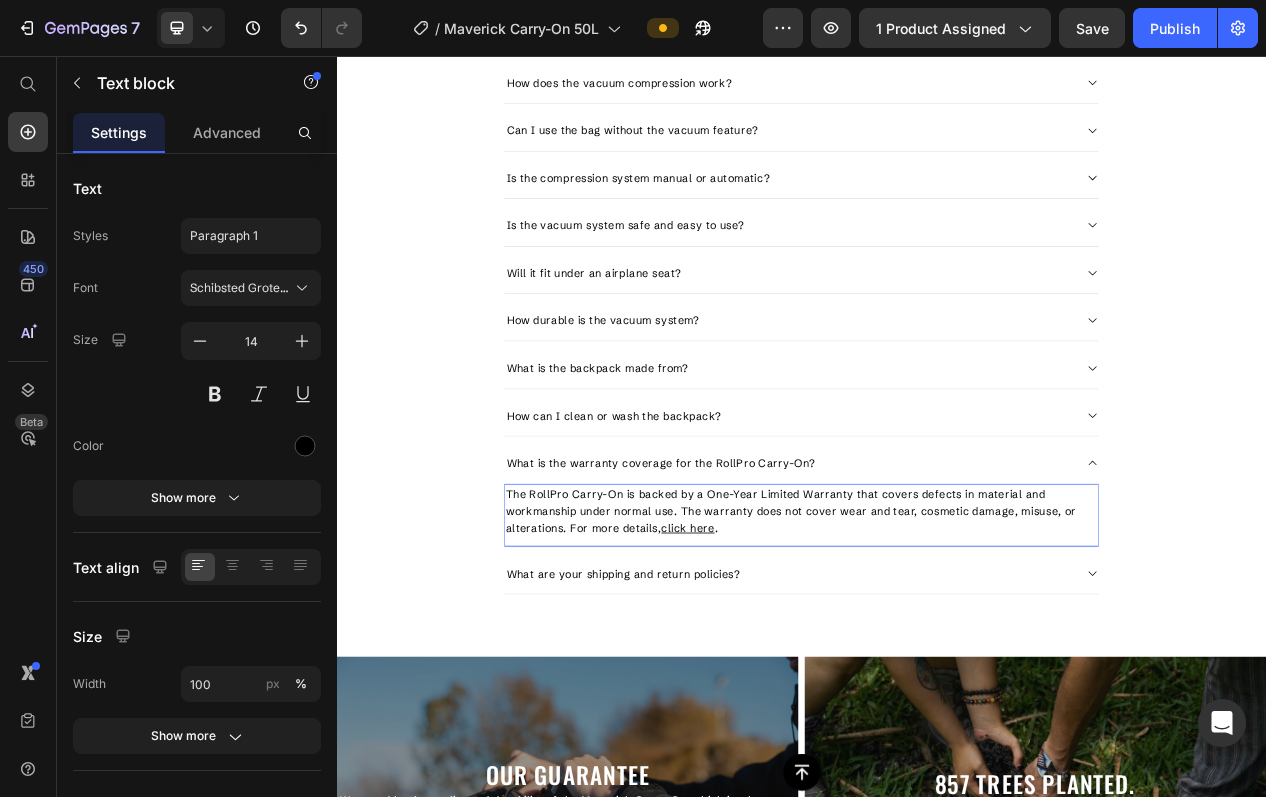 scroll, scrollTop: 2951, scrollLeft: 0, axis: vertical 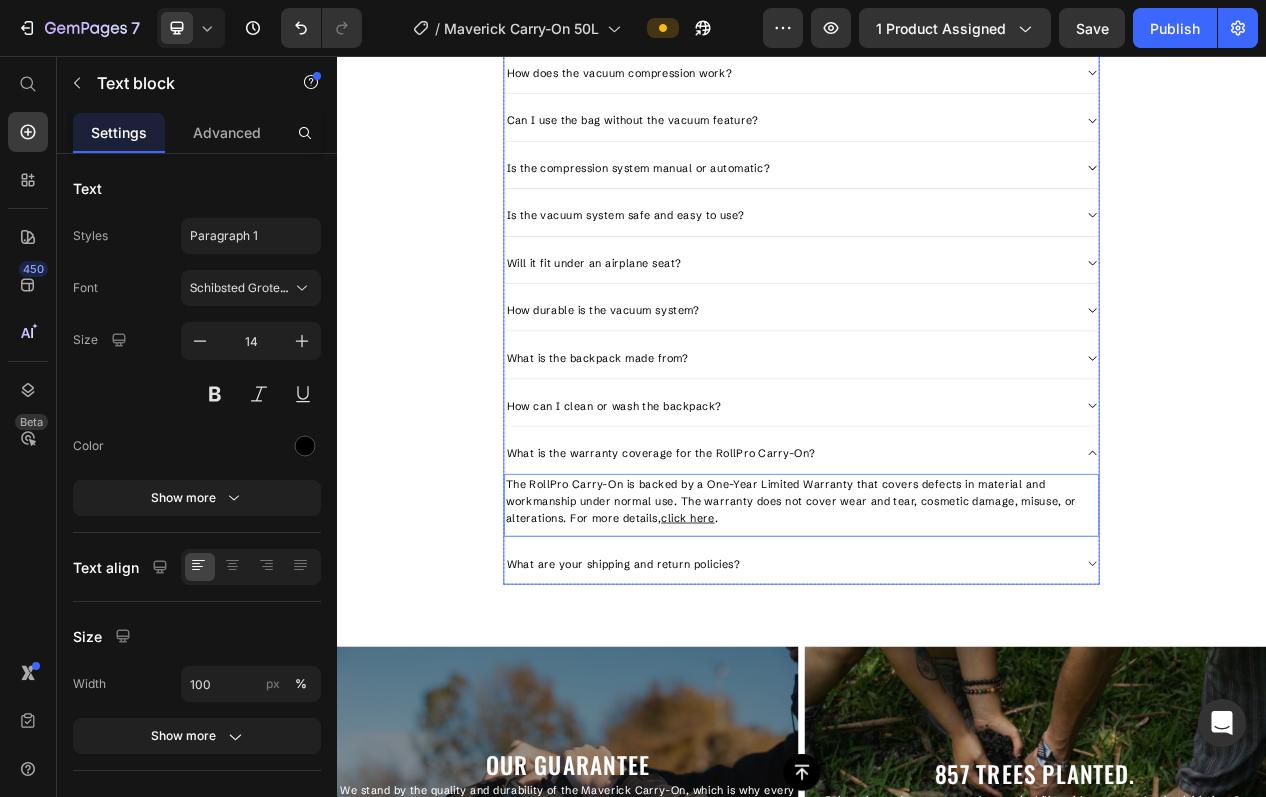 click on "What are your shipping and return policies?" at bounding box center (921, 711) 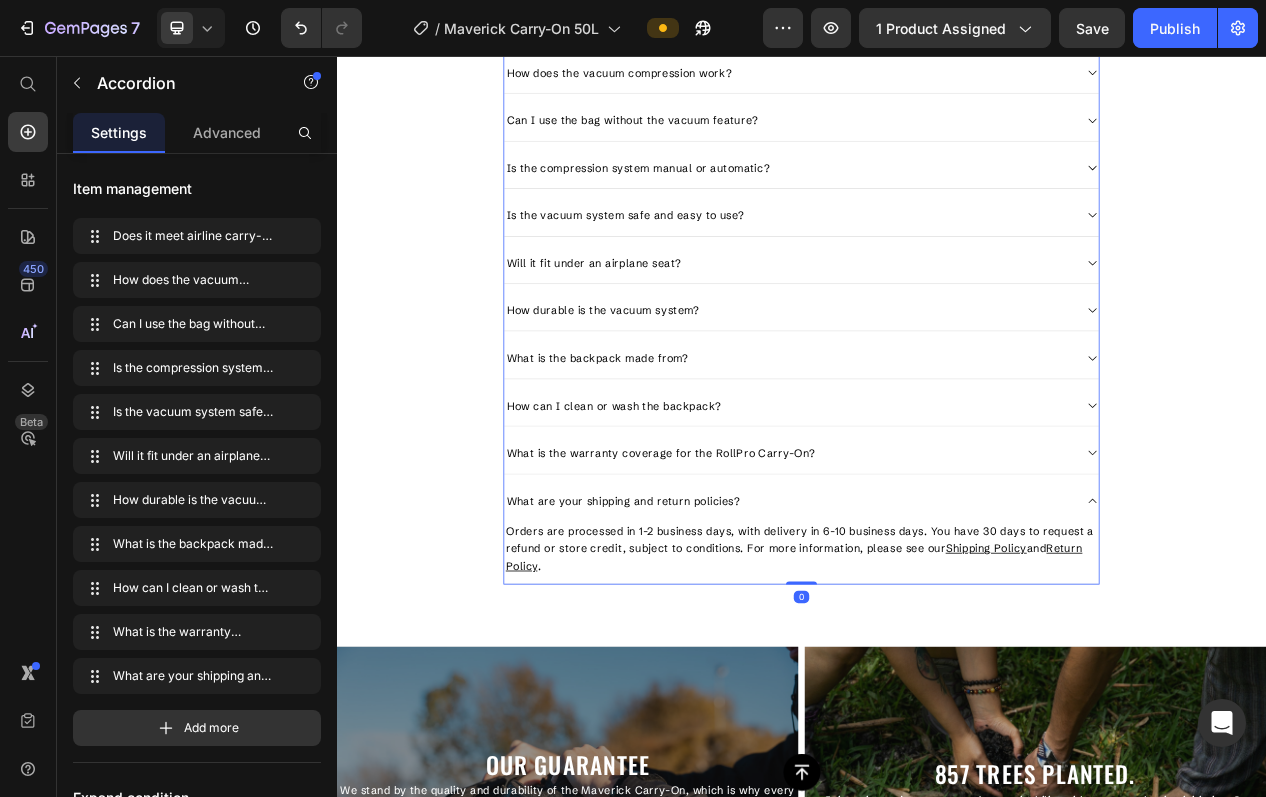 scroll, scrollTop: 3248, scrollLeft: 0, axis: vertical 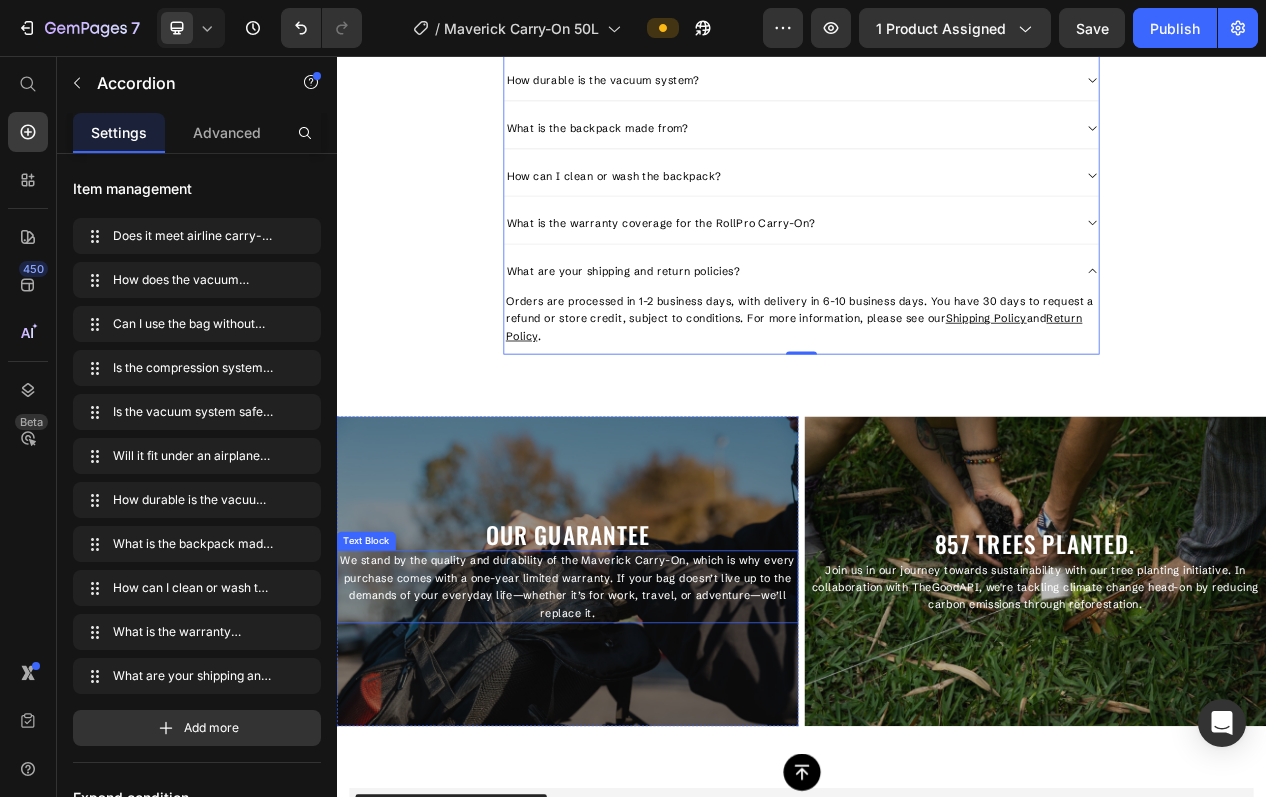 click on "We stand by the quality and durability of the Maverick Carry-On, which is why every purchase comes with a one-year limited warranty. If your bag doesn’t live up to the demands of your everyday life—whether it’s for work, travel, or adventure—we’ll replace it." at bounding box center (635, 741) 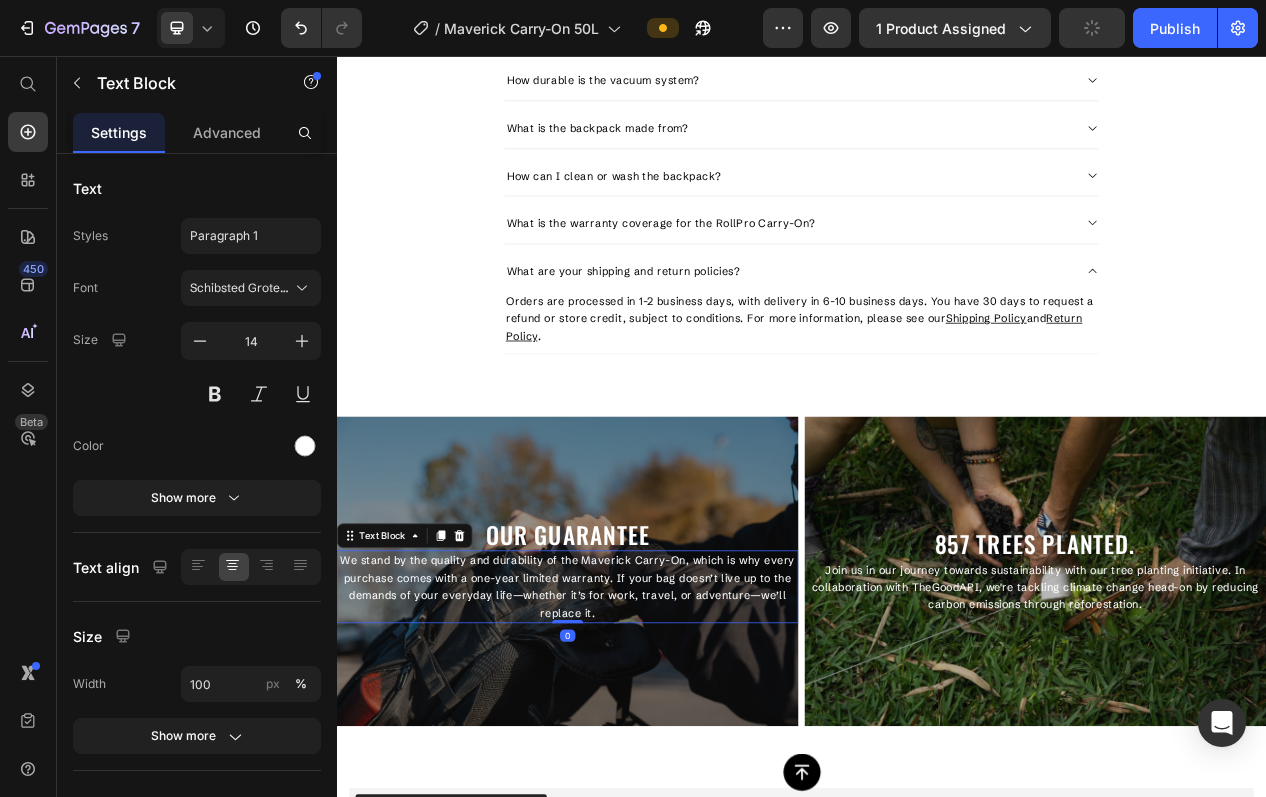 click on "We stand by the quality and durability of the Maverick Carry-On, which is why every purchase comes with a one-year limited warranty. If your bag doesn’t live up to the demands of your everyday life—whether it’s for work, travel, or adventure—we’ll replace it." at bounding box center (635, 741) 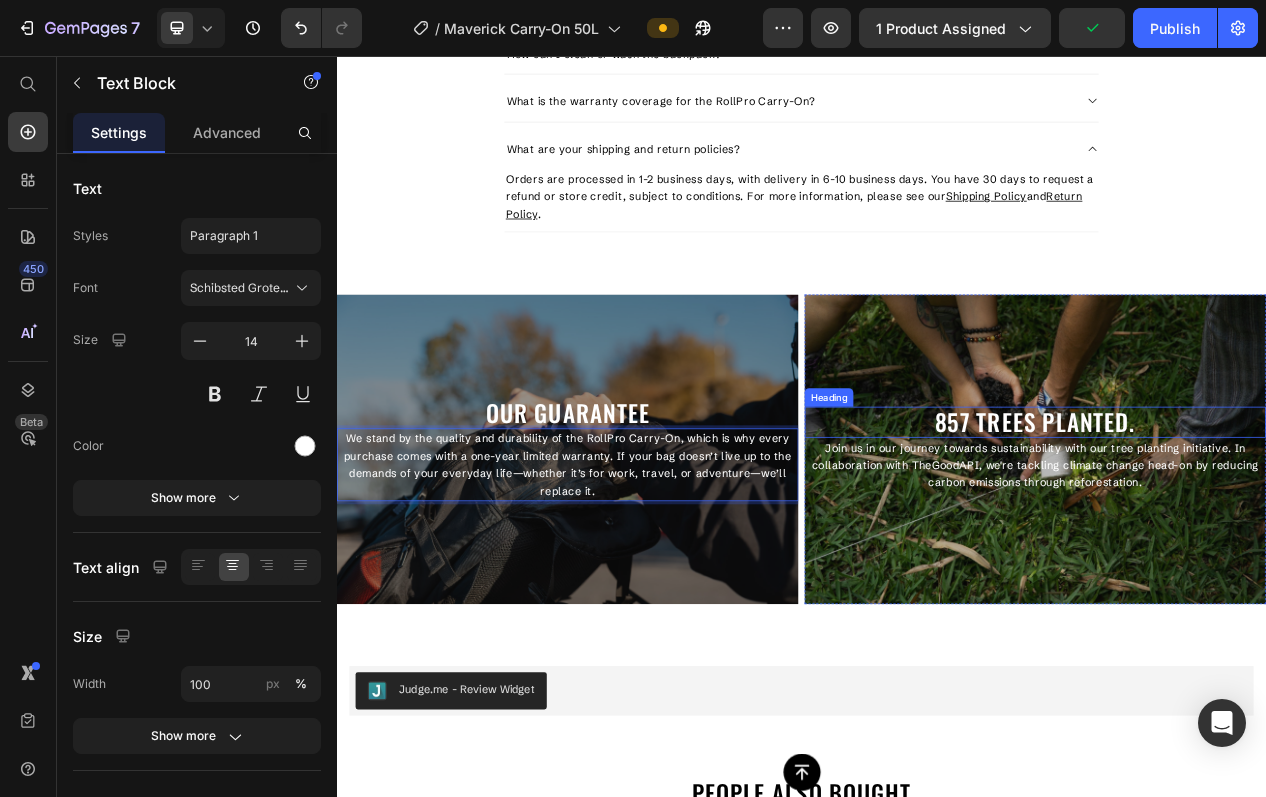 scroll, scrollTop: 3534, scrollLeft: 0, axis: vertical 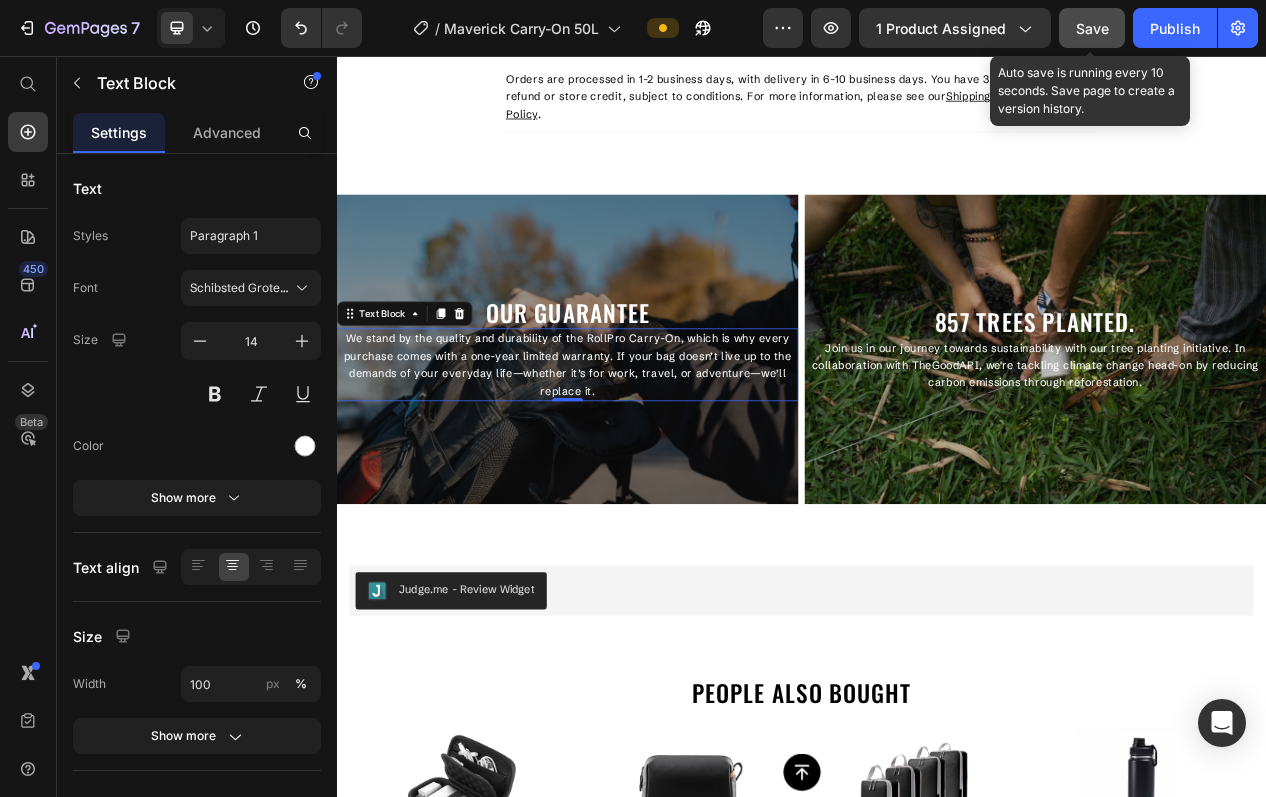 click on "Save" at bounding box center (1092, 28) 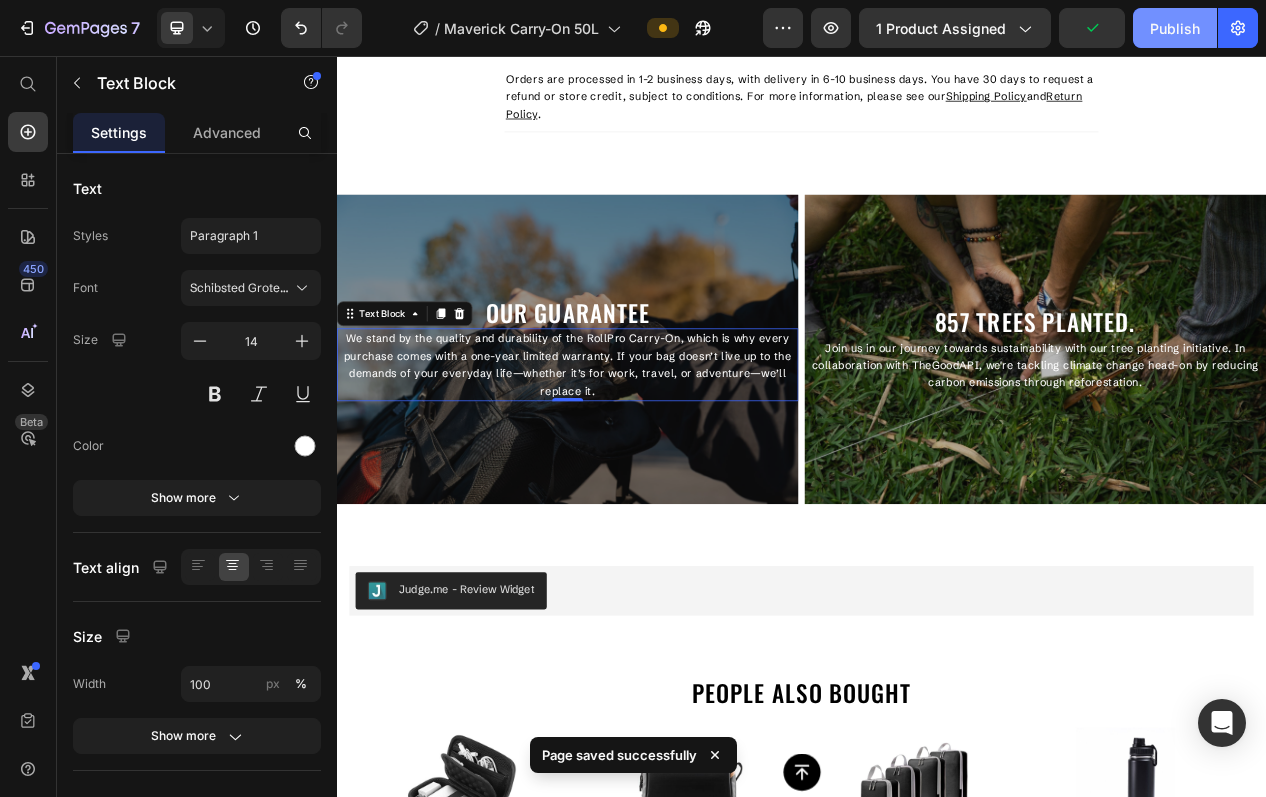click on "Publish" at bounding box center [1175, 28] 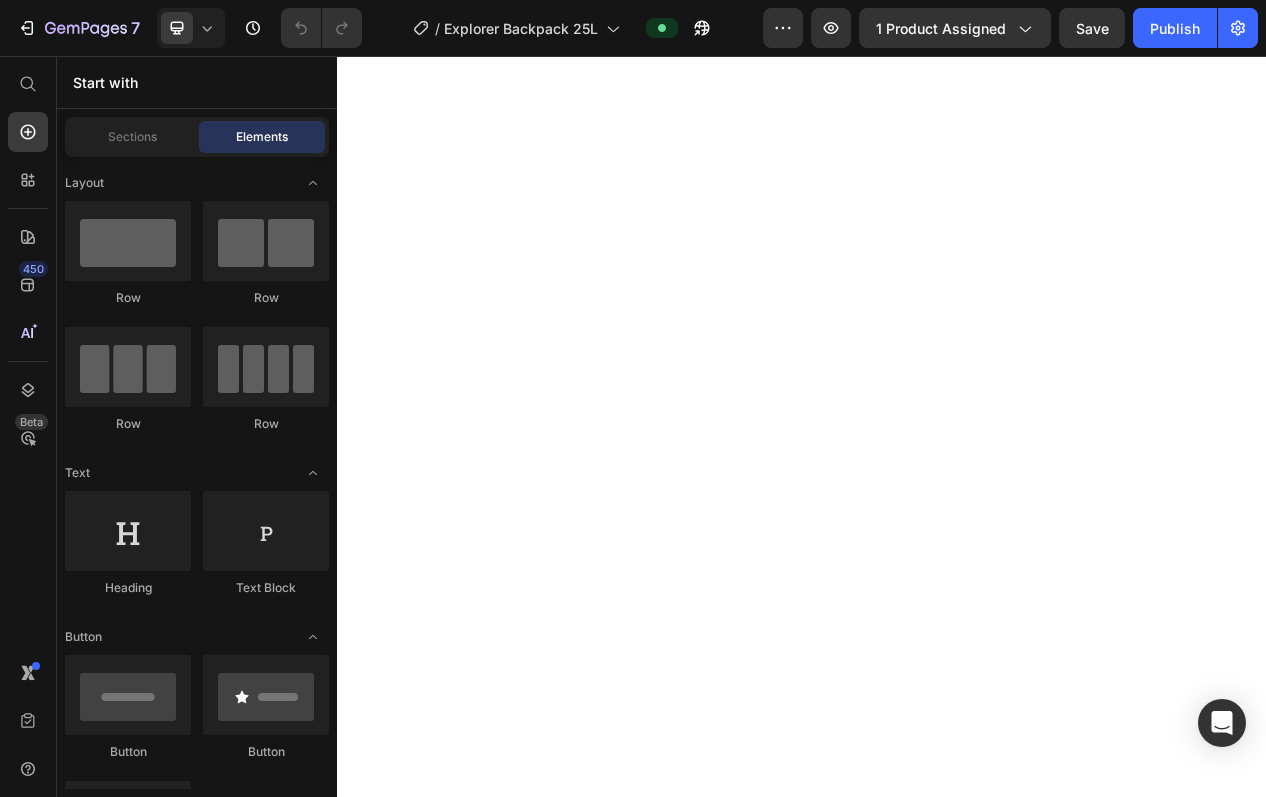 scroll, scrollTop: 0, scrollLeft: 0, axis: both 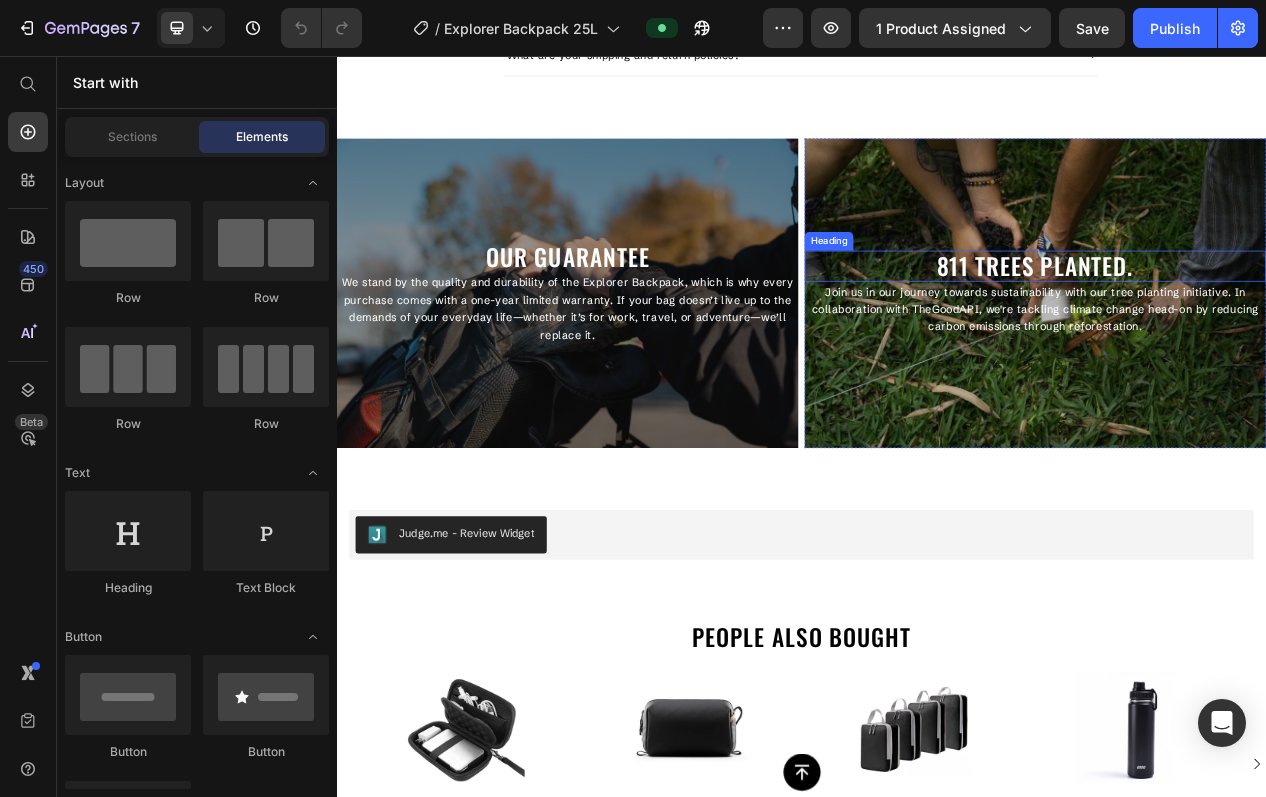 click on "811 TREES PLANTED." at bounding box center (1239, 327) 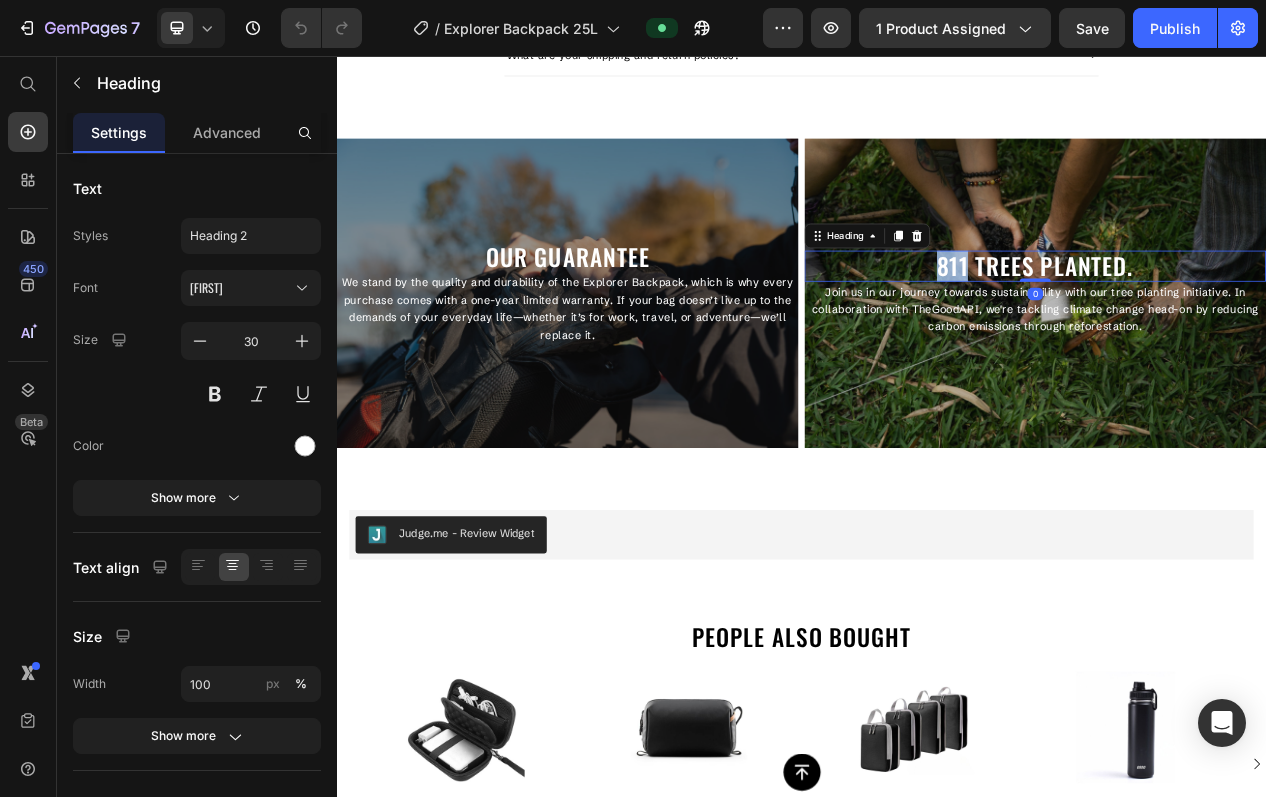 click on "811 TREES PLANTED." at bounding box center [1239, 327] 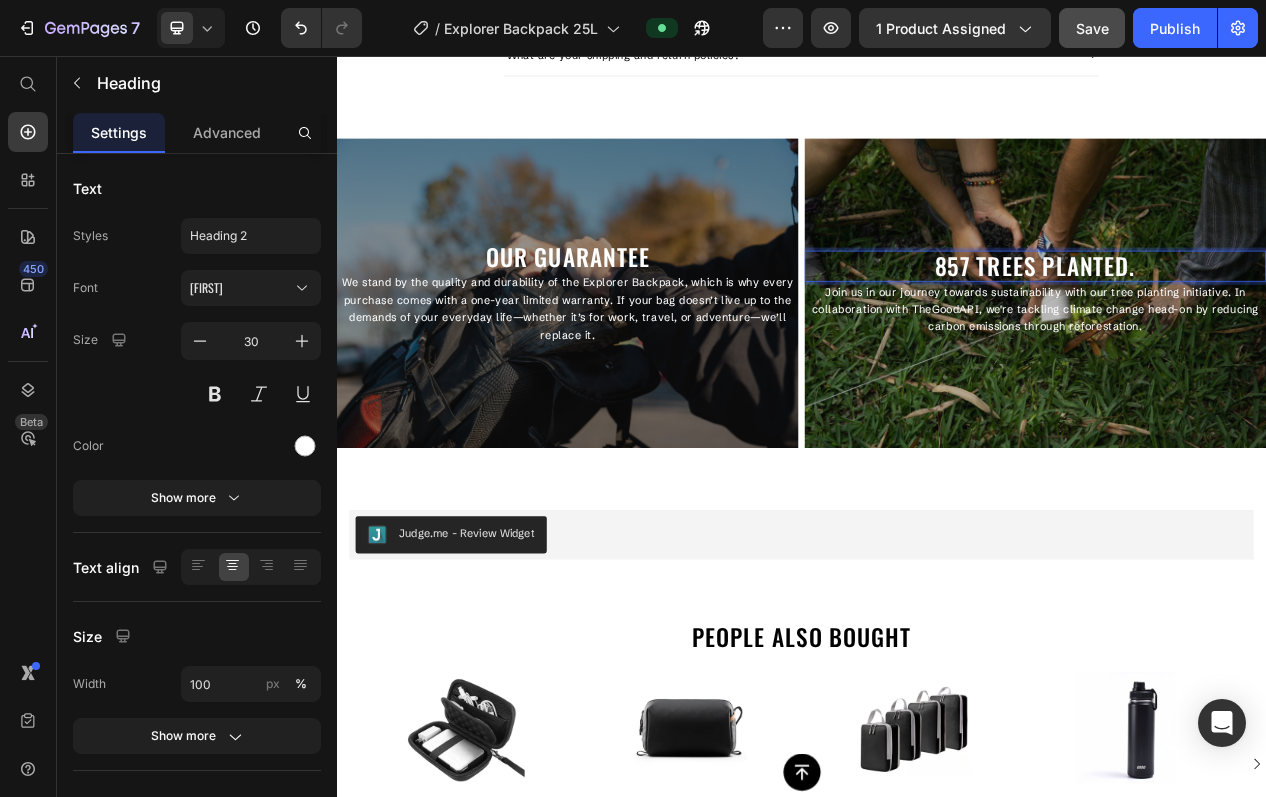 click on "Save" at bounding box center [1092, 28] 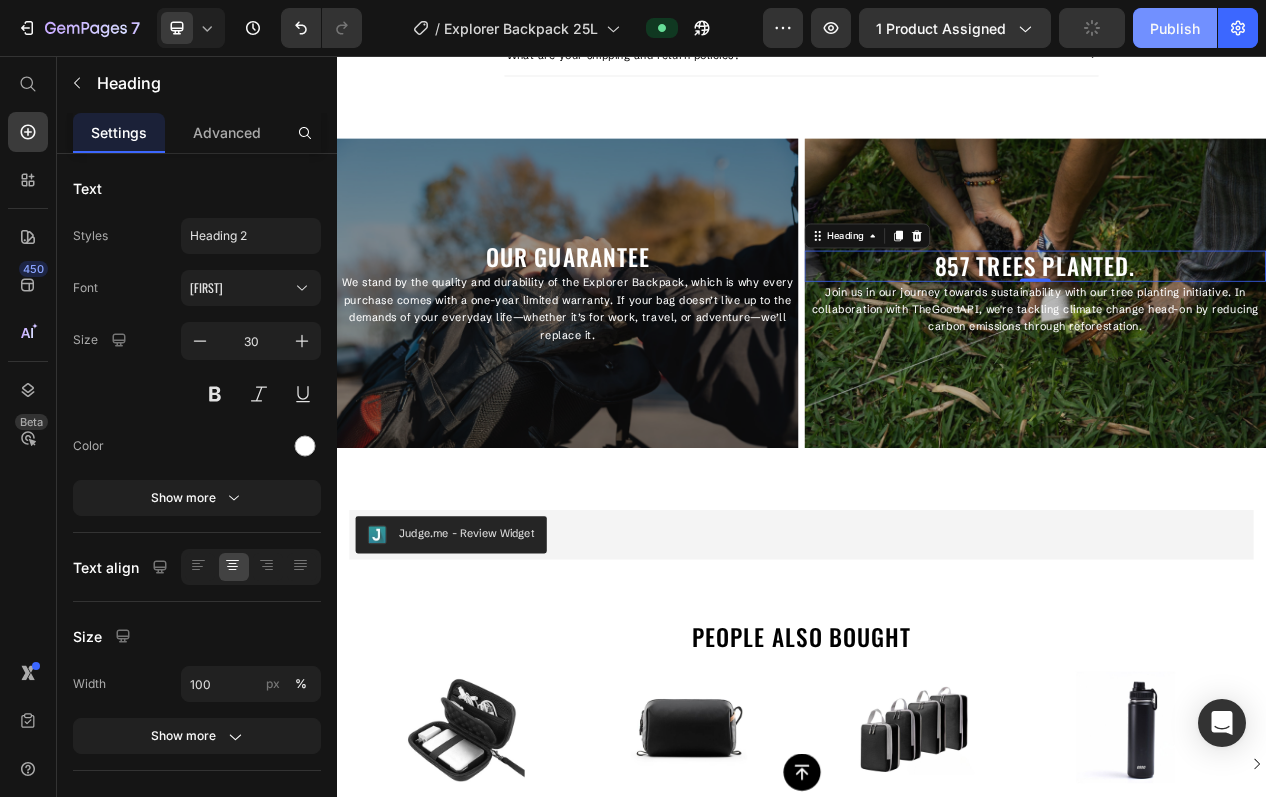 click on "Publish" at bounding box center (1175, 28) 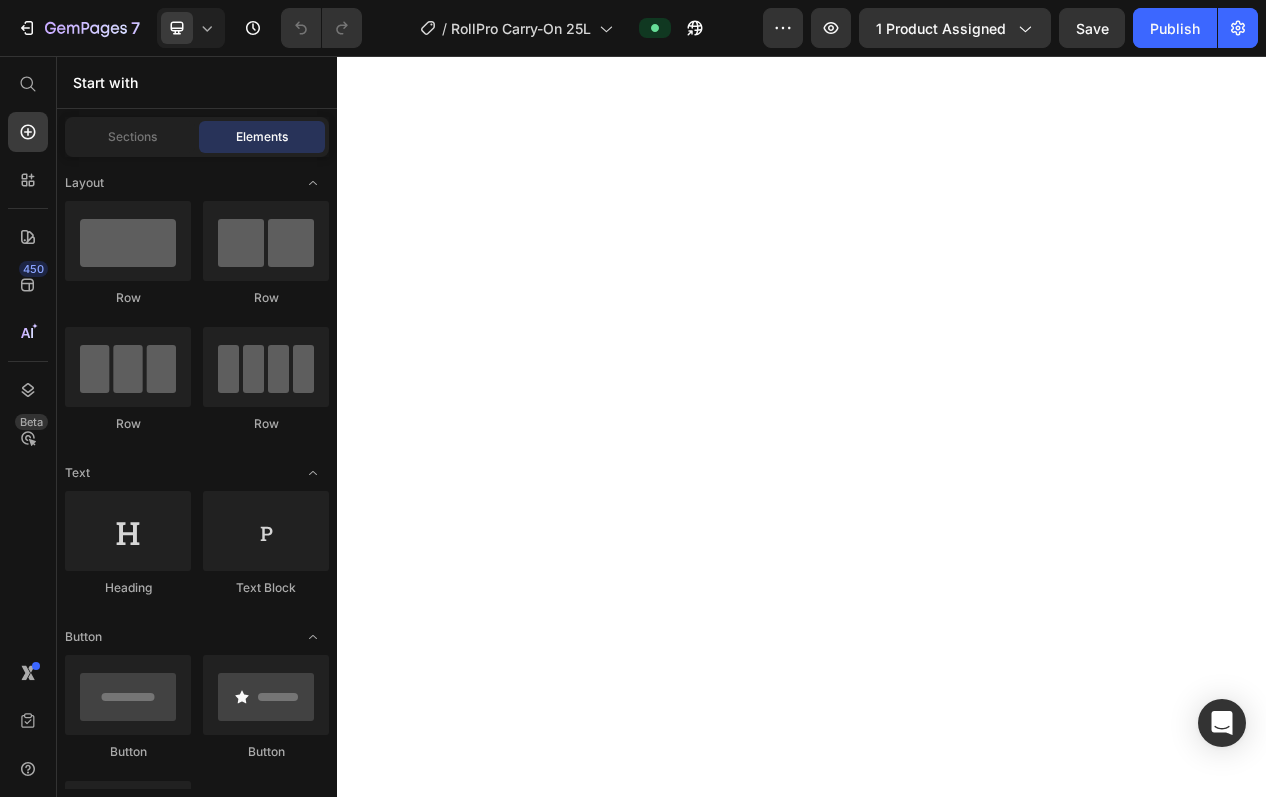 scroll, scrollTop: 0, scrollLeft: 0, axis: both 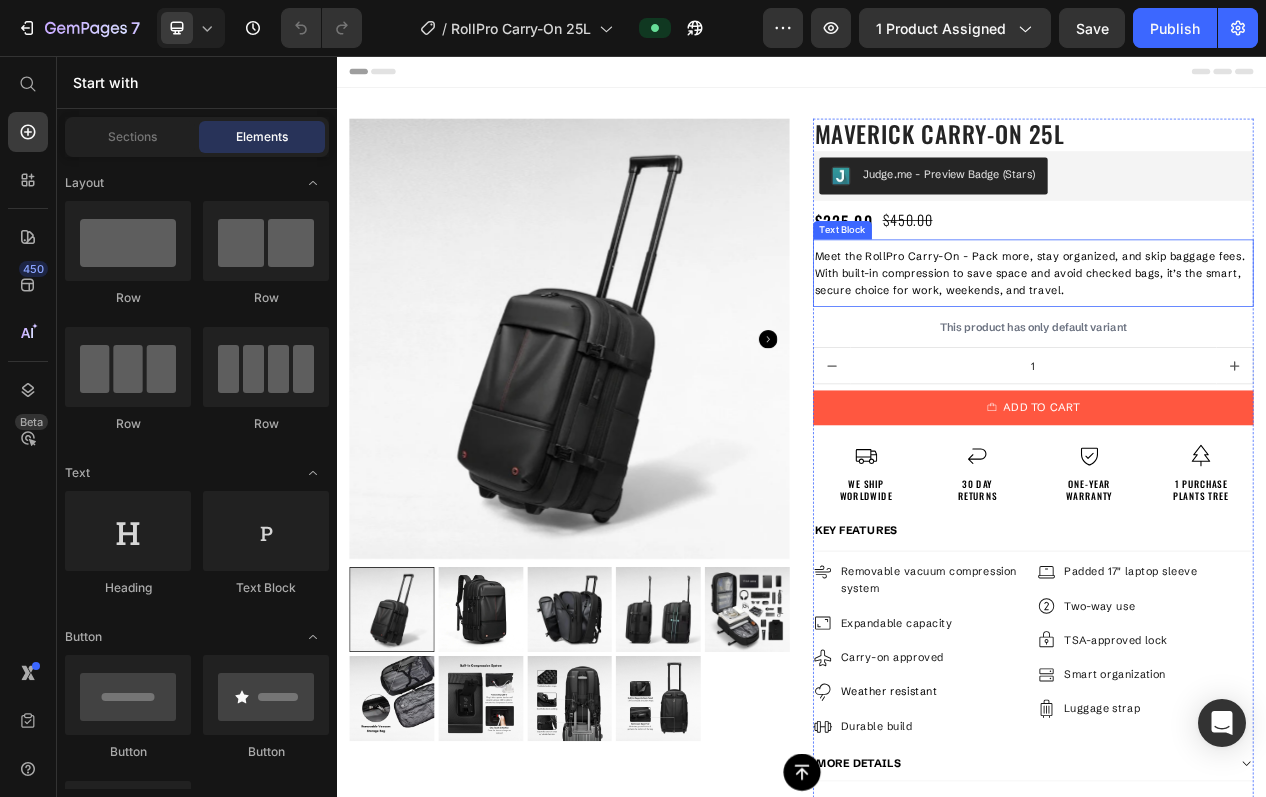 click on "Meet the RollPro Carry-On - Pack more, stay organized, and skip baggage fees. With built-in compression to save space and avoid checked bags, it’s the smart, secure choice for work, weekends, and travel." at bounding box center [1236, 336] 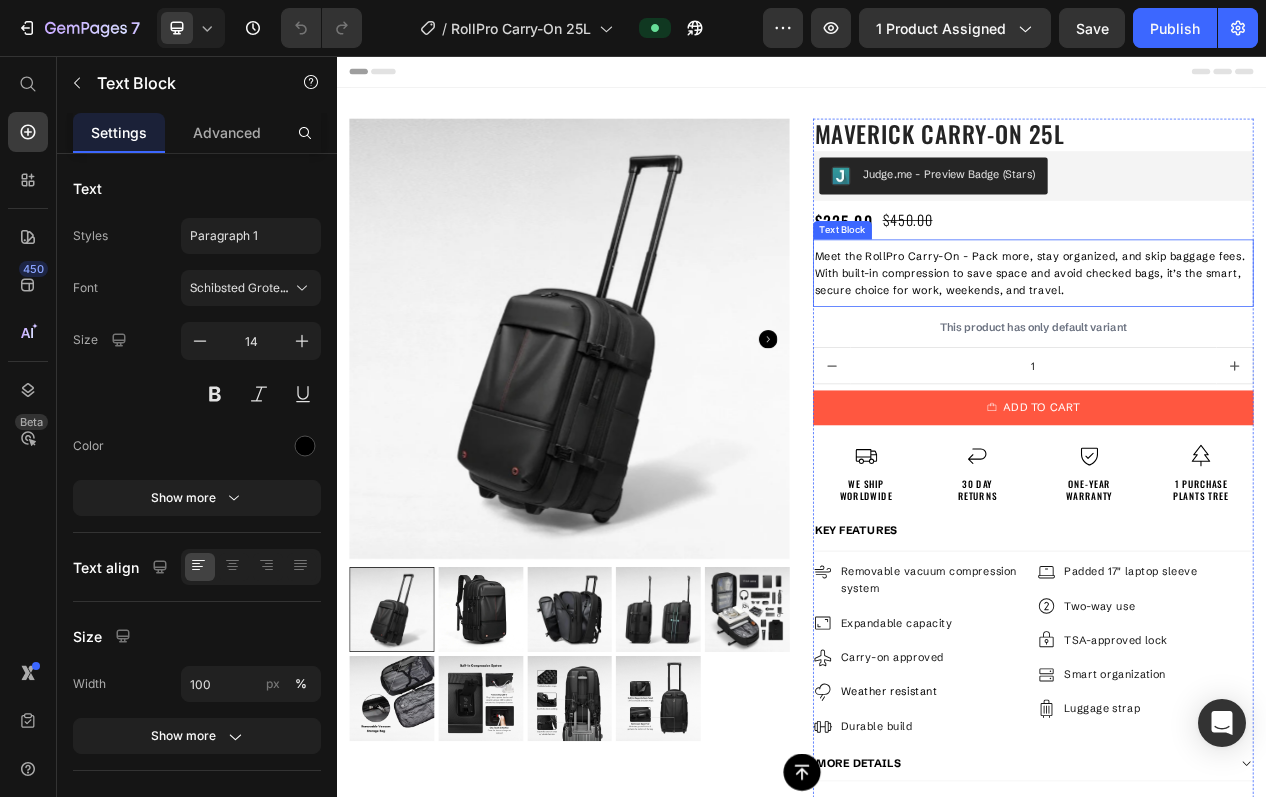 click on "Meet the RollPro Carry-On - Pack more, stay organized, and skip baggage fees. With built-in compression to save space and avoid checked bags, it’s the smart, secure choice for work, weekends, and travel." at bounding box center [1236, 336] 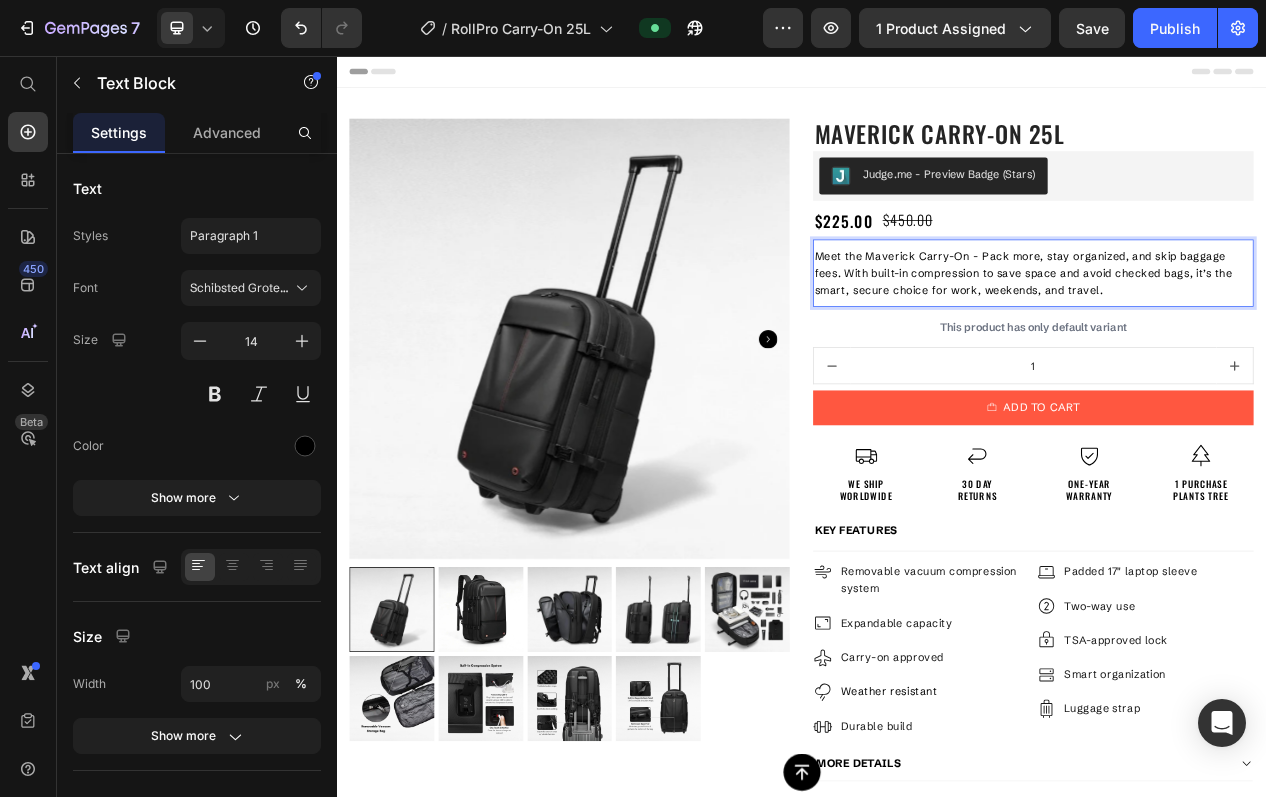 click on "Meet the Maverick Carry-On - Pack more, stay organized, and skip baggage fees. With built-in compression to save space and avoid checked bags, it’s the smart, secure choice for work, weekends, and travel." at bounding box center (1236, 336) 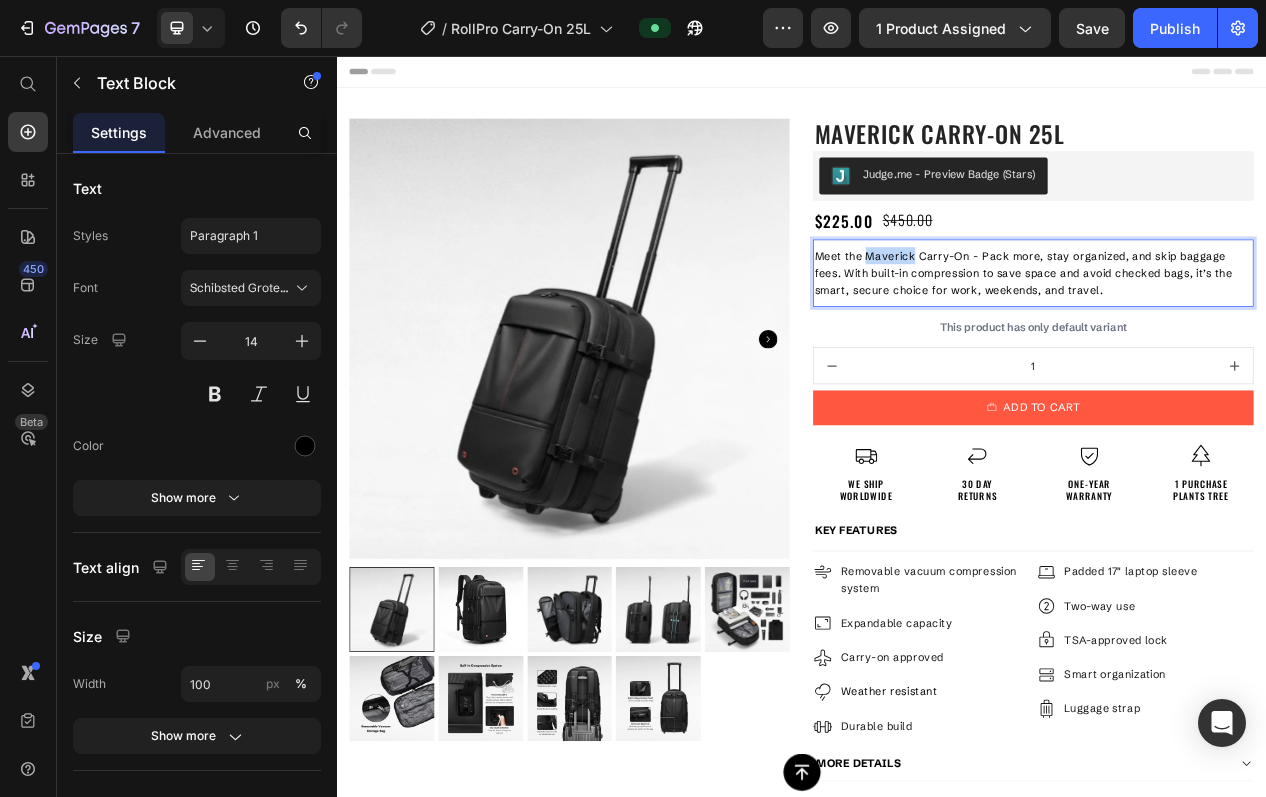 click on "Meet the Maverick Carry-On - Pack more, stay organized, and skip baggage fees. With built-in compression to save space and avoid checked bags, it’s the smart, secure choice for work, weekends, and travel." at bounding box center [1236, 336] 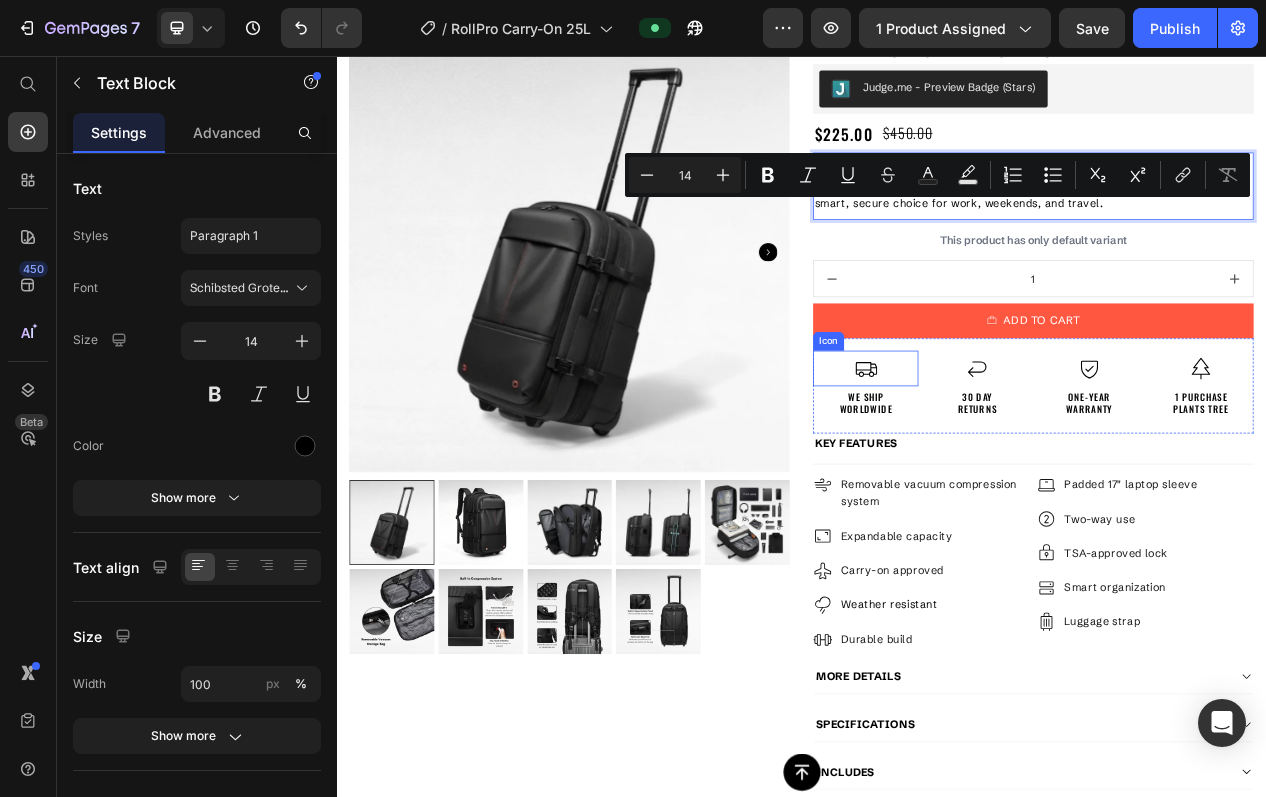 scroll, scrollTop: 348, scrollLeft: 0, axis: vertical 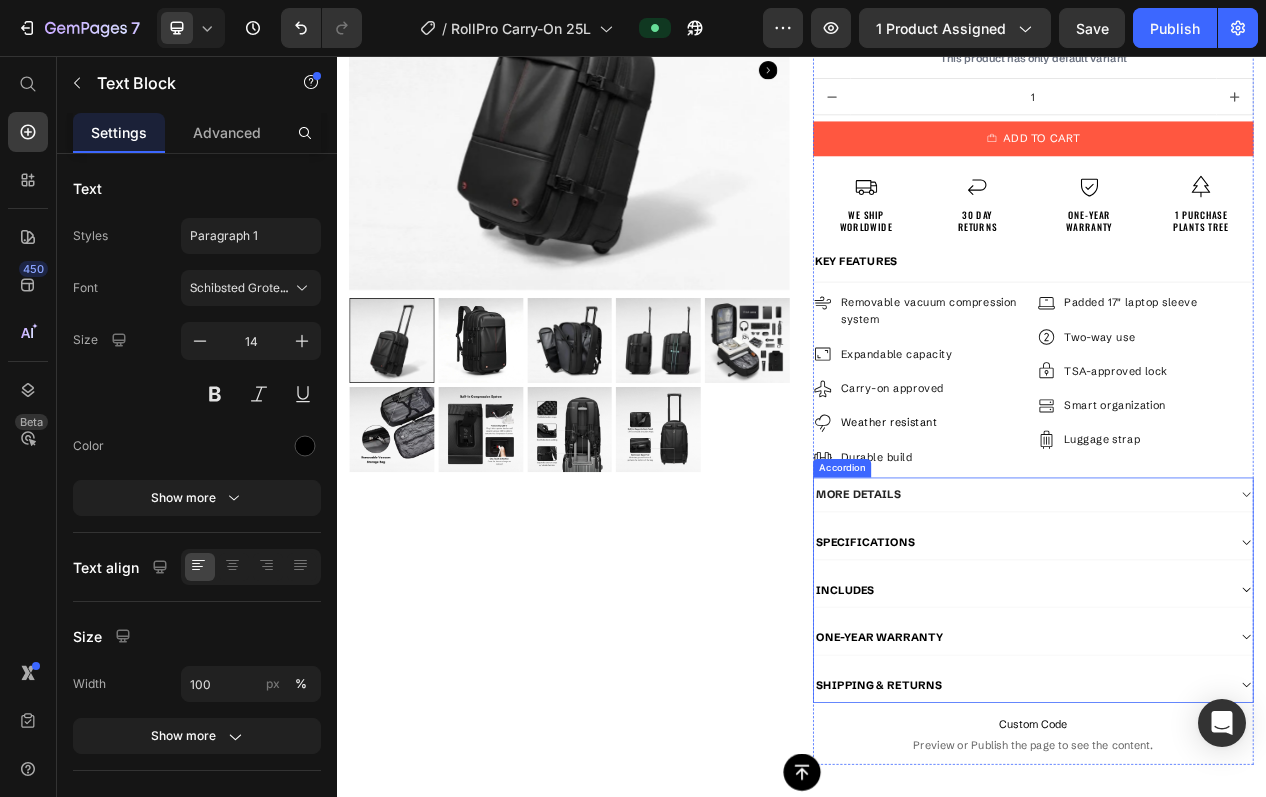 click on "MORE DETAILS" at bounding box center [1220, 622] 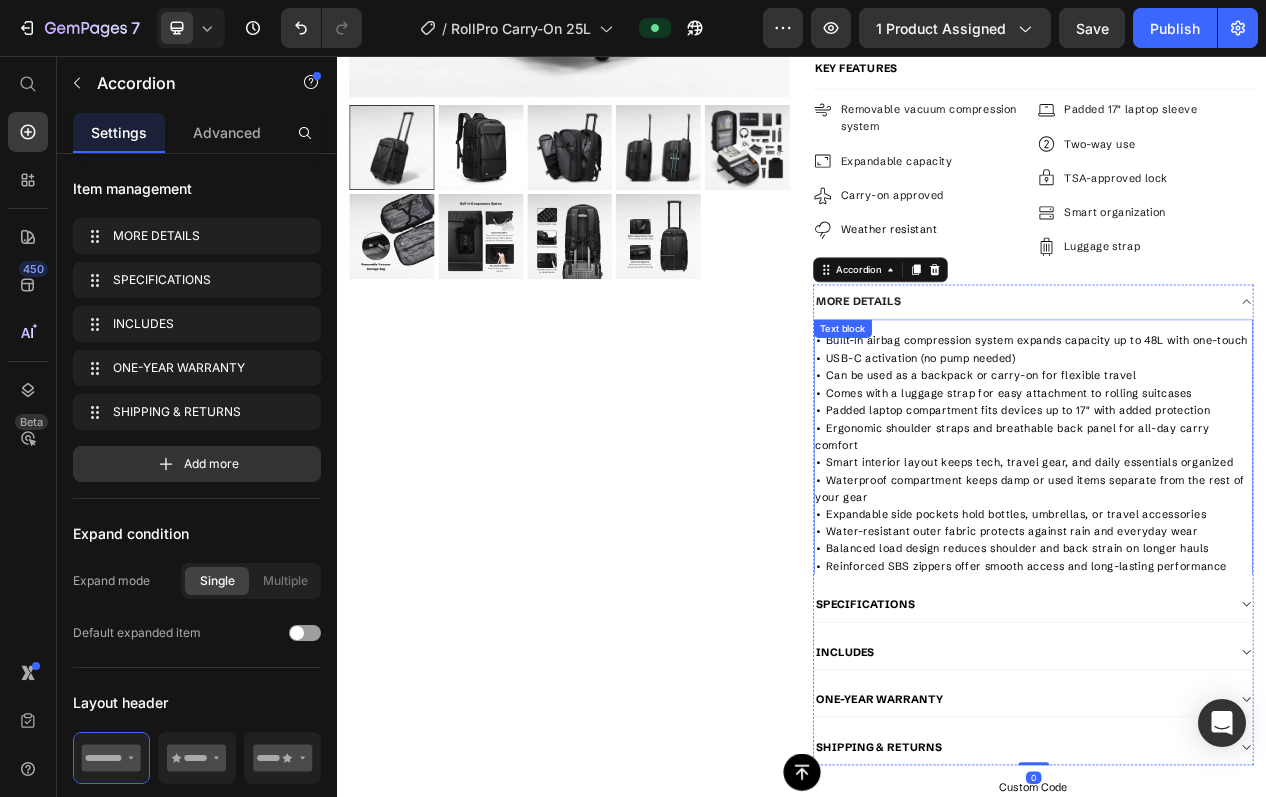 scroll, scrollTop: 708, scrollLeft: 0, axis: vertical 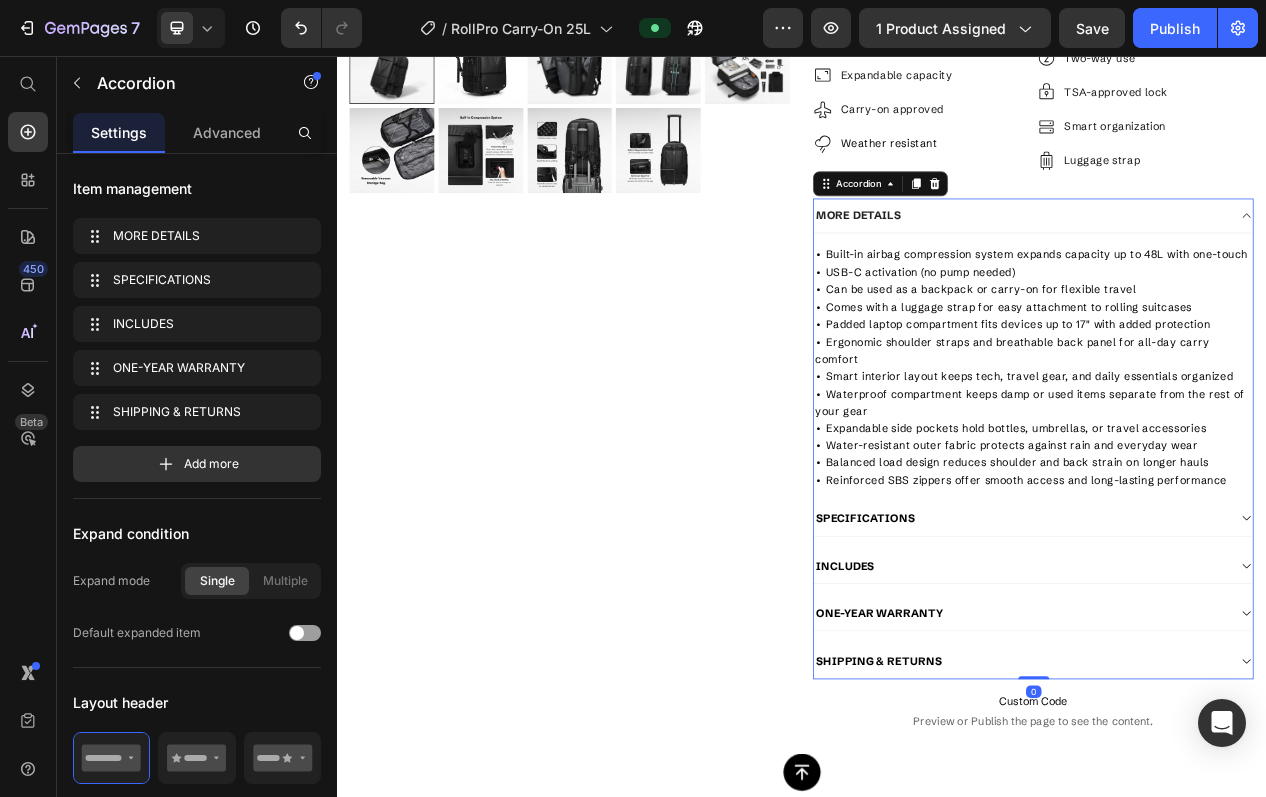 click on "MORE DETAILS • Built-in airbag compression system expands capacity up to 48L with one-touch • USB-C activation (no pump needed) • Can be used as a backpack or carry-on for flexible travel • Comes with a luggage strap for easy attachment to rolling suitcases • Padded laptop compartment fits devices up to 17" with added protection • Ergonomic shoulder straps and breathable back panel for all-day carry comfort • Smart interior layout keeps tech, travel gear, and daily essentials organized • Waterproof compartment keeps damp or used items separate from the rest of your gear • Expandable side pockets hold bottles, umbrellas, or travel accessories • Water-resistant outer fabric protects against rain and everyday wear • Balanced load design reduces shoulder and back strain on longer hauls • Reinforced SBS zippers offer smooth access and long-lasting performance Text block
SPECIFICATIONS" at bounding box center [1236, 550] 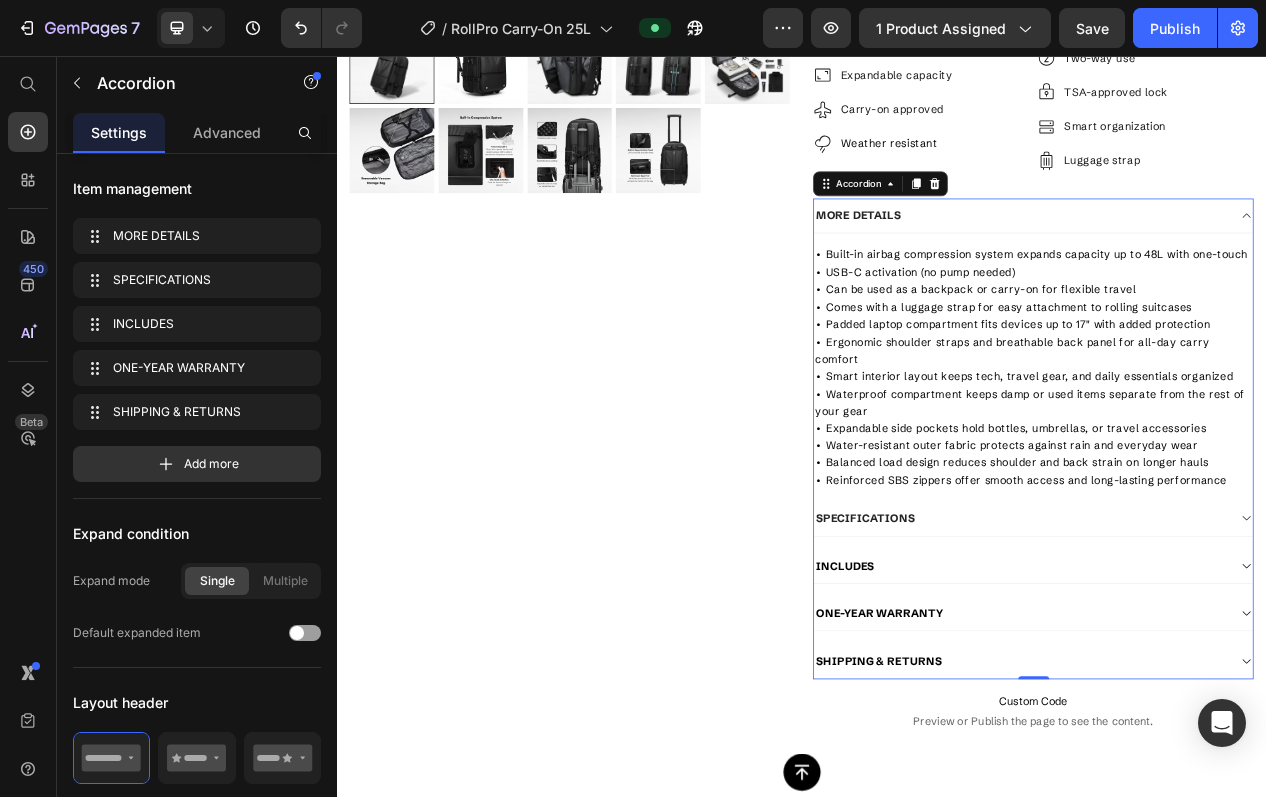 click on "SPECIFICATIONS" at bounding box center [1220, 653] 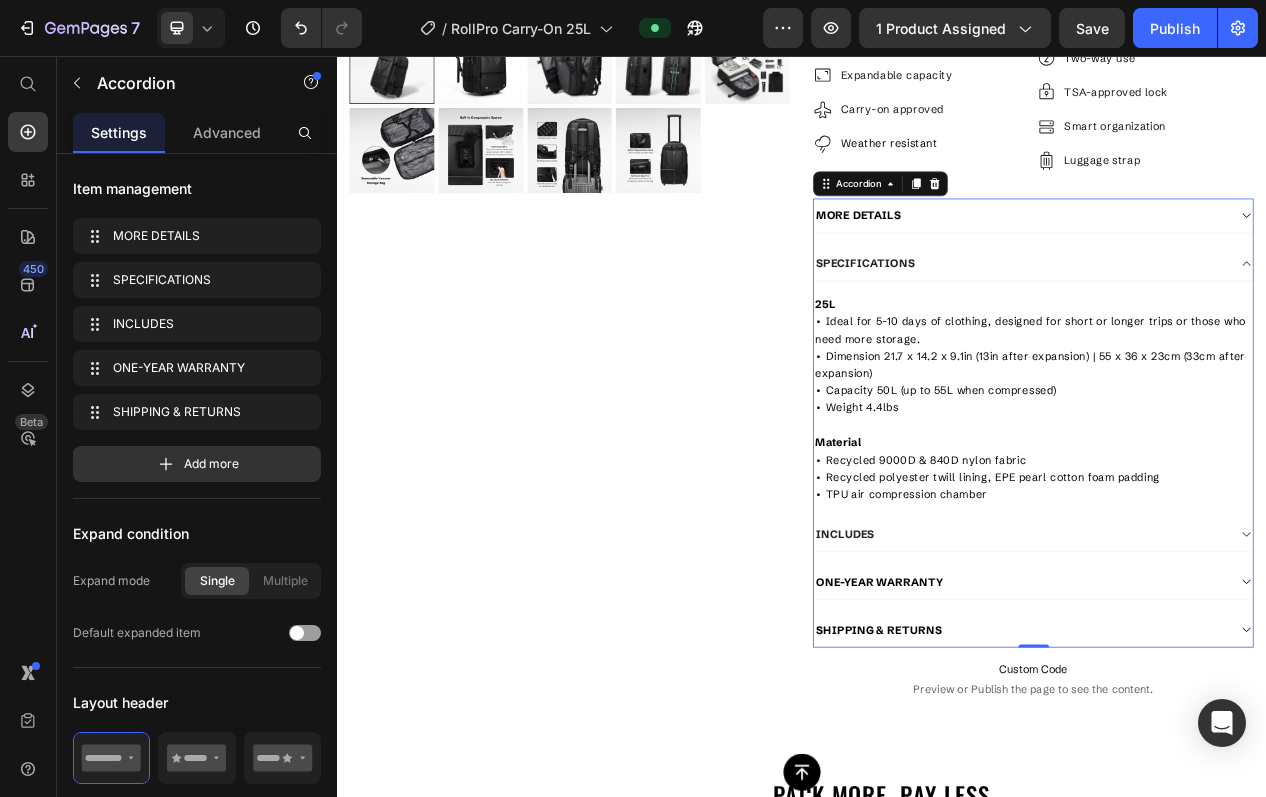 click on "INCLUDES" at bounding box center [1220, 674] 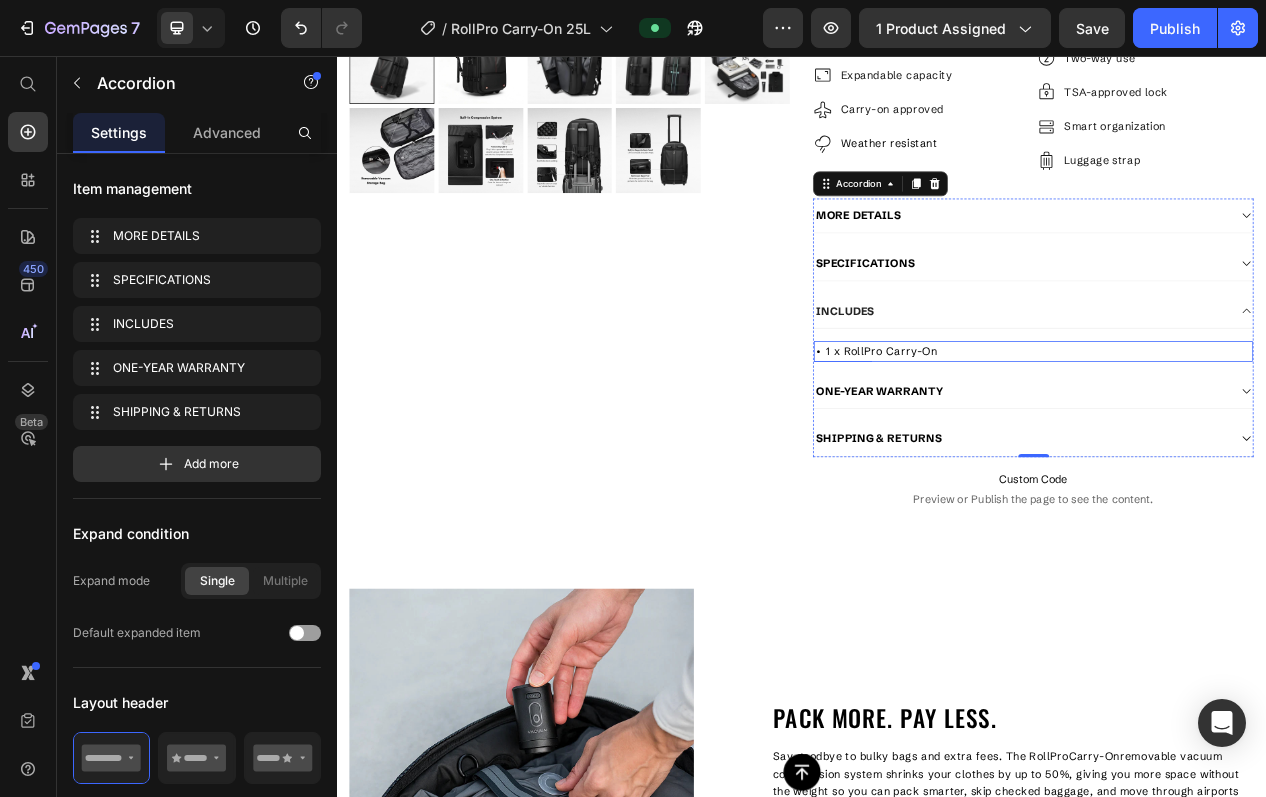 click on "• 1 x RollPro Carry-On" at bounding box center (1236, 437) 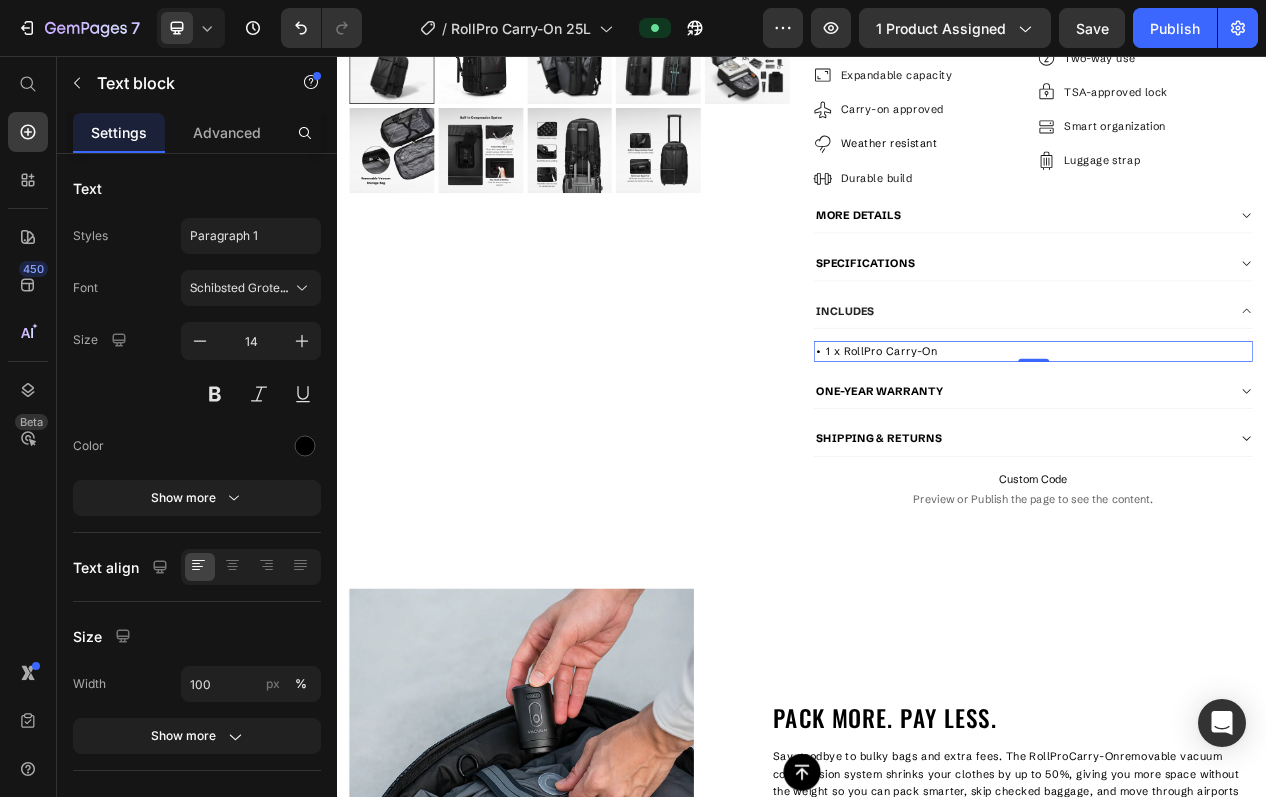 click on "• 1 x RollPro Carry-On" at bounding box center (1236, 437) 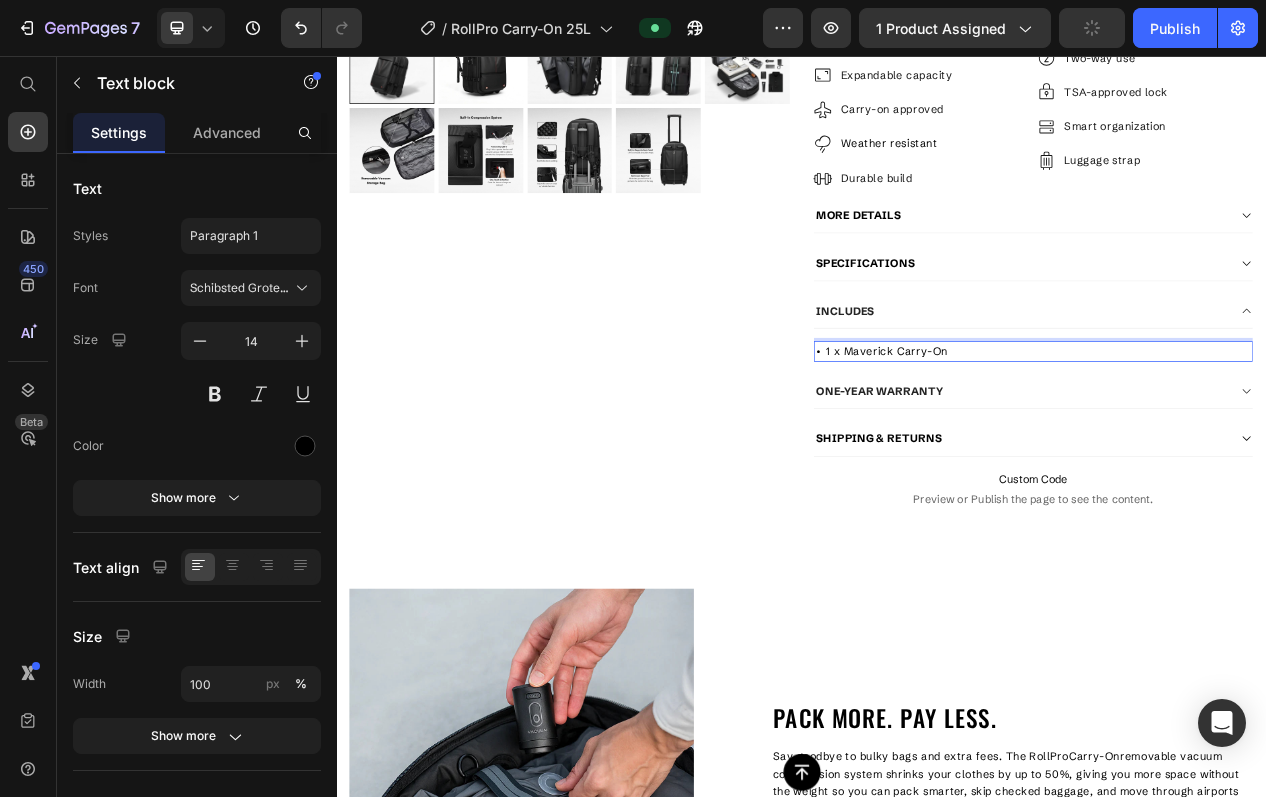 click on "ONE-YEAR WARRANTY" at bounding box center (1220, 489) 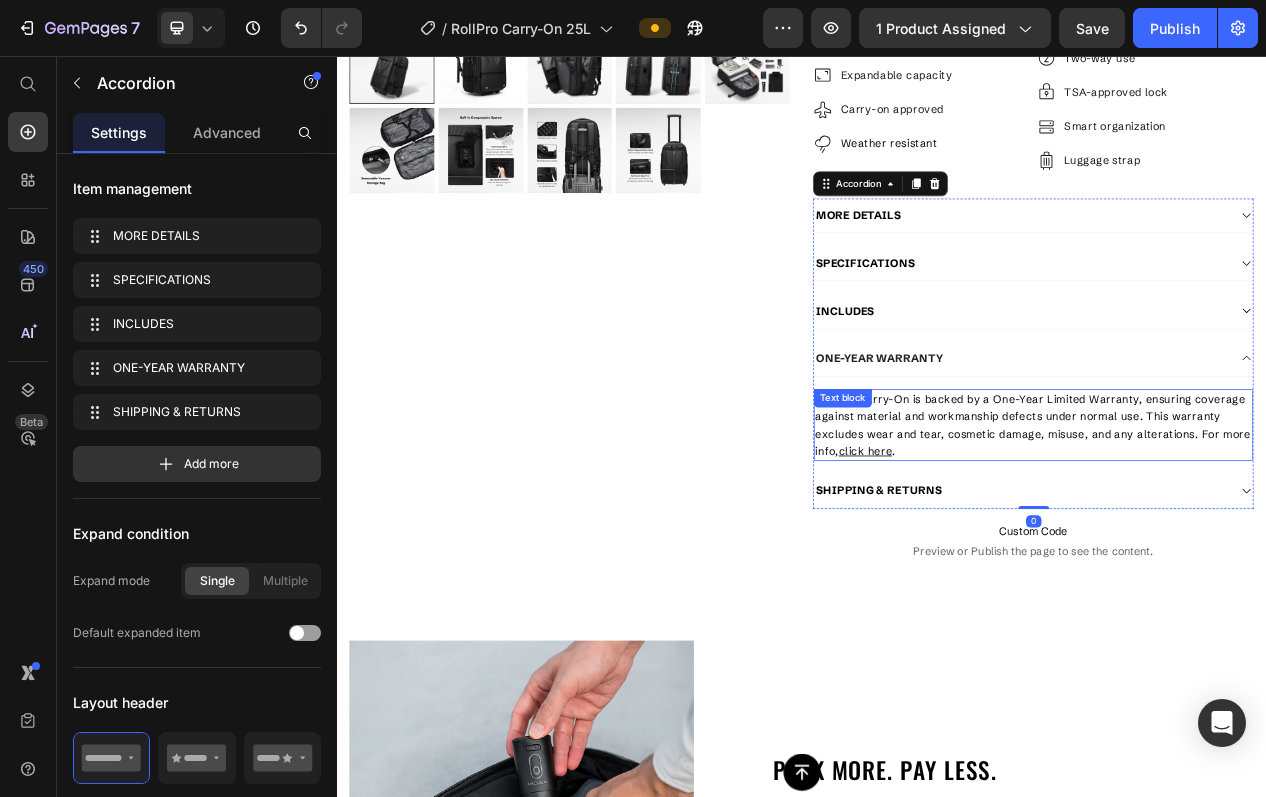 click on "RollPro Carry-On is backed by a One-Year Limited Warranty, ensuring coverage against material and workmanship defects under normal use. This warranty excludes wear and tear, cosmetic damage, misuse, and any alterations. For more info," at bounding box center [1236, 532] 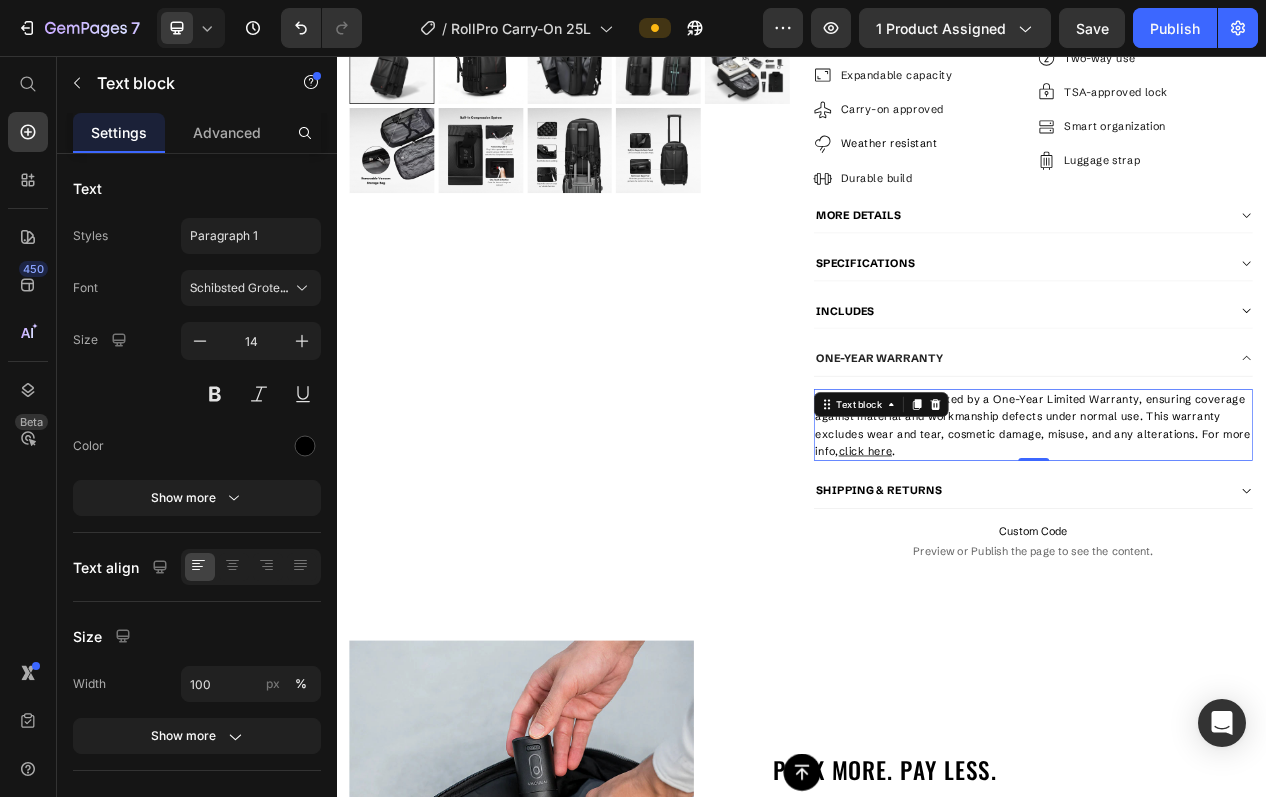 click on "RollPro Carry-On is backed by a One-Year Limited Warranty, ensuring coverage against material and workmanship defects under normal use. This warranty excludes wear and tear, cosmetic damage, misuse, and any alterations. For more info," at bounding box center [1236, 532] 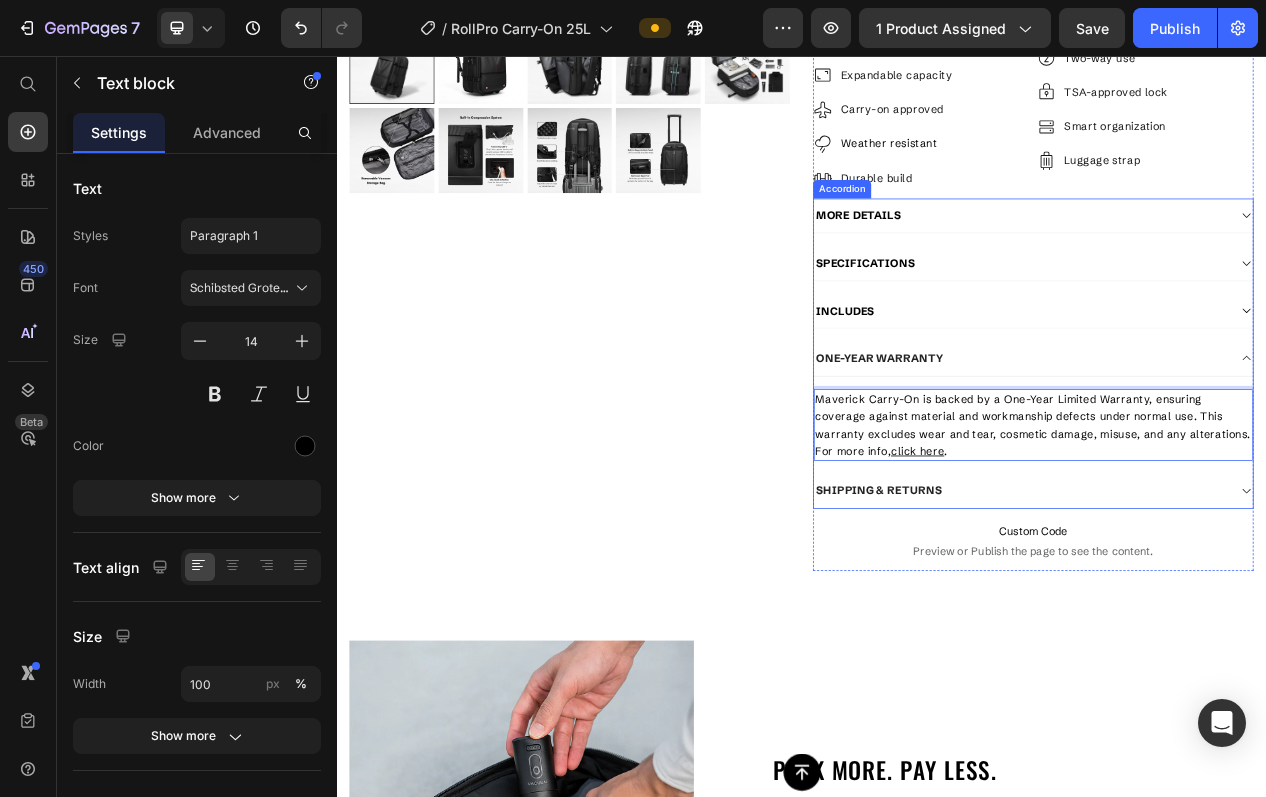 click on "SHIPPING & RETURNS" at bounding box center (1220, 617) 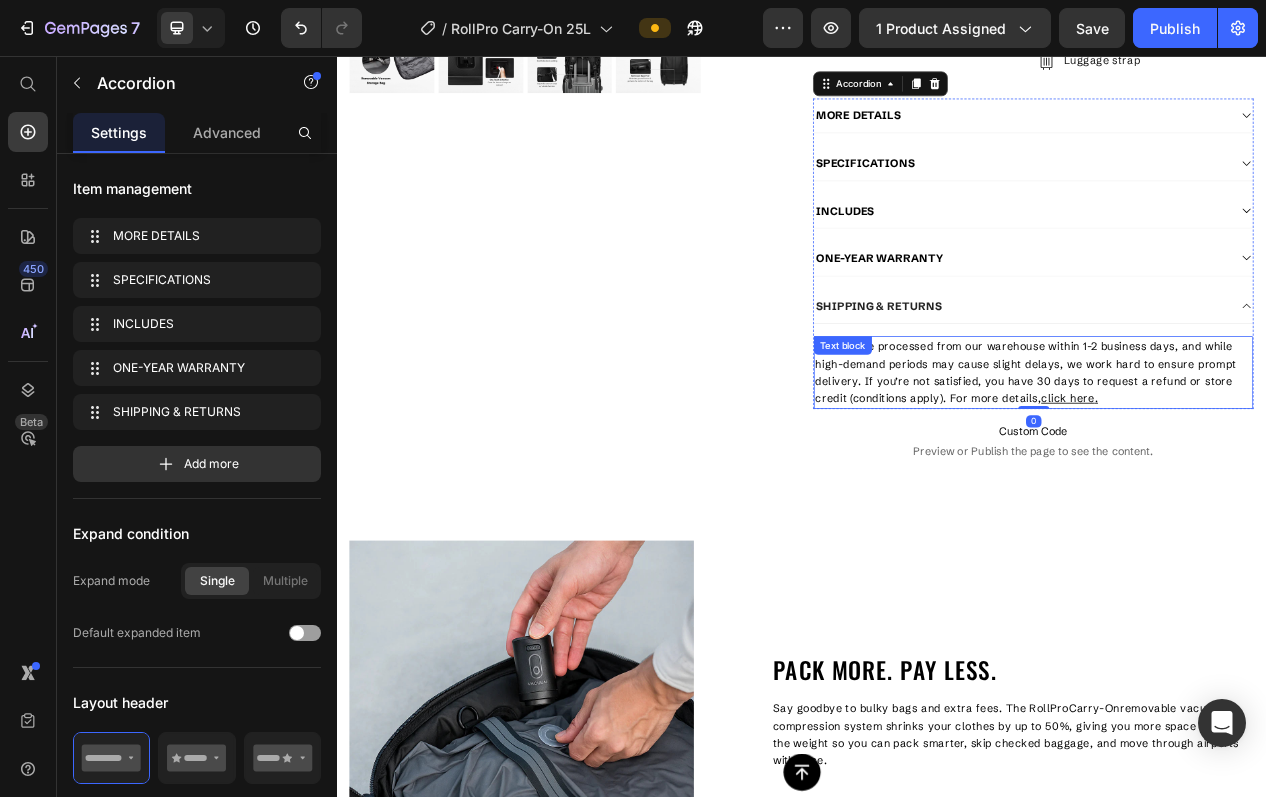 scroll, scrollTop: 1260, scrollLeft: 0, axis: vertical 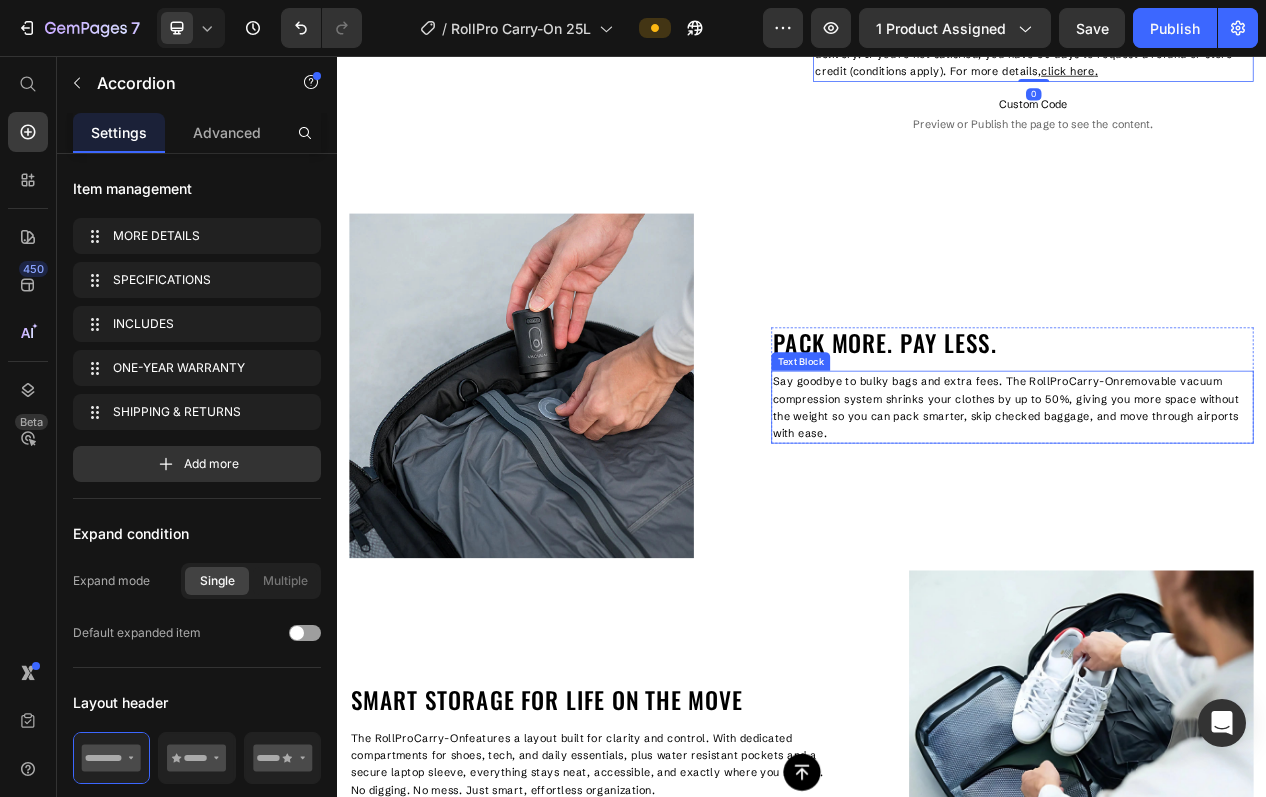 click on "Say goodbye to bulky bags and extra fees. The RollPro  Carry-On  removable vacuum compression system shrinks your clothes by up to 50%, giving you more space without the weight so you can pack smarter, skip checked baggage, and move through airports with ease." at bounding box center (1209, 509) 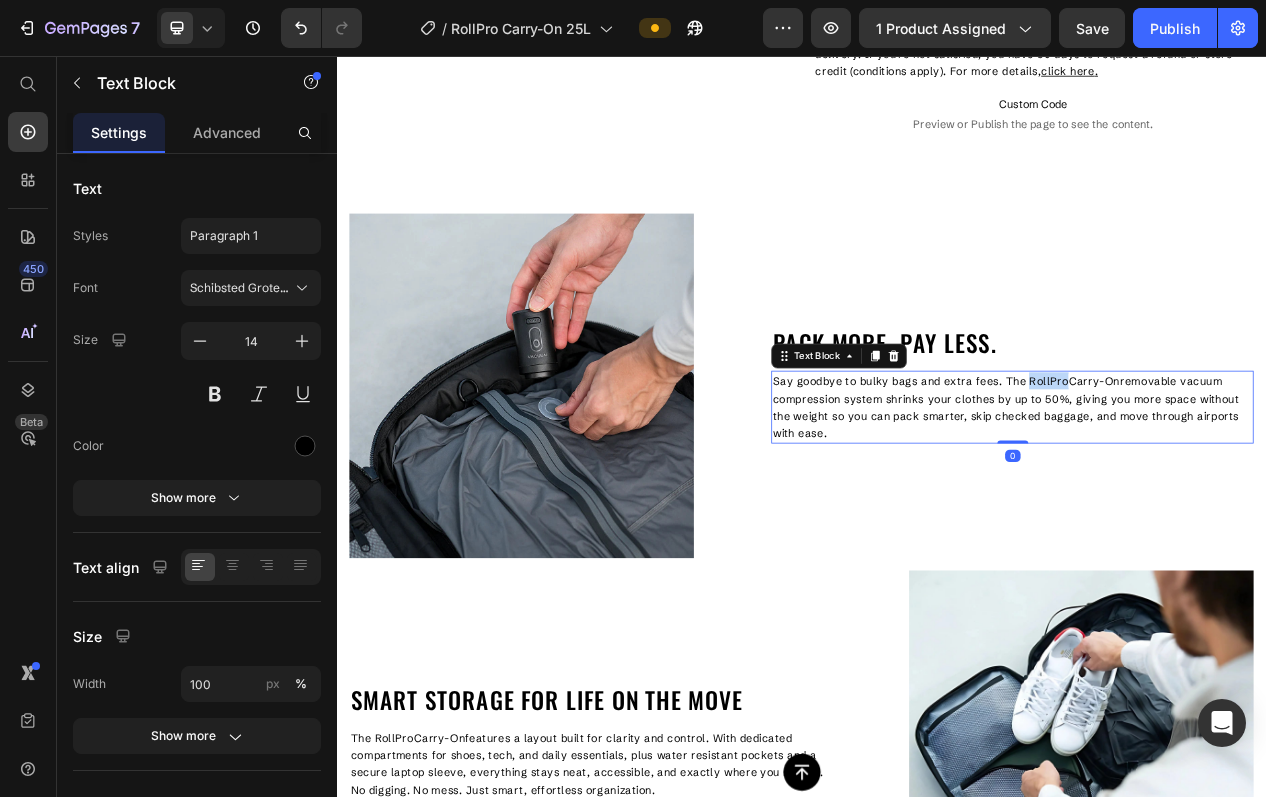 click on "Say goodbye to bulky bags and extra fees. The RollPro  Carry-On  removable vacuum compression system shrinks your clothes by up to 50%, giving you more space without the weight so you can pack smarter, skip checked baggage, and move through airports with ease." at bounding box center (1209, 509) 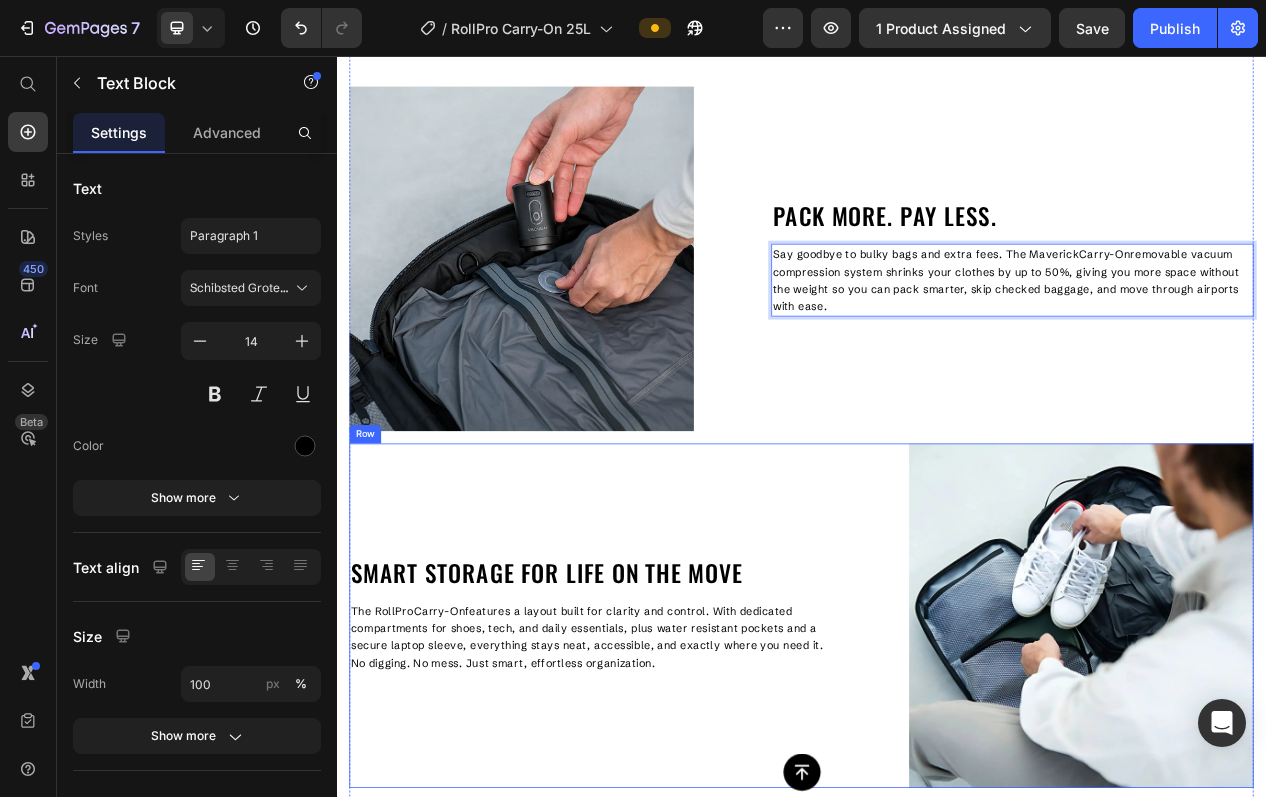 scroll, scrollTop: 1518, scrollLeft: 0, axis: vertical 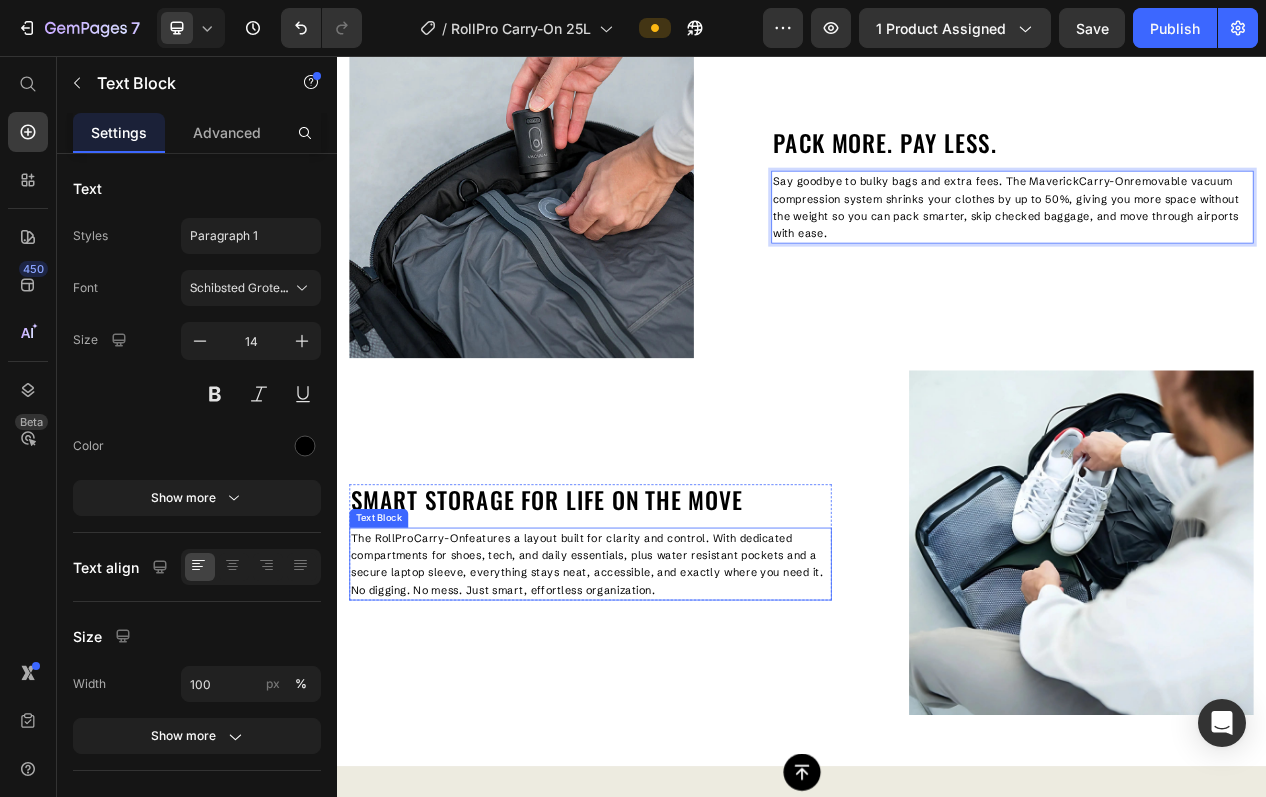 click on "The RollPro  Carry-On  features a layout built for clarity and control. With dedicated compartments for shoes, tech, and daily essentials, plus water resistant pockets and a secure laptop sleeve, everything stays neat, accessible, and exactly where you need it. No digging. No mess. Just smart, effortless organization." at bounding box center [664, 712] 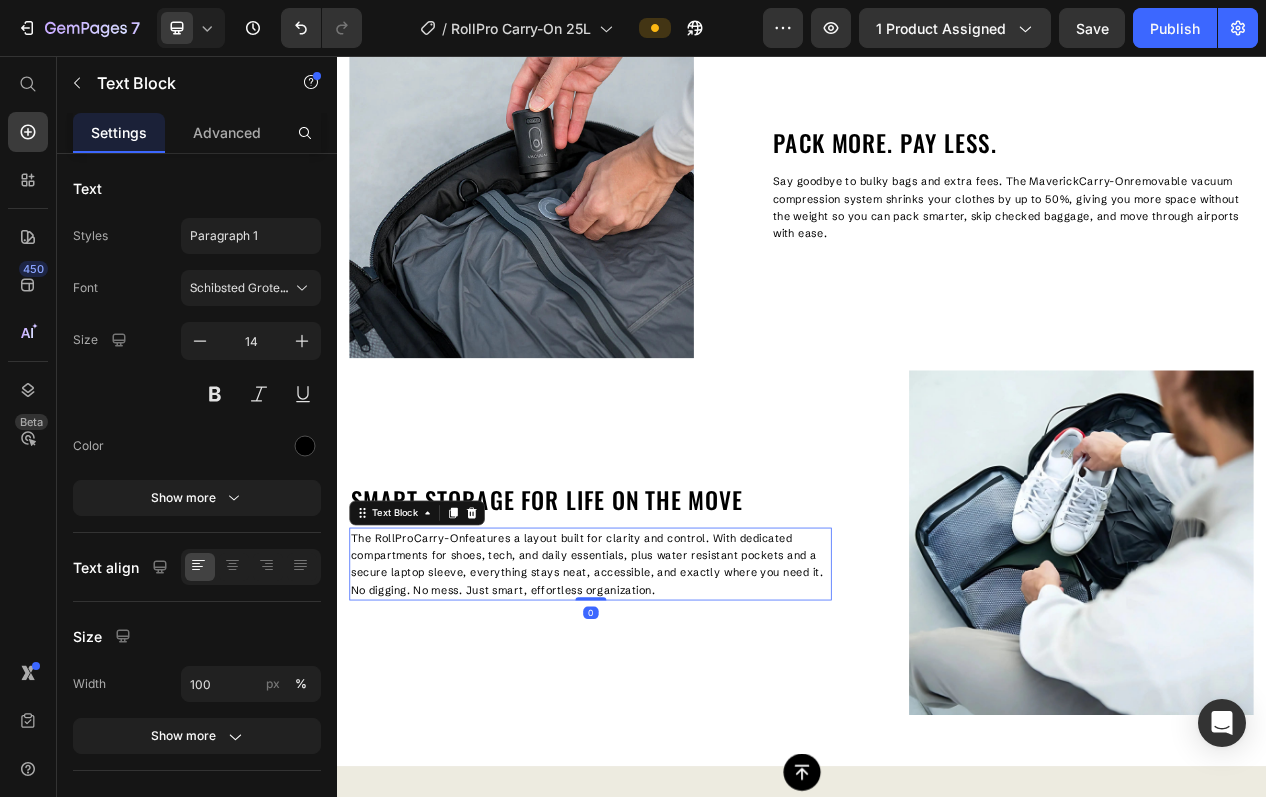 click on "The RollPro  Carry-On  features a layout built for clarity and control. With dedicated compartments for shoes, tech, and daily essentials, plus water resistant pockets and a secure laptop sleeve, everything stays neat, accessible, and exactly where you need it. No digging. No mess. Just smart, effortless organization." at bounding box center (664, 712) 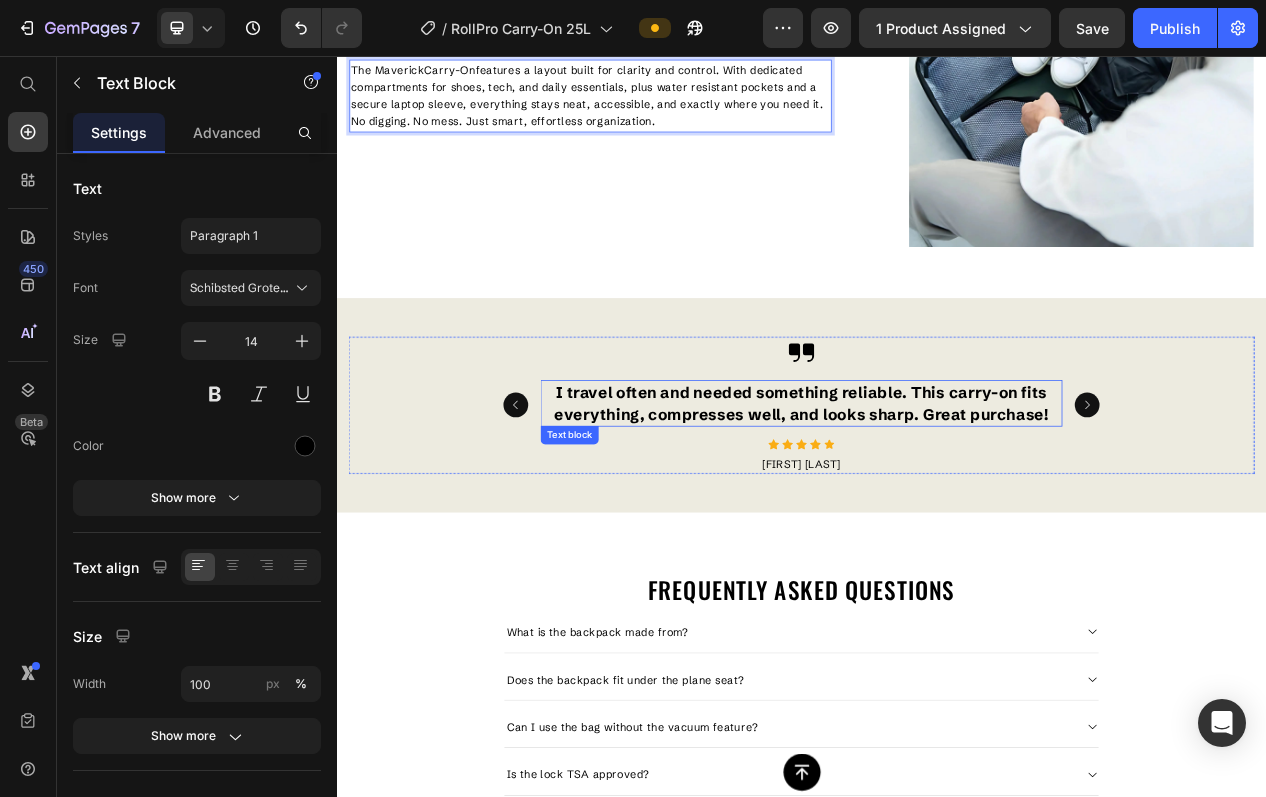 scroll, scrollTop: 2173, scrollLeft: 0, axis: vertical 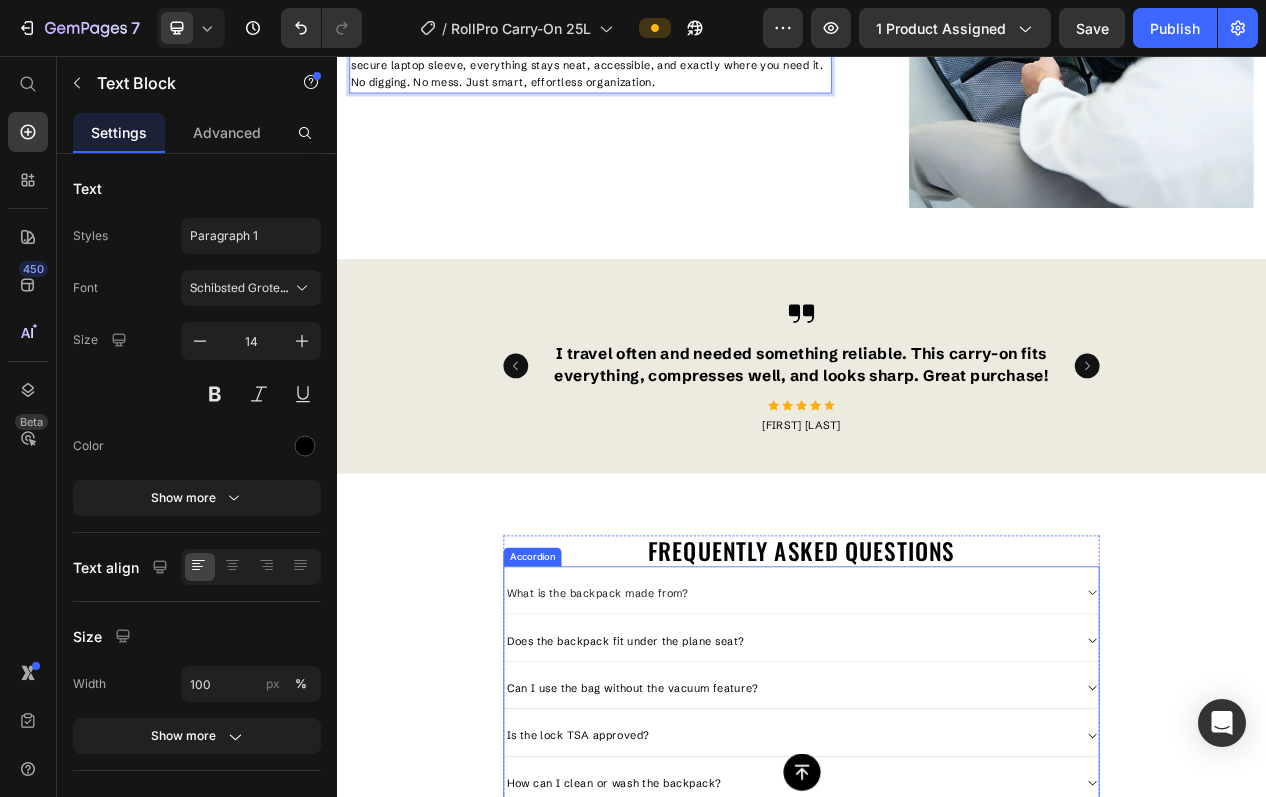 click on "What is the backpack made from?" at bounding box center [921, 749] 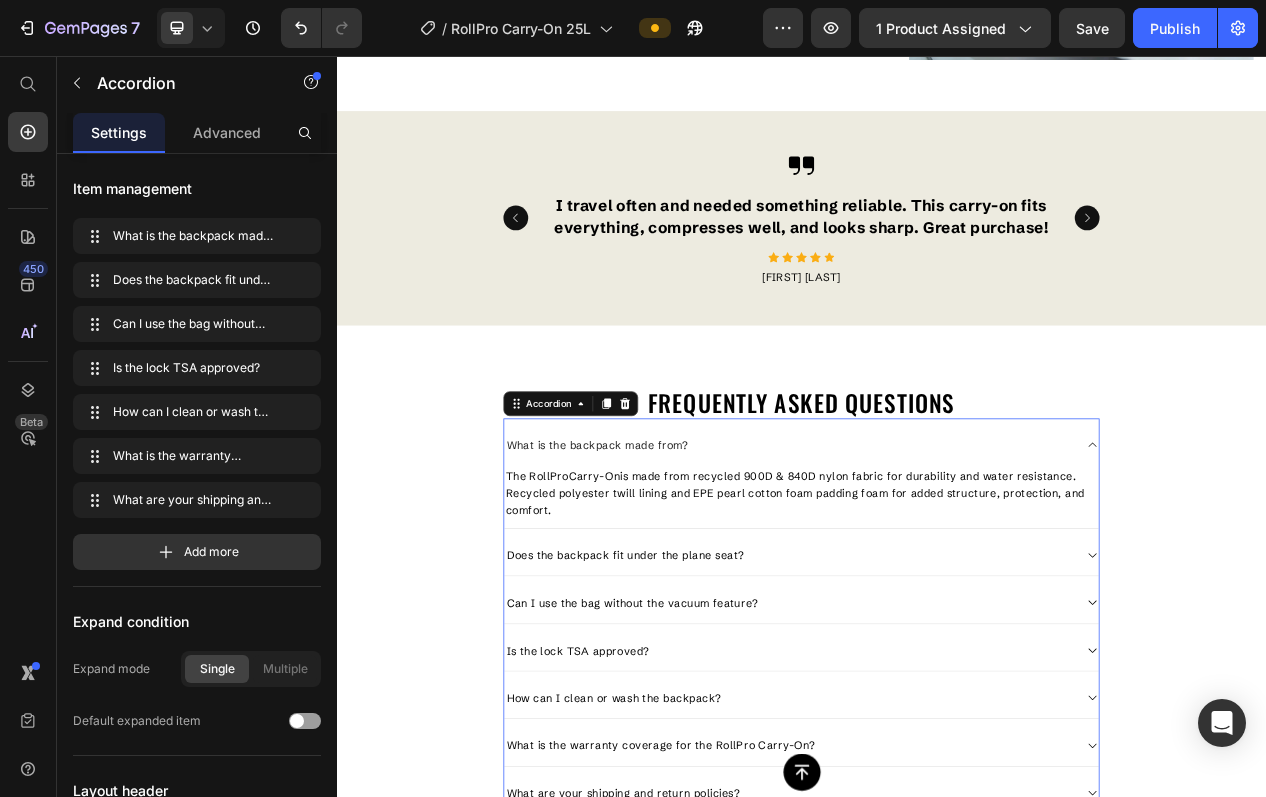 scroll, scrollTop: 2383, scrollLeft: 0, axis: vertical 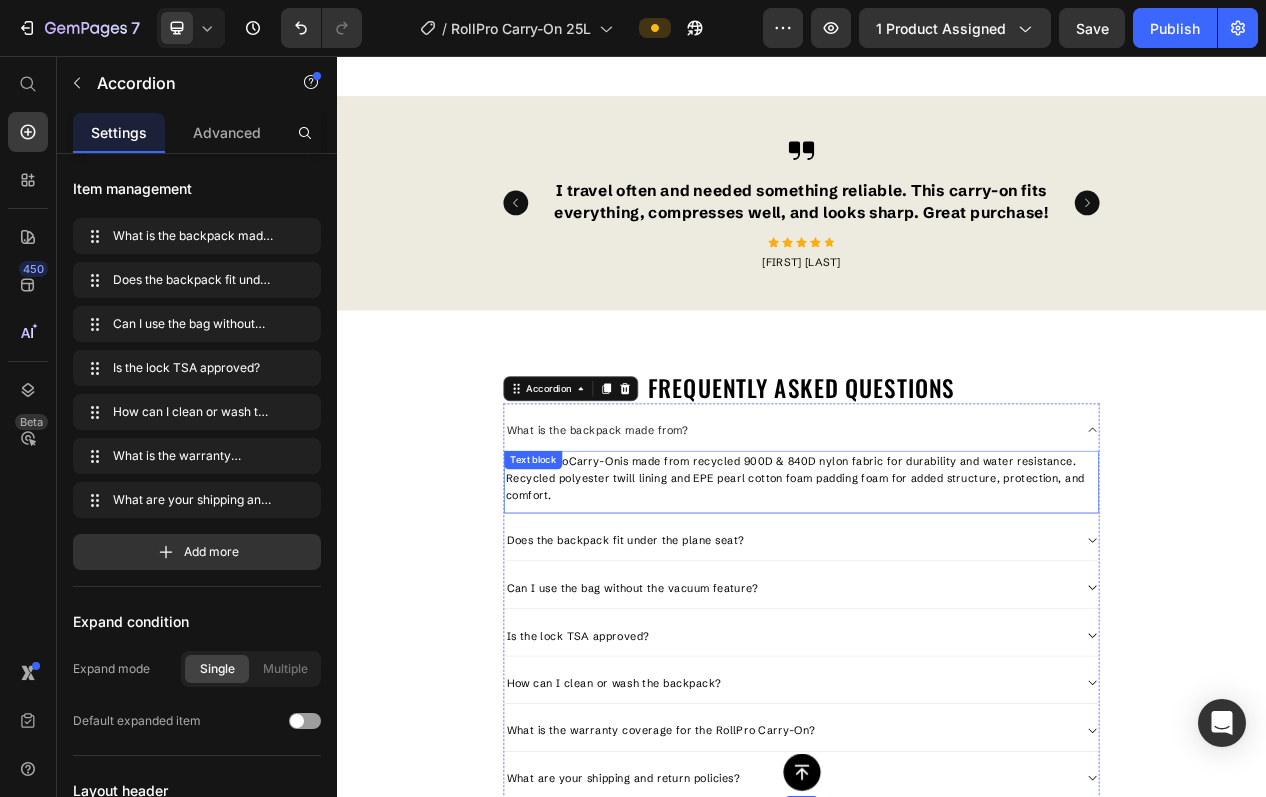 click on "The RollPro  Carry-On  is made from recycled 900D & 840D nylon fabric for durability and water resistance. Recycled polyester twill lining and EPE pearl cotton foam padding foam for added structure, protection, and comfort. Text block" at bounding box center [937, 607] 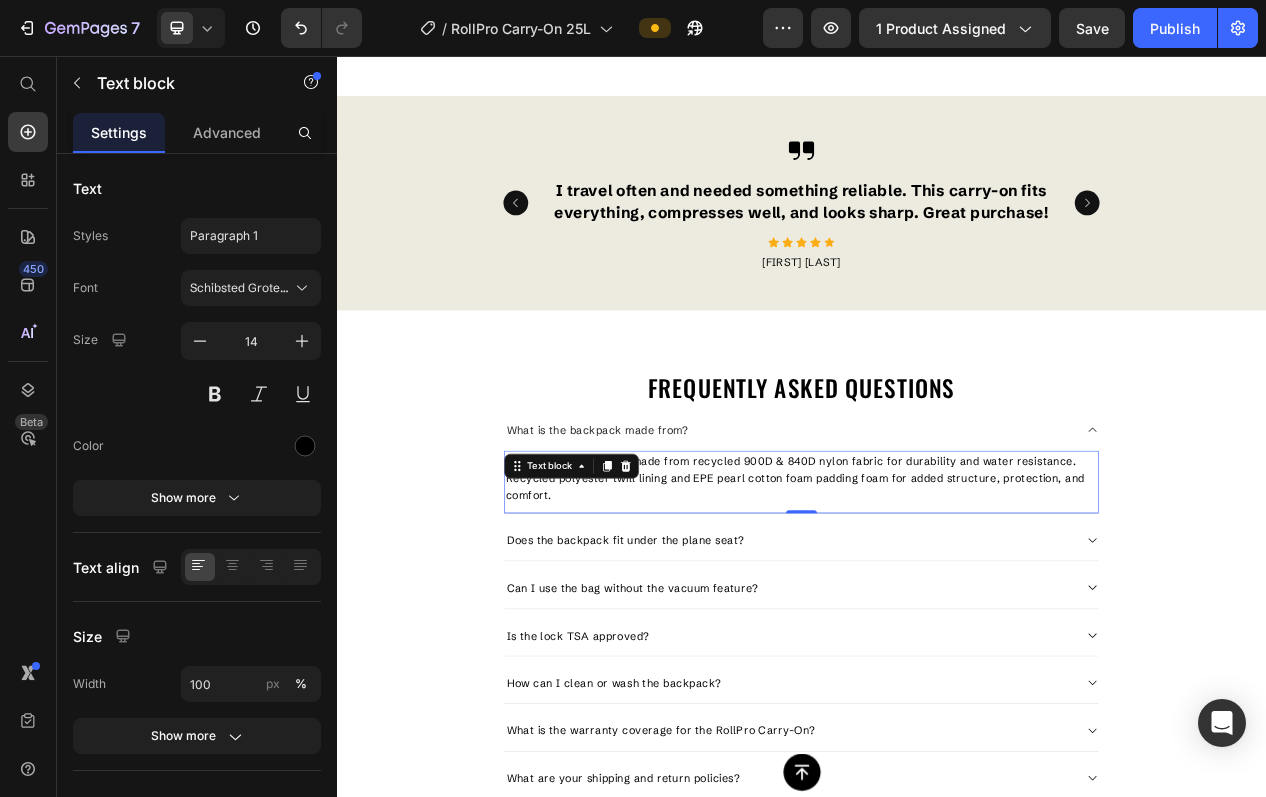 click on "Text block" at bounding box center (611, 586) 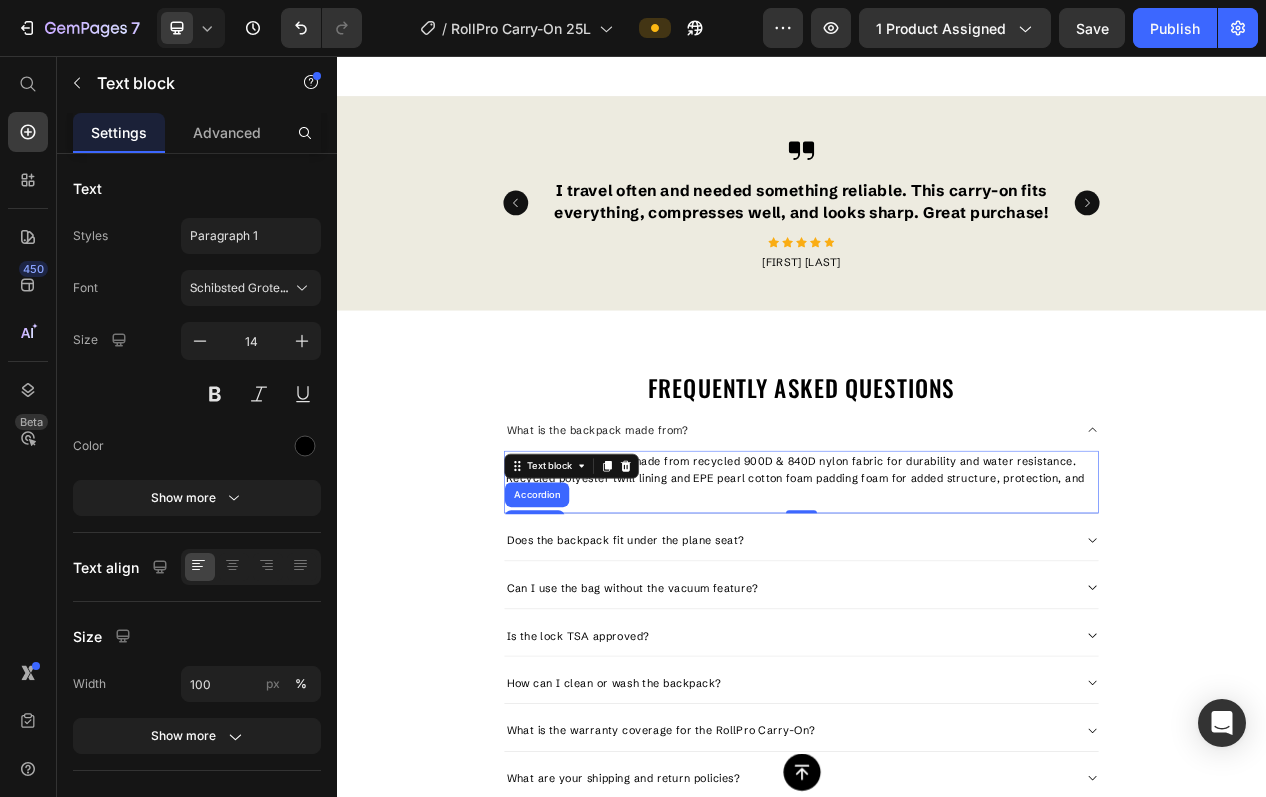 click on "The RollPro  Carry-On  is made from recycled 900D & 840D nylon fabric for durability and water resistance. Recycled polyester twill lining and EPE pearl cotton foam padding foam for added structure, protection, and comfort." at bounding box center [937, 601] 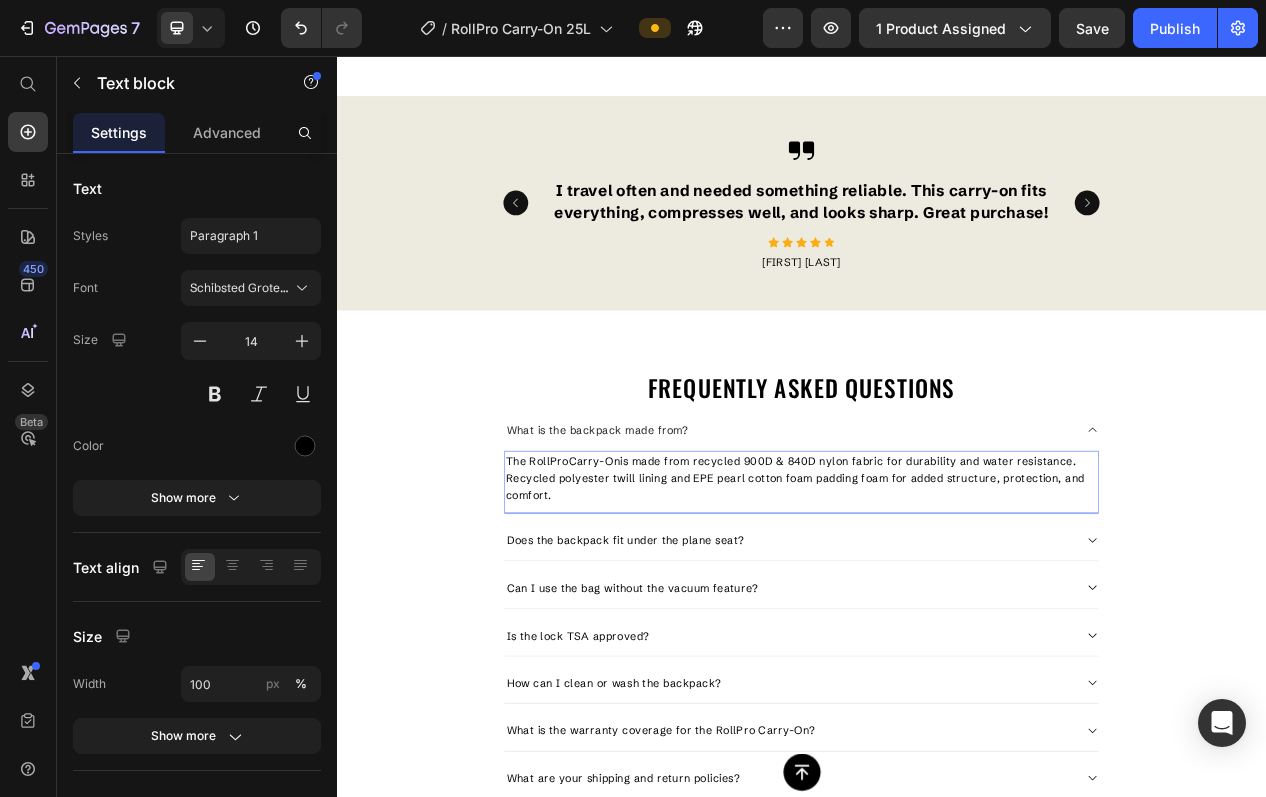 click on "Carry-On" at bounding box center [669, 579] 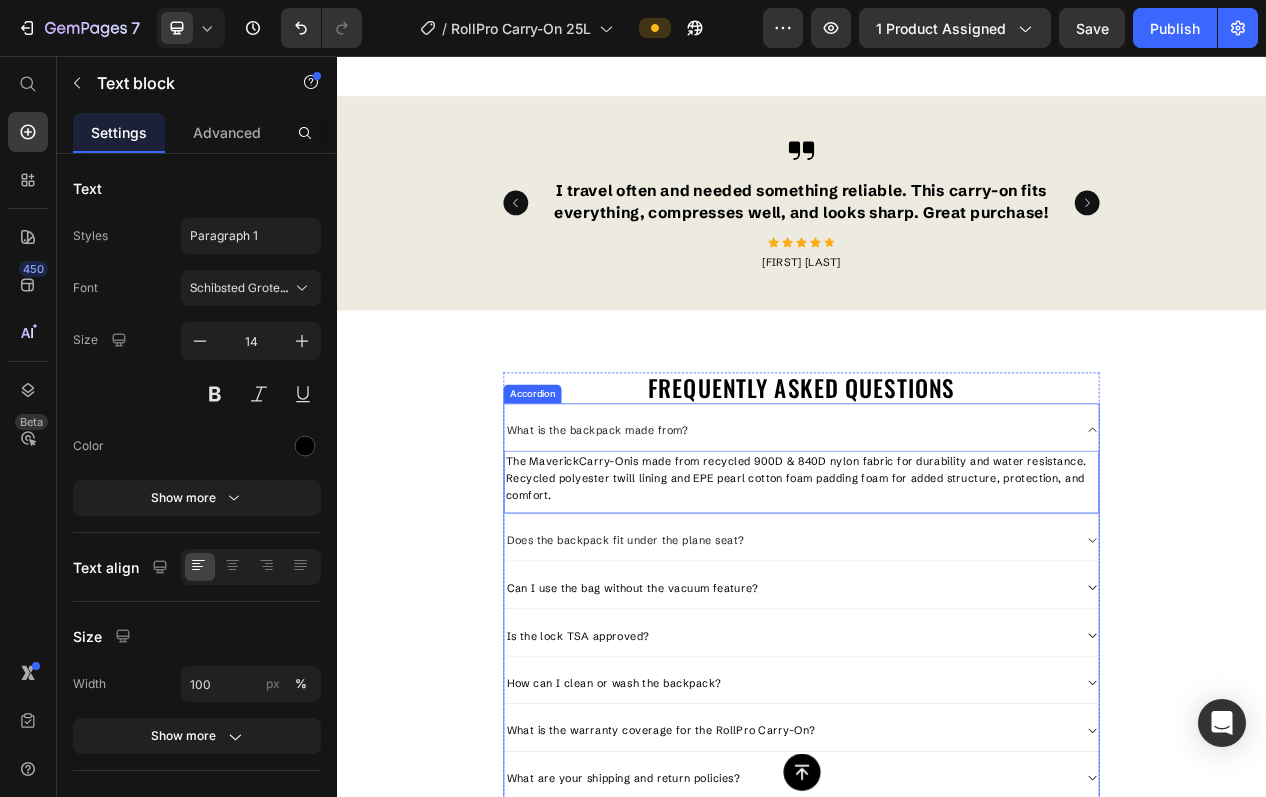 click on "Does the backpack fit under the plane seat?" at bounding box center [921, 682] 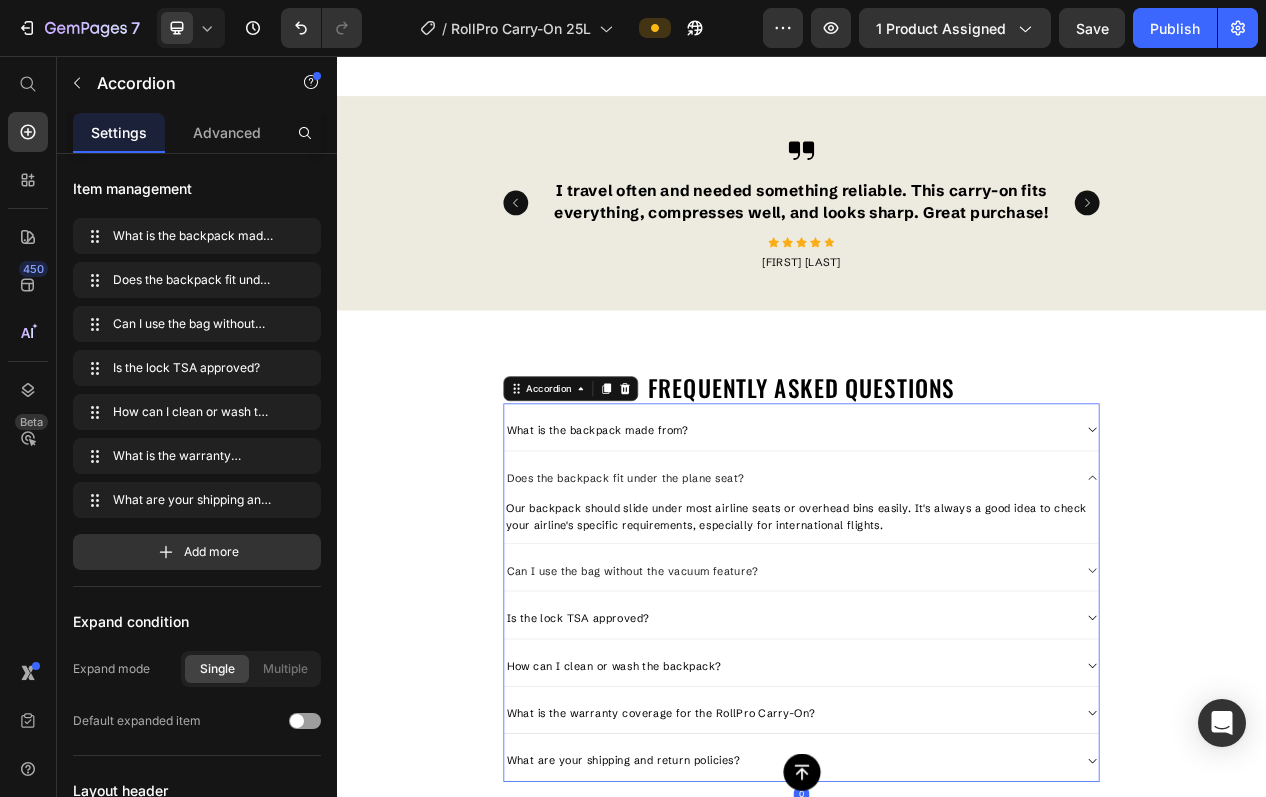 click on "Can I use the bag without the vacuum feature?" at bounding box center (921, 721) 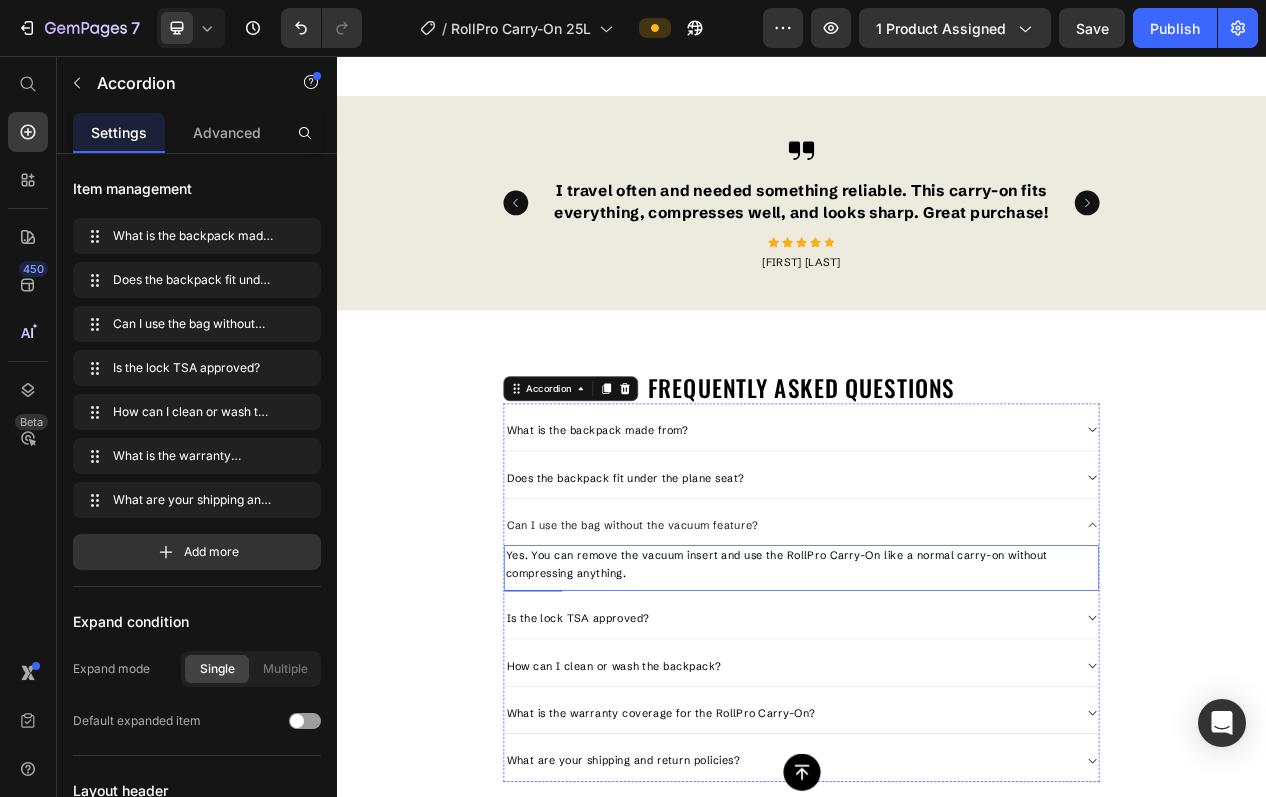 click on "Yes. You can remove the vacuum insert and use the RollPro Carry-On like a normal carry-on without compressing anything." at bounding box center (937, 712) 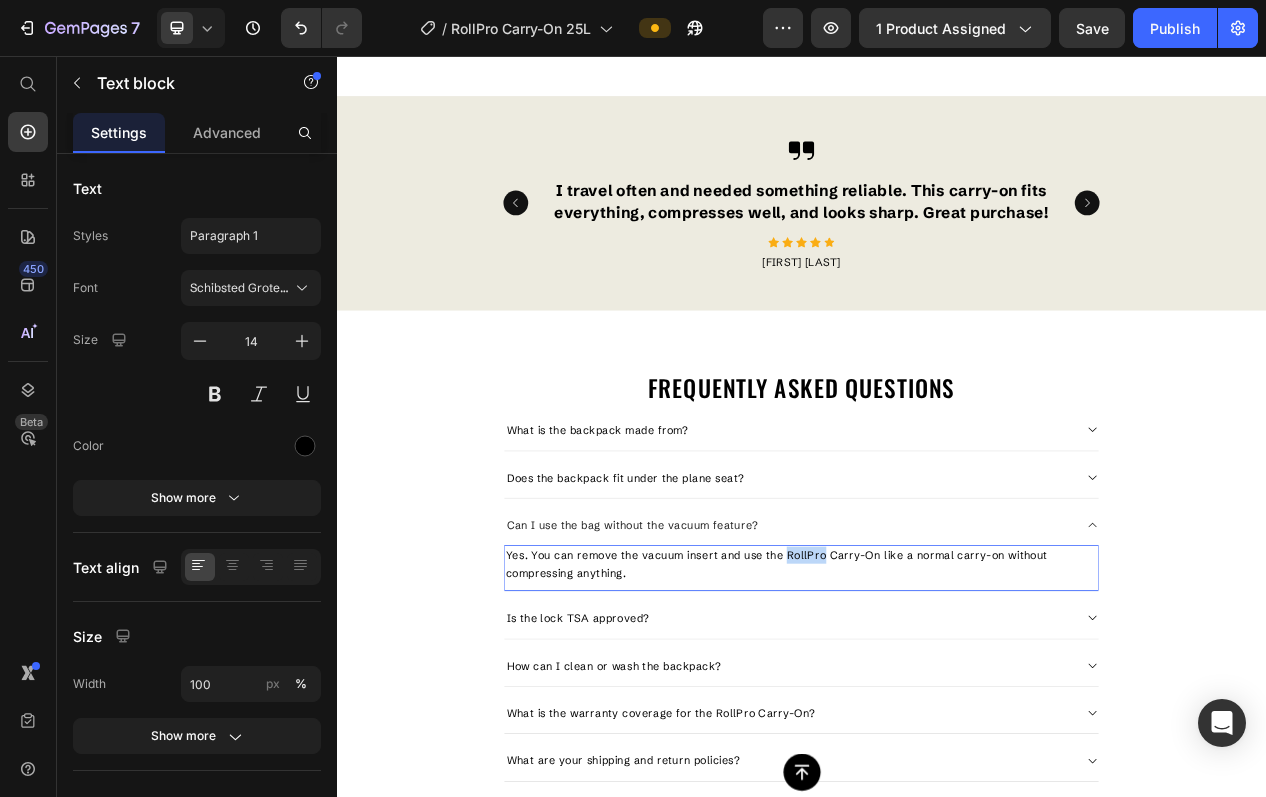 click on "Yes. You can remove the vacuum insert and use the RollPro Carry-On like a normal carry-on without compressing anything." at bounding box center (937, 712) 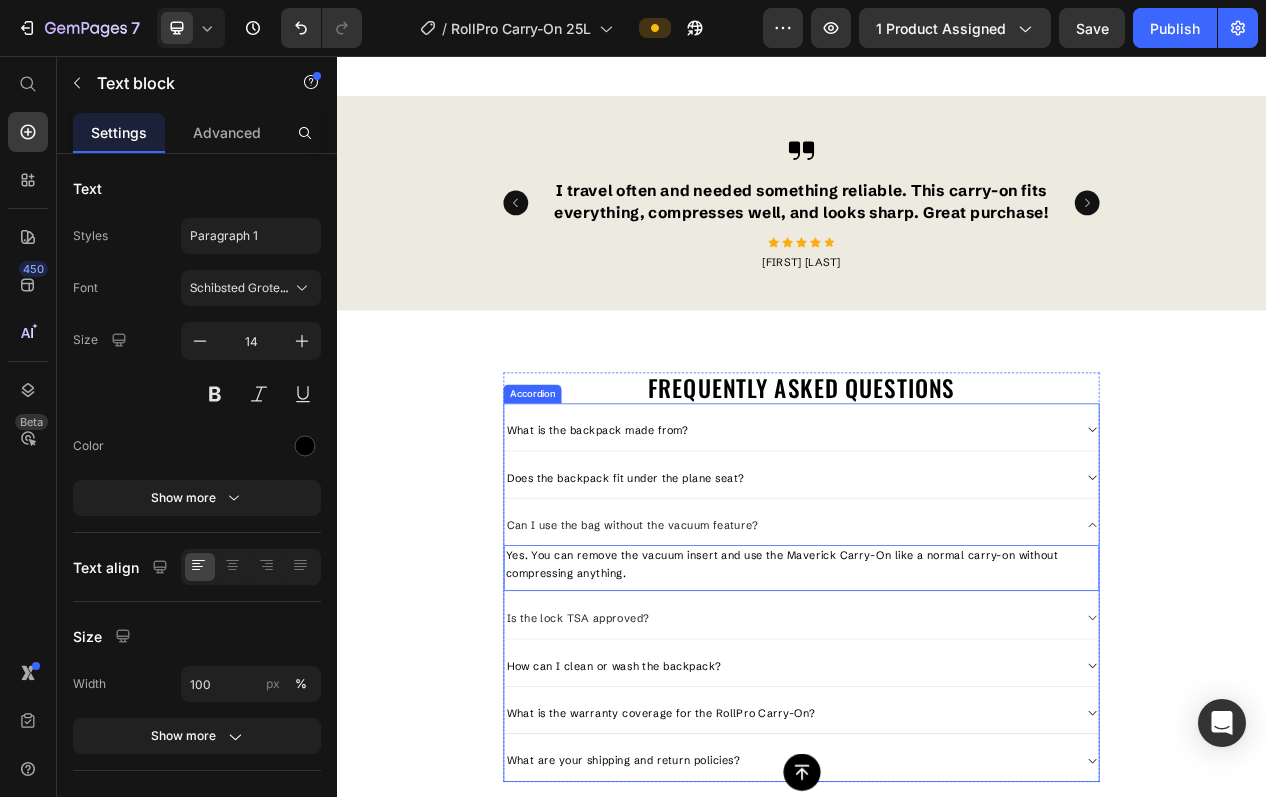 click on "Is the lock TSA approved?" at bounding box center [937, 778] 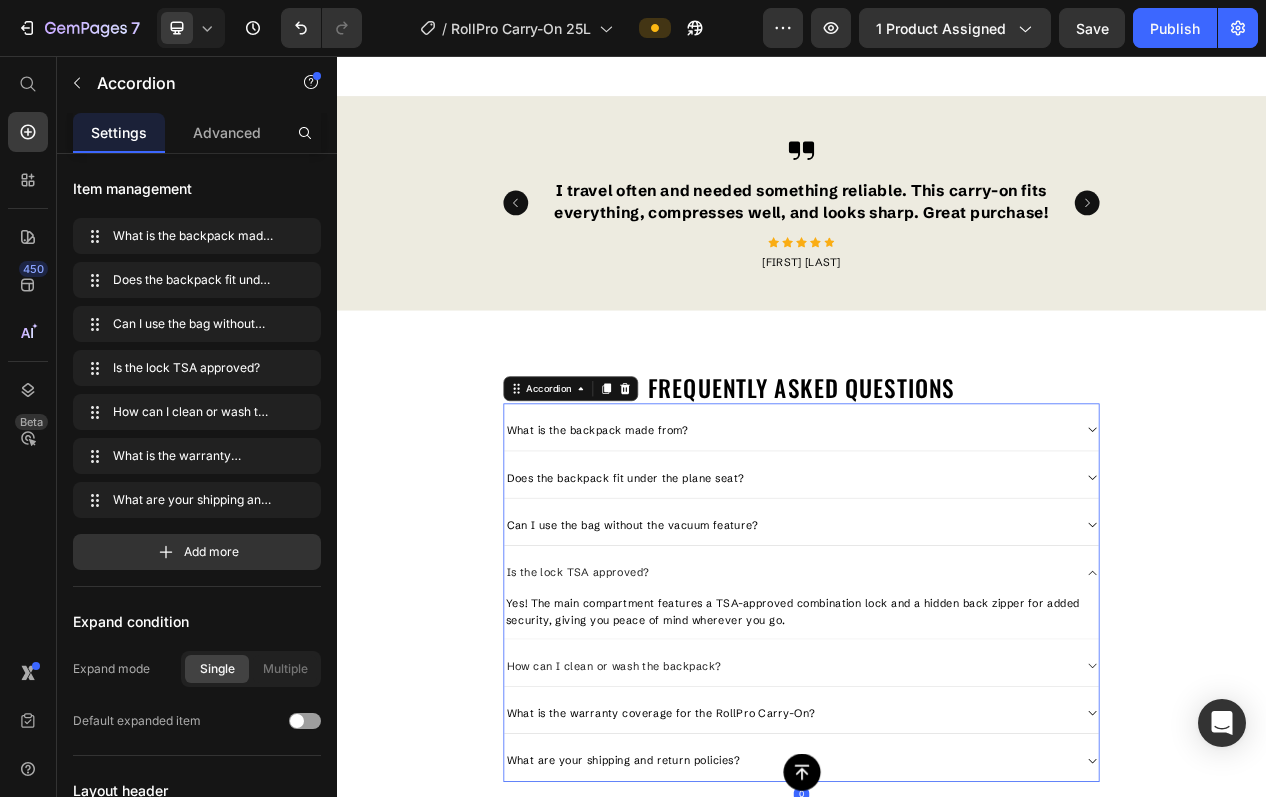 click on "How can I clean or wash the backpack?" at bounding box center [921, 844] 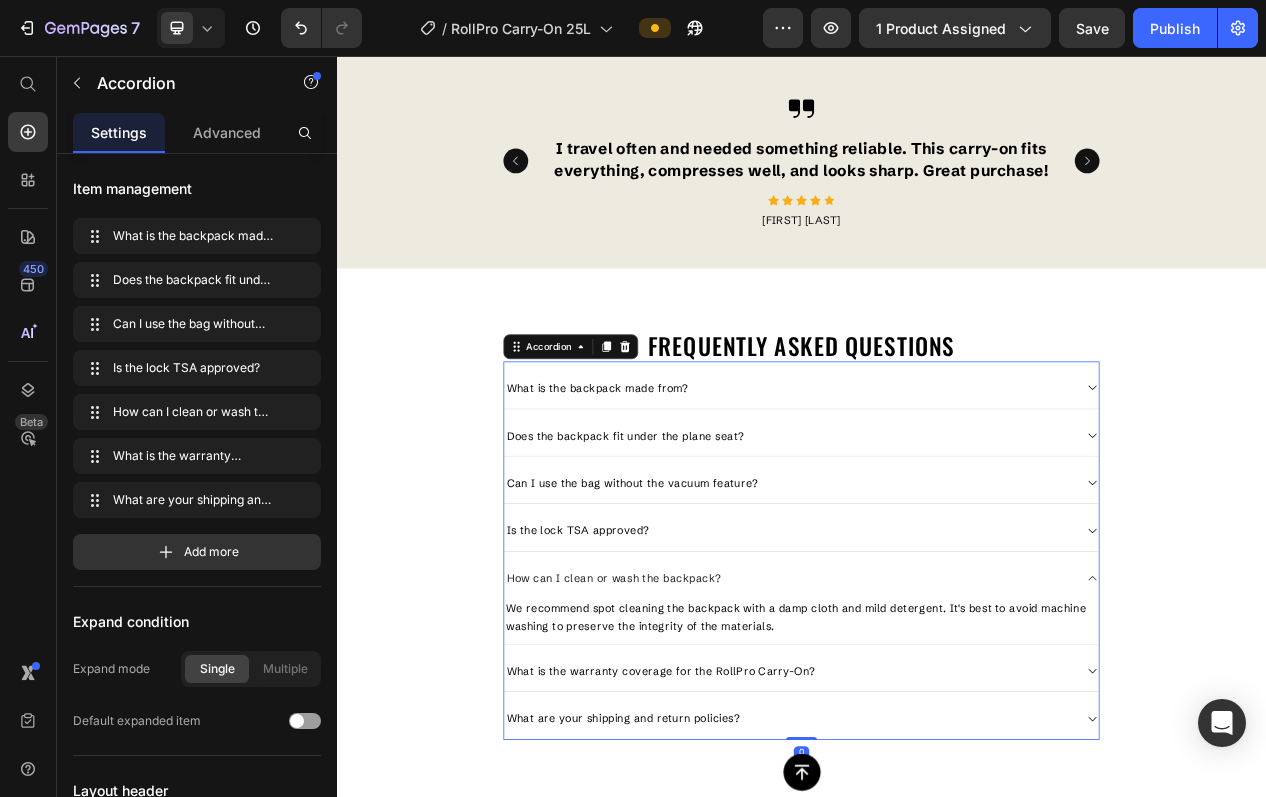 scroll, scrollTop: 2559, scrollLeft: 0, axis: vertical 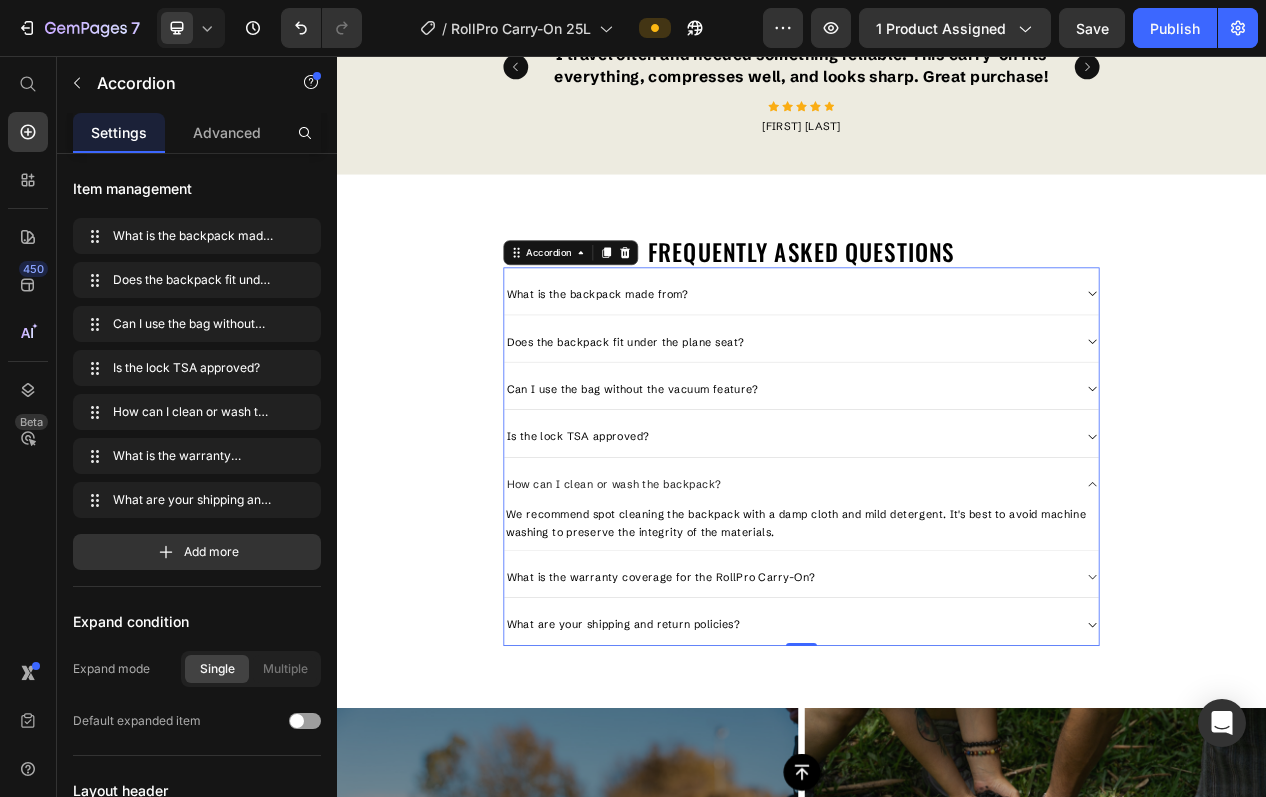 click on "What is the warranty coverage for the RollPro Carry-On?" at bounding box center [921, 729] 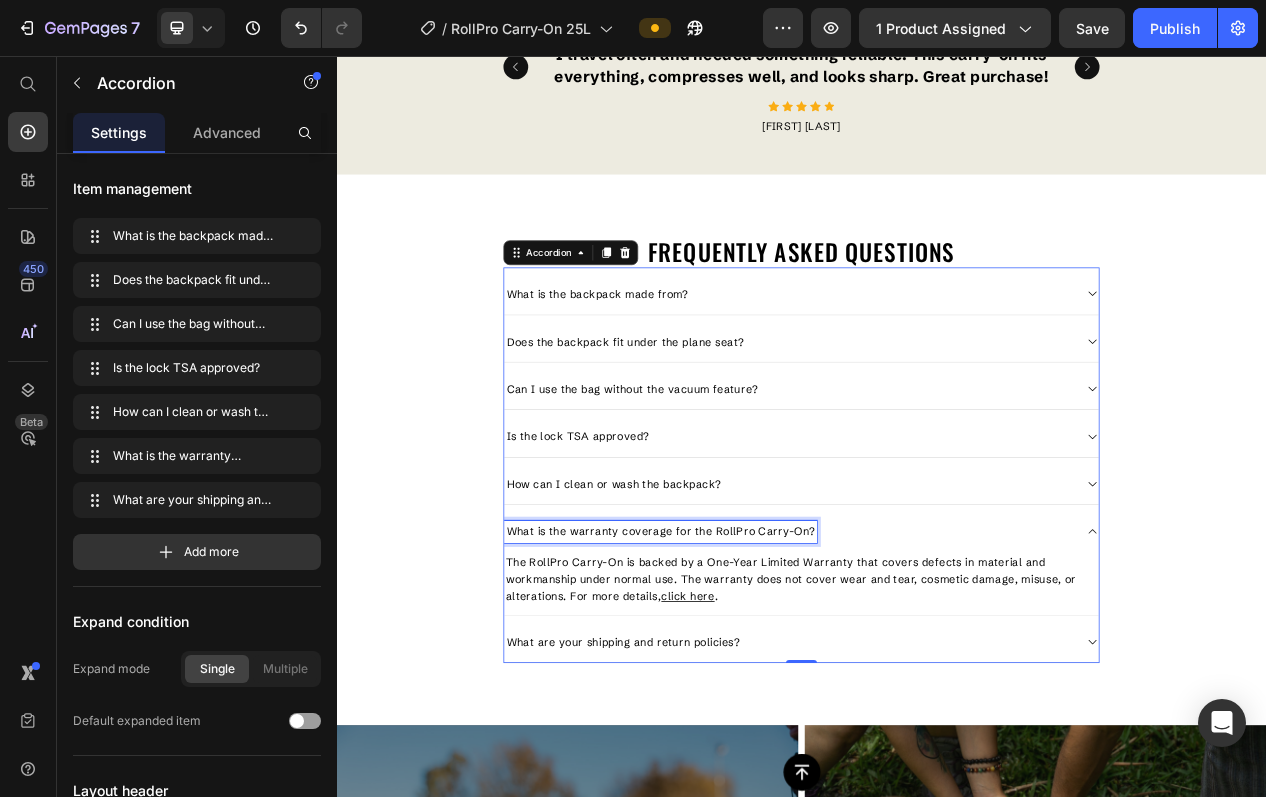 click on "What is the warranty coverage for the RollPro Carry-On?" at bounding box center [755, 670] 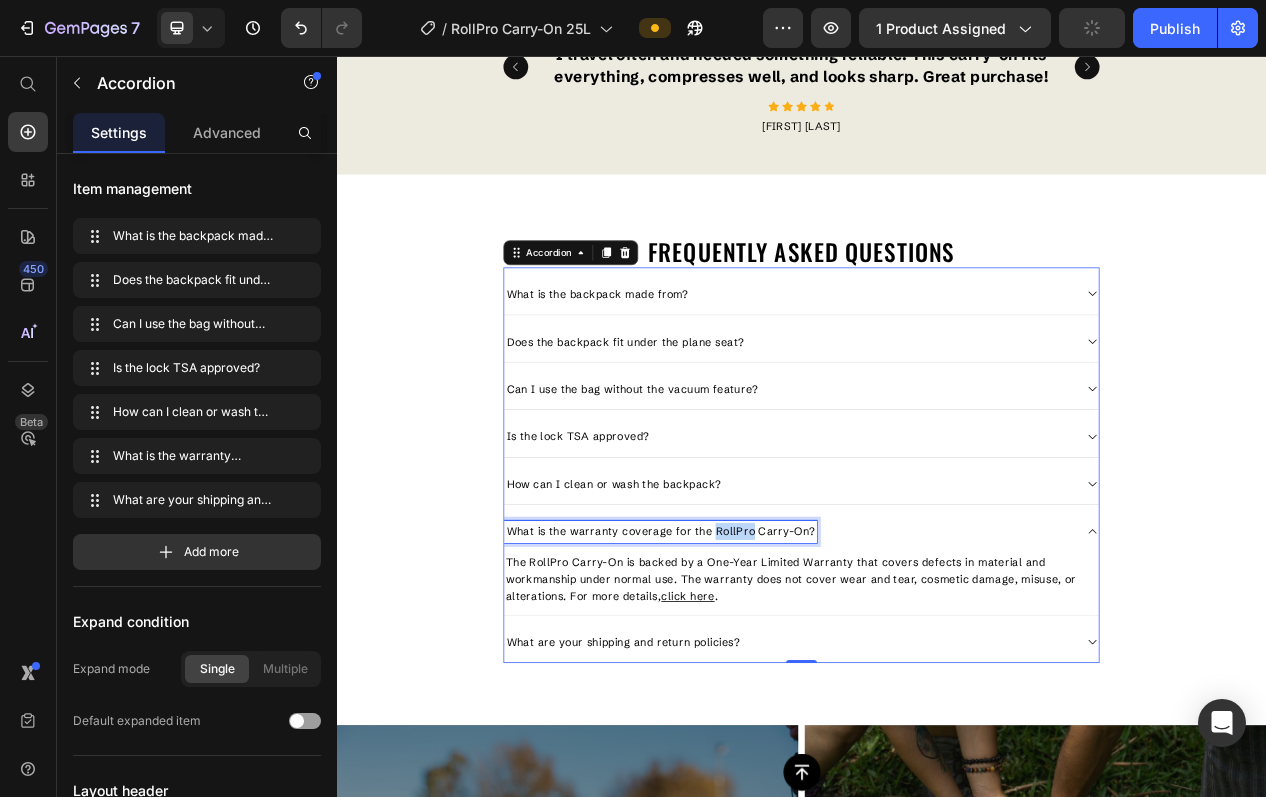 click on "What is the warranty coverage for the RollPro Carry-On?" at bounding box center (755, 670) 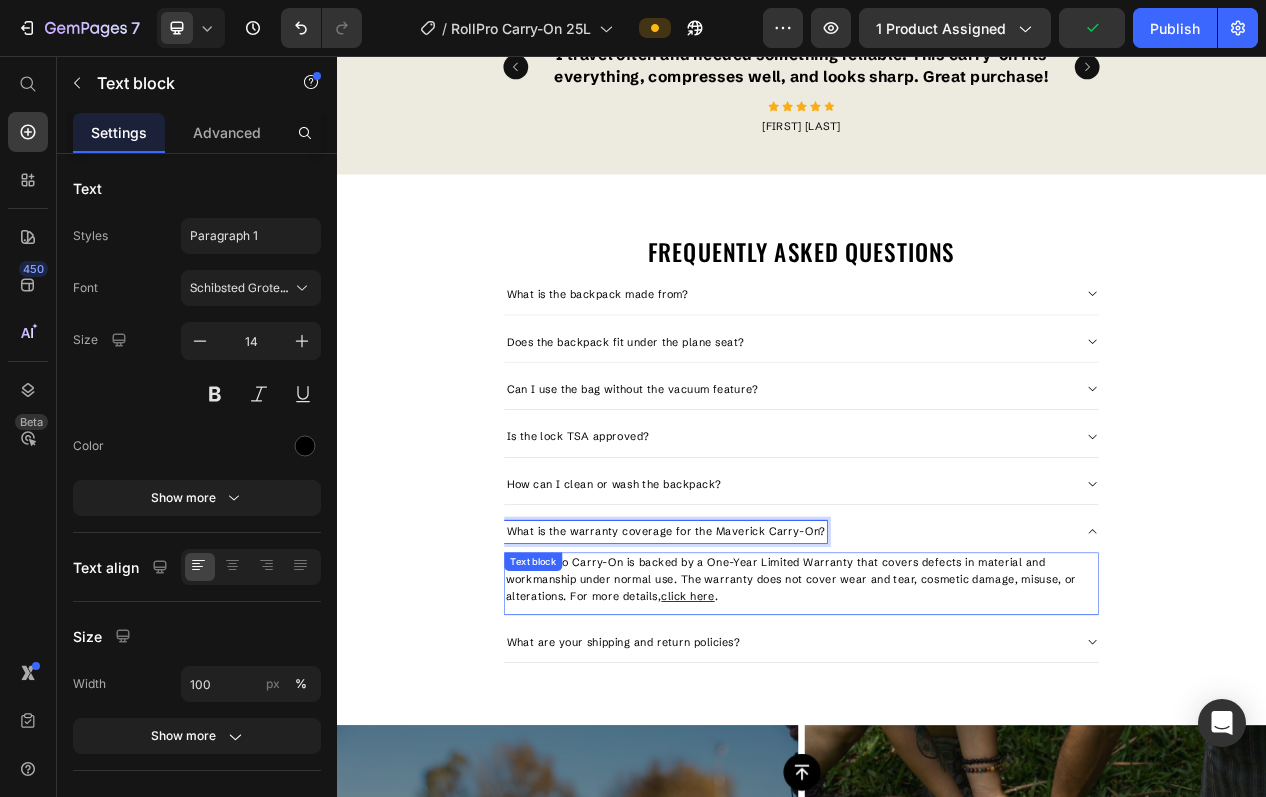 click on "The RollPro Carry-On is backed by a One-Year Limited Warranty that covers defects in material and workmanship under normal use. The warranty does not cover wear and tear, cosmetic damage, misuse, or alterations. For more details,  click here . Text block" at bounding box center (937, 738) 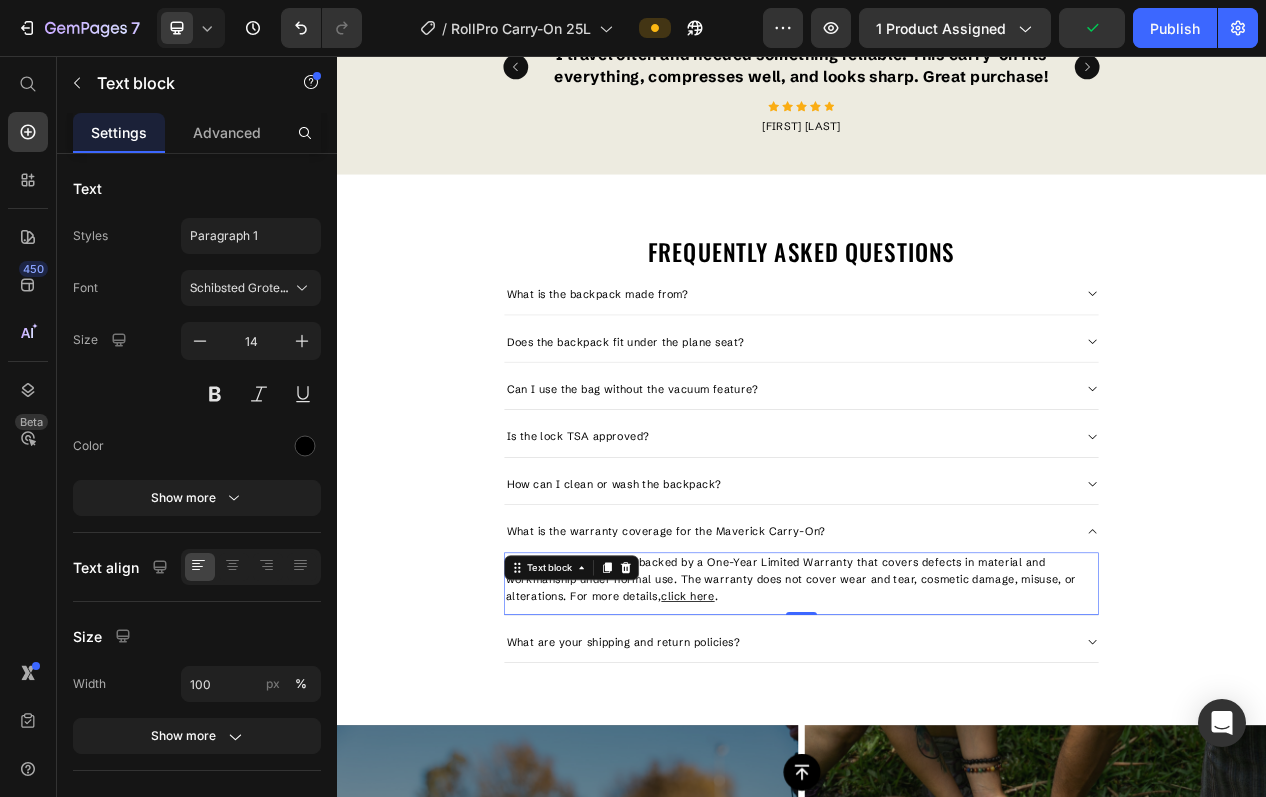 click on "The RollPro Carry-On is backed by a One-Year Limited Warranty that covers defects in material and workmanship under normal use. The warranty does not cover wear and tear, cosmetic damage, misuse, or alterations. For more details,  click here ." at bounding box center [937, 732] 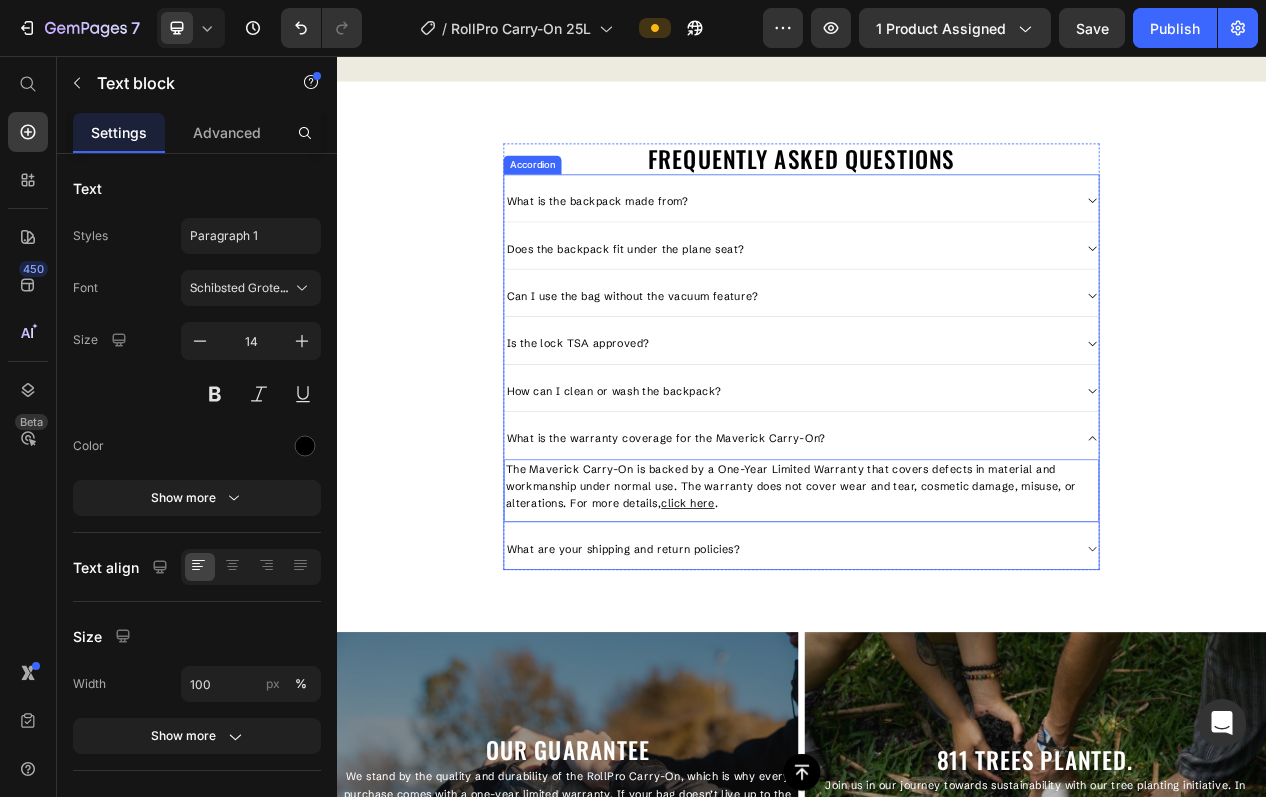 scroll, scrollTop: 3054, scrollLeft: 0, axis: vertical 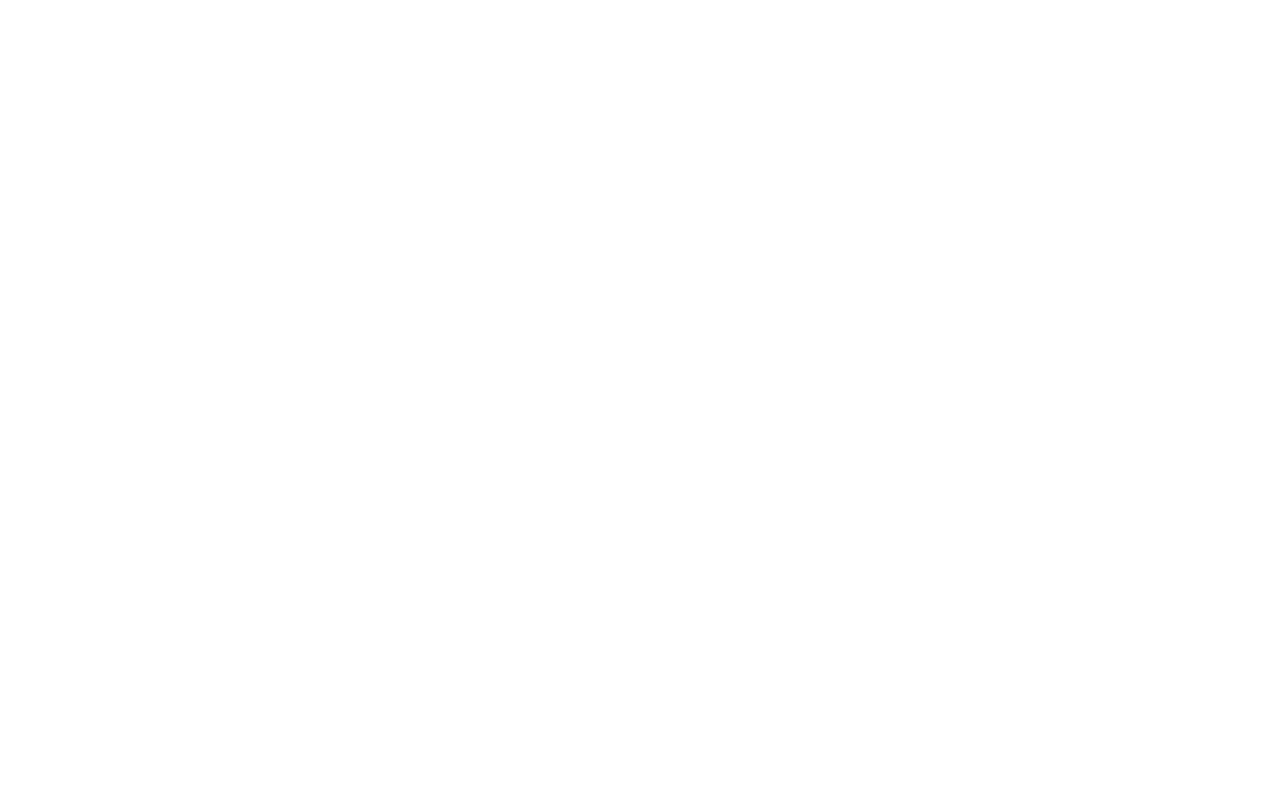 click on "811 TREES PLANTED." at bounding box center (1239, 590) 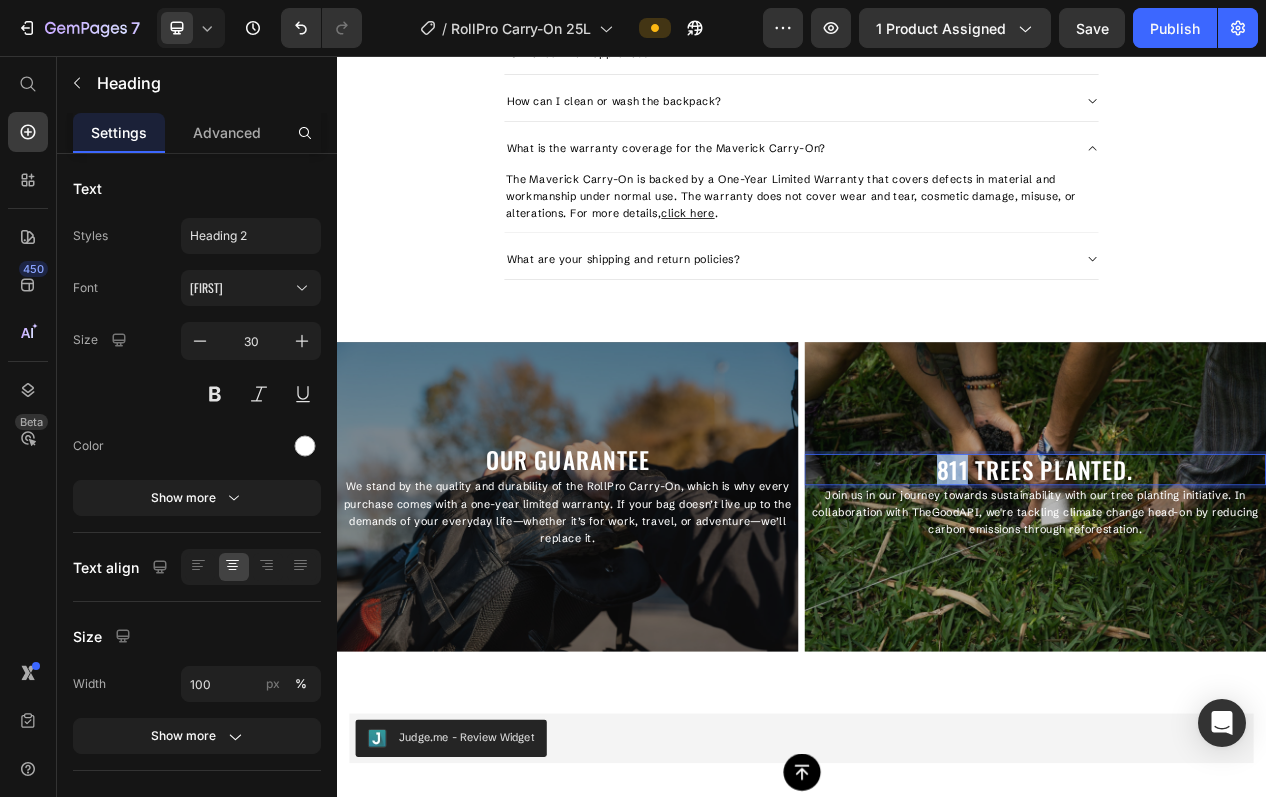click on "811 TREES PLANTED." at bounding box center (1239, 590) 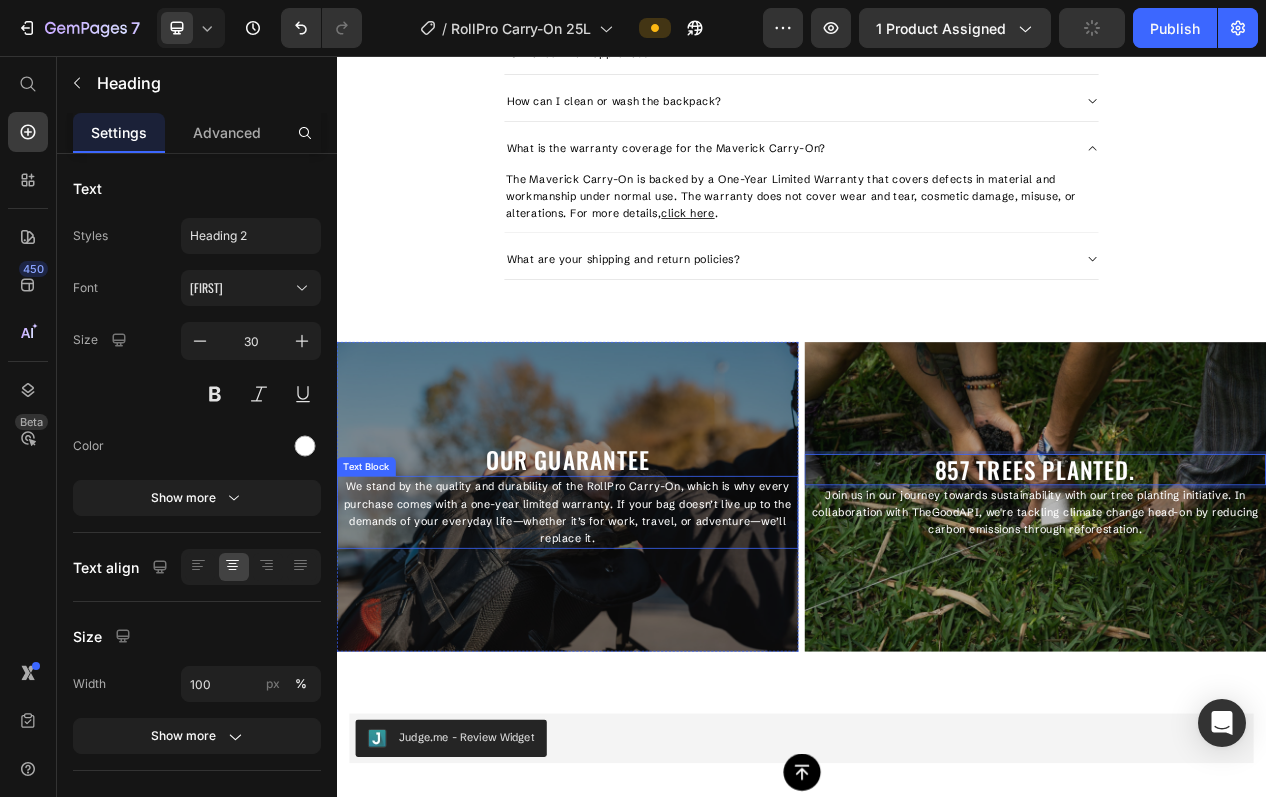click on "We stand by the quality and durability of the RollPro Carry-On, which is why every purchase comes with a one-year limited warranty. If your bag doesn’t live up to the demands of your everyday life—whether it’s for work, travel, or adventure—we’ll replace it." at bounding box center [635, 645] 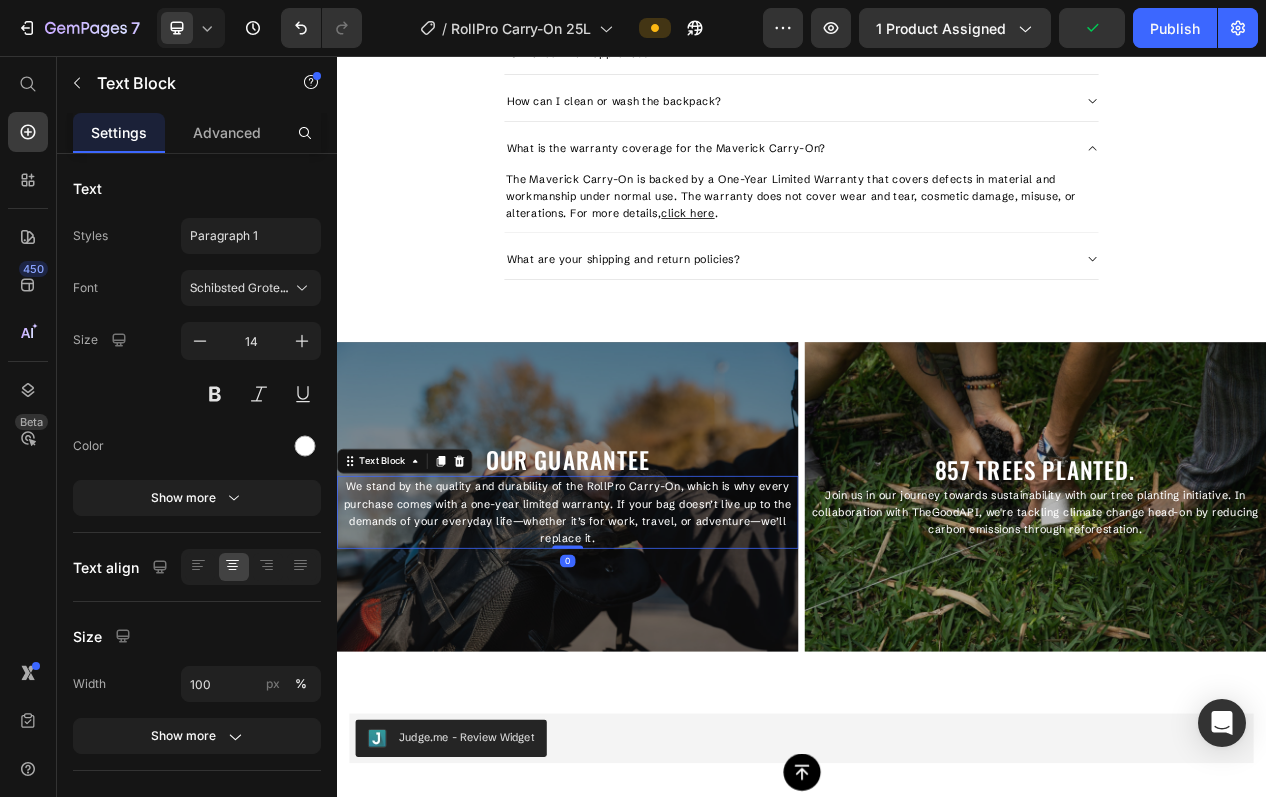 click on "We stand by the quality and durability of the RollPro Carry-On, which is why every purchase comes with a one-year limited warranty. If your bag doesn’t live up to the demands of your everyday life—whether it’s for work, travel, or adventure—we’ll replace it." at bounding box center (635, 645) 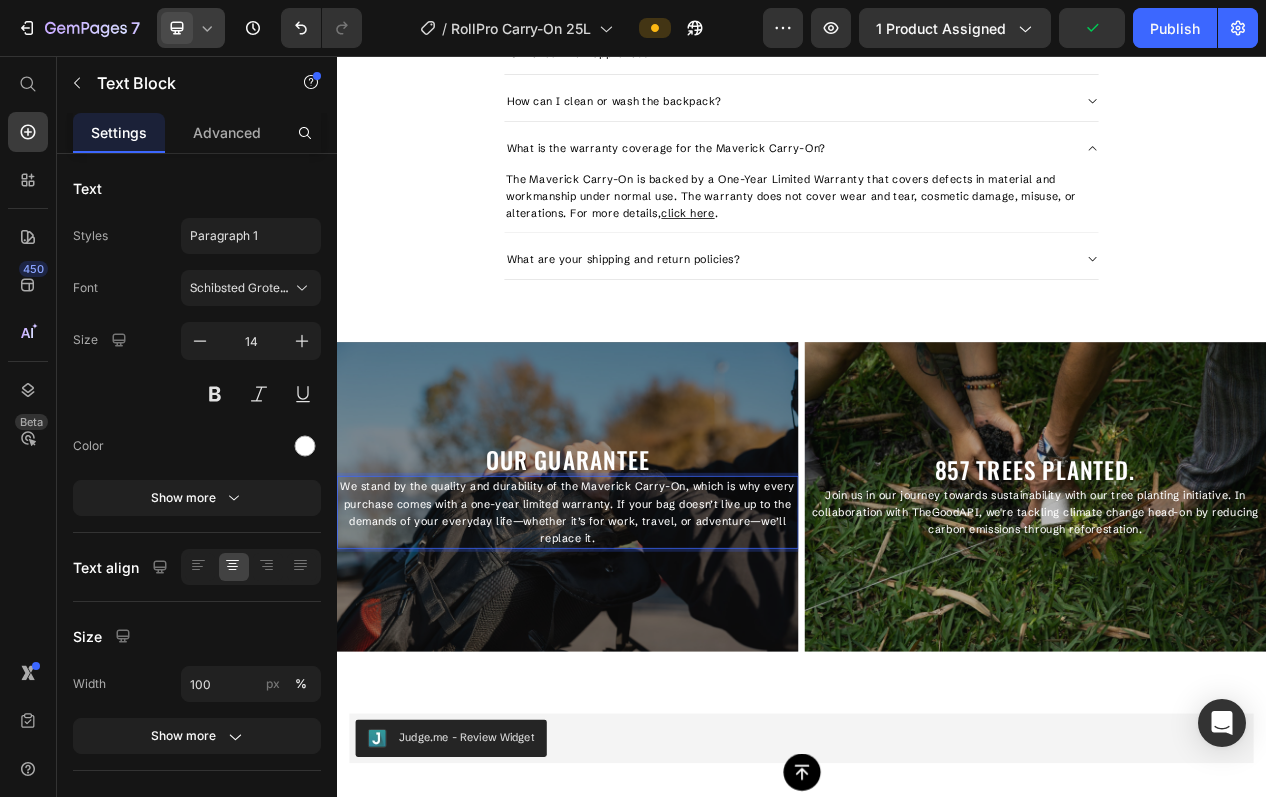 click at bounding box center (177, 28) 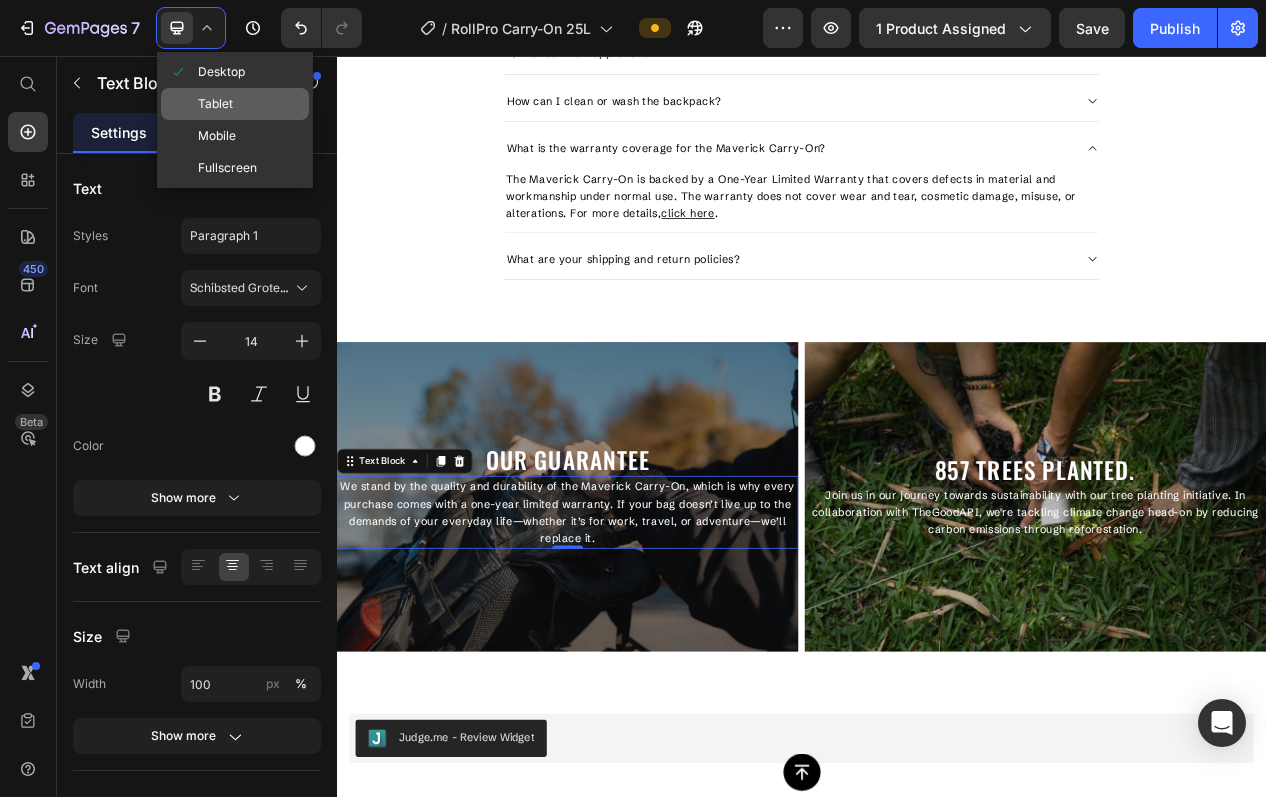 click on "Tablet" 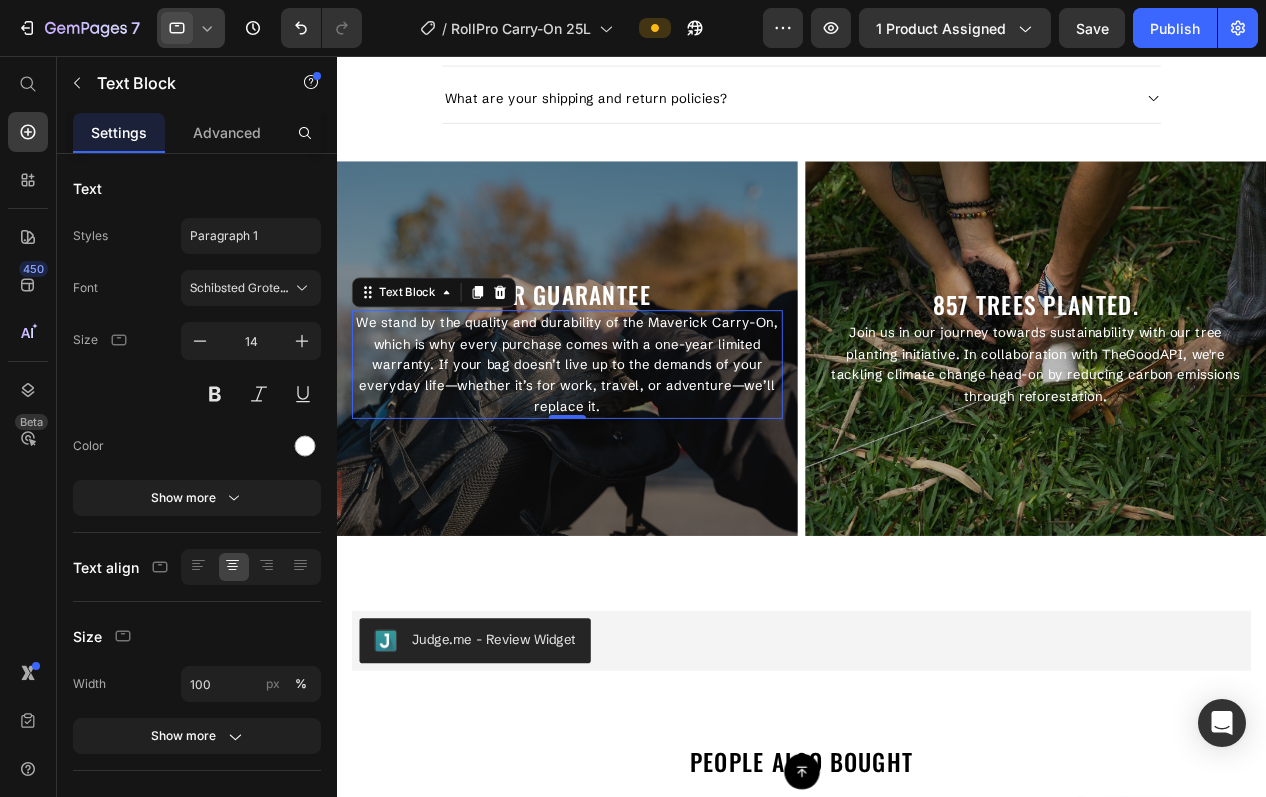 click at bounding box center [177, 28] 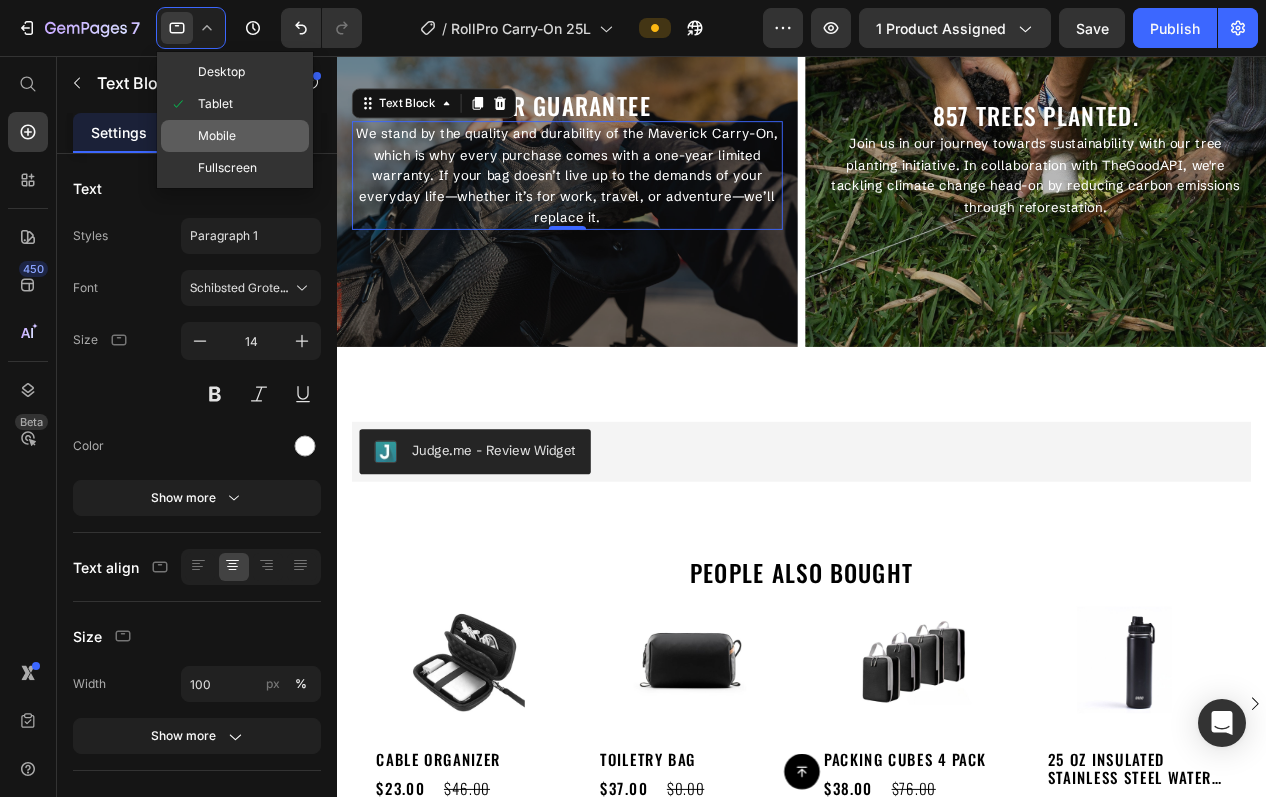 click on "Mobile" at bounding box center (217, 136) 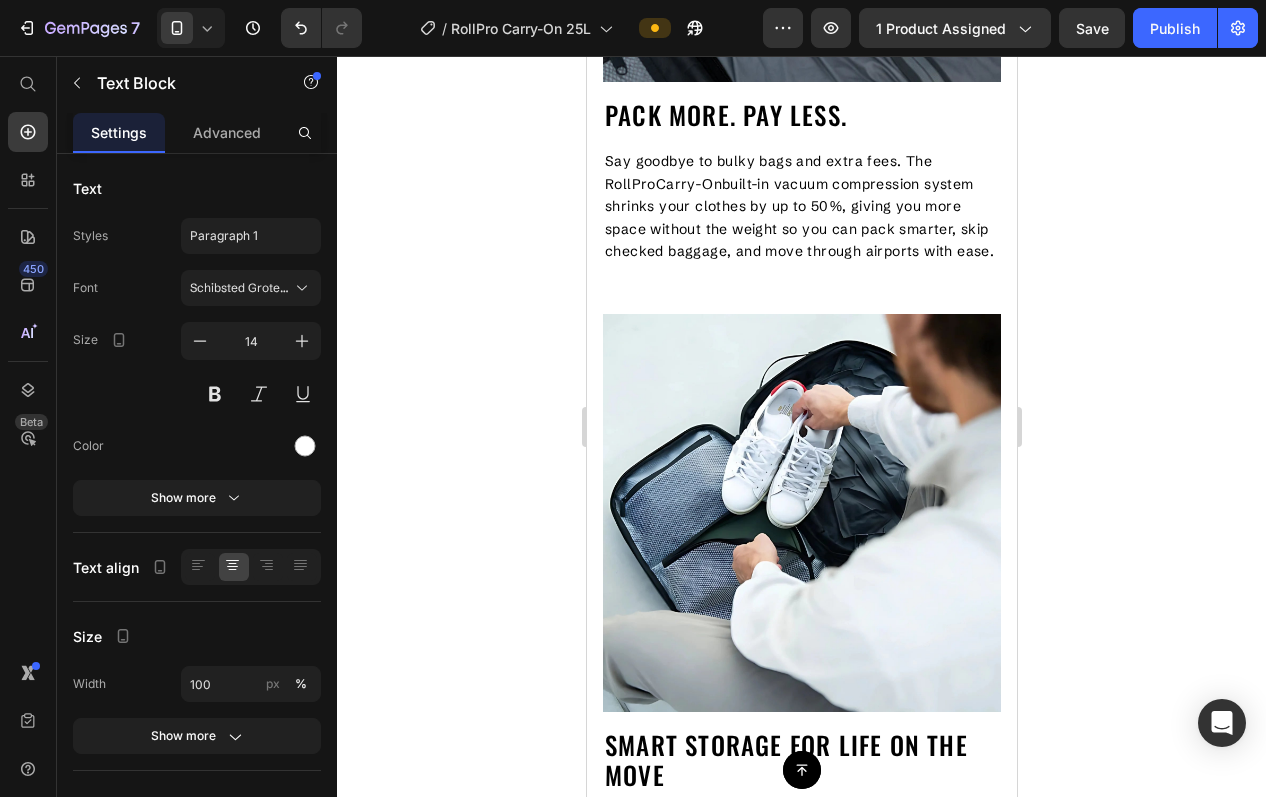 scroll, scrollTop: 2182, scrollLeft: 0, axis: vertical 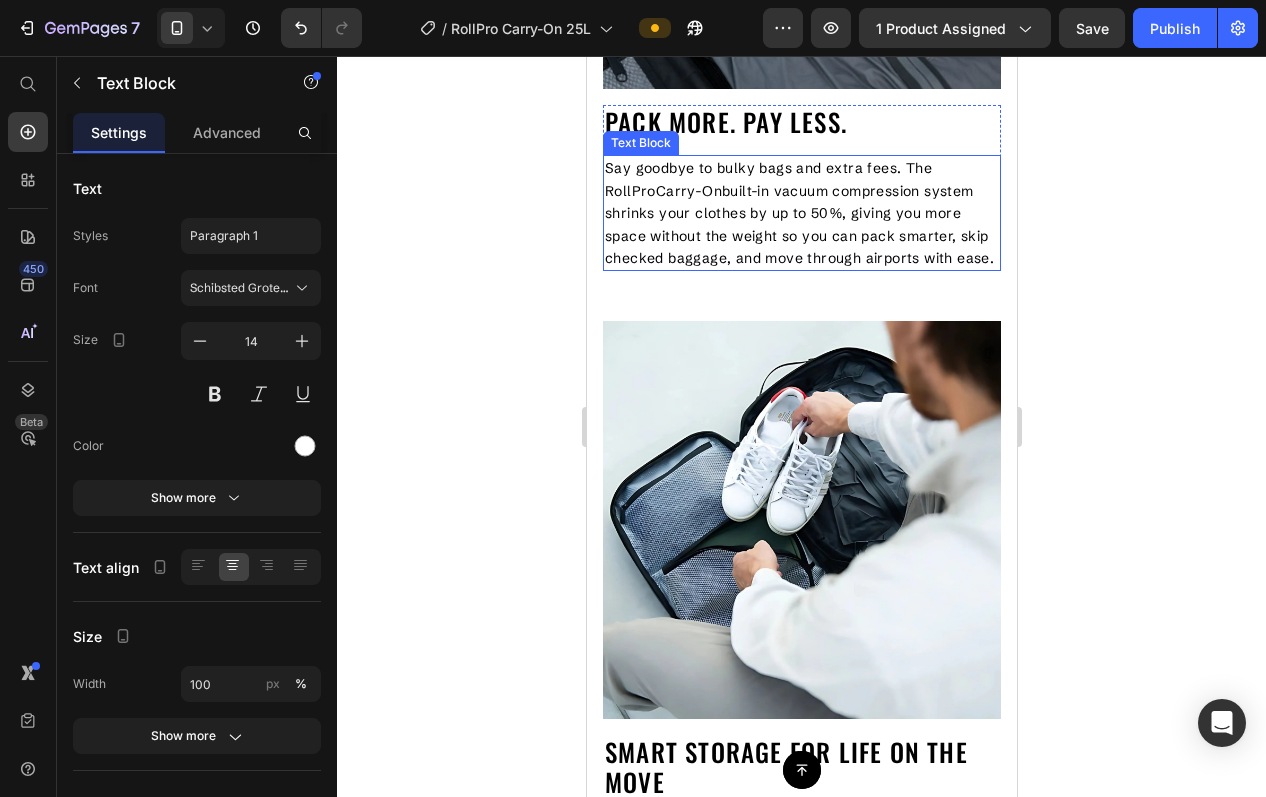 click on "Say goodbye to bulky bags and extra fees. The RollPro  Carry-On  built-in vacuum compression system shrinks your clothes by up to 50%, giving you more space without the weight so you can pack smarter, skip checked baggage, and move through airports with ease." at bounding box center (801, 213) 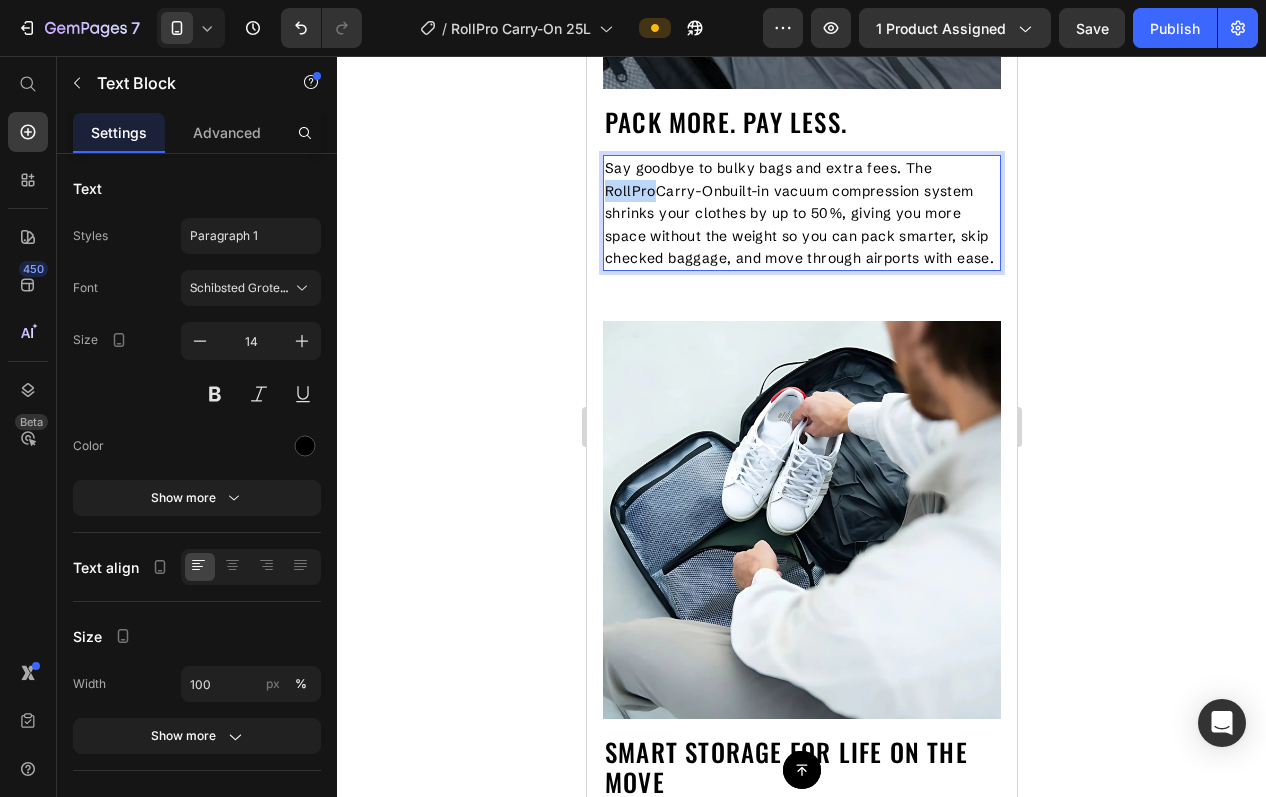 click on "Say goodbye to bulky bags and extra fees. The RollPro  Carry-On  built-in vacuum compression system shrinks your clothes by up to 50%, giving you more space without the weight so you can pack smarter, skip checked baggage, and move through airports with ease." at bounding box center [801, 213] 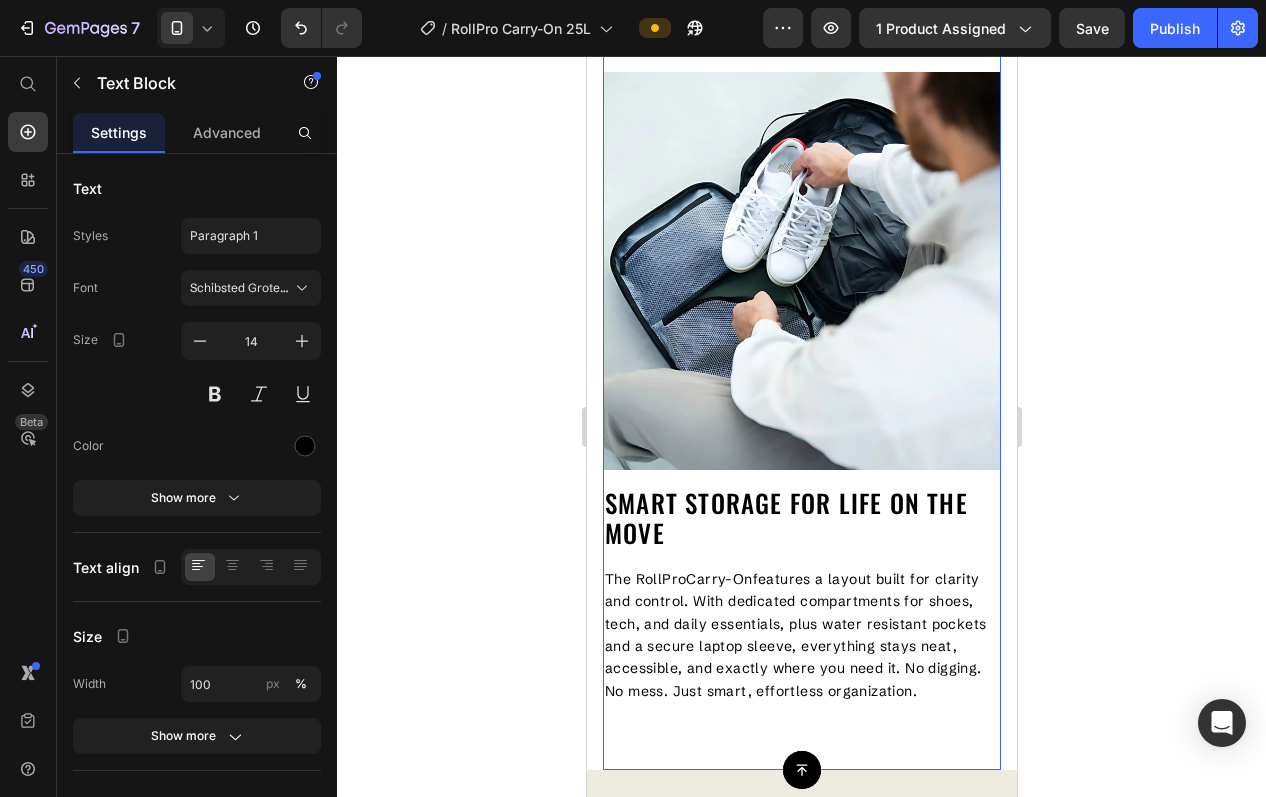 scroll, scrollTop: 2678, scrollLeft: 0, axis: vertical 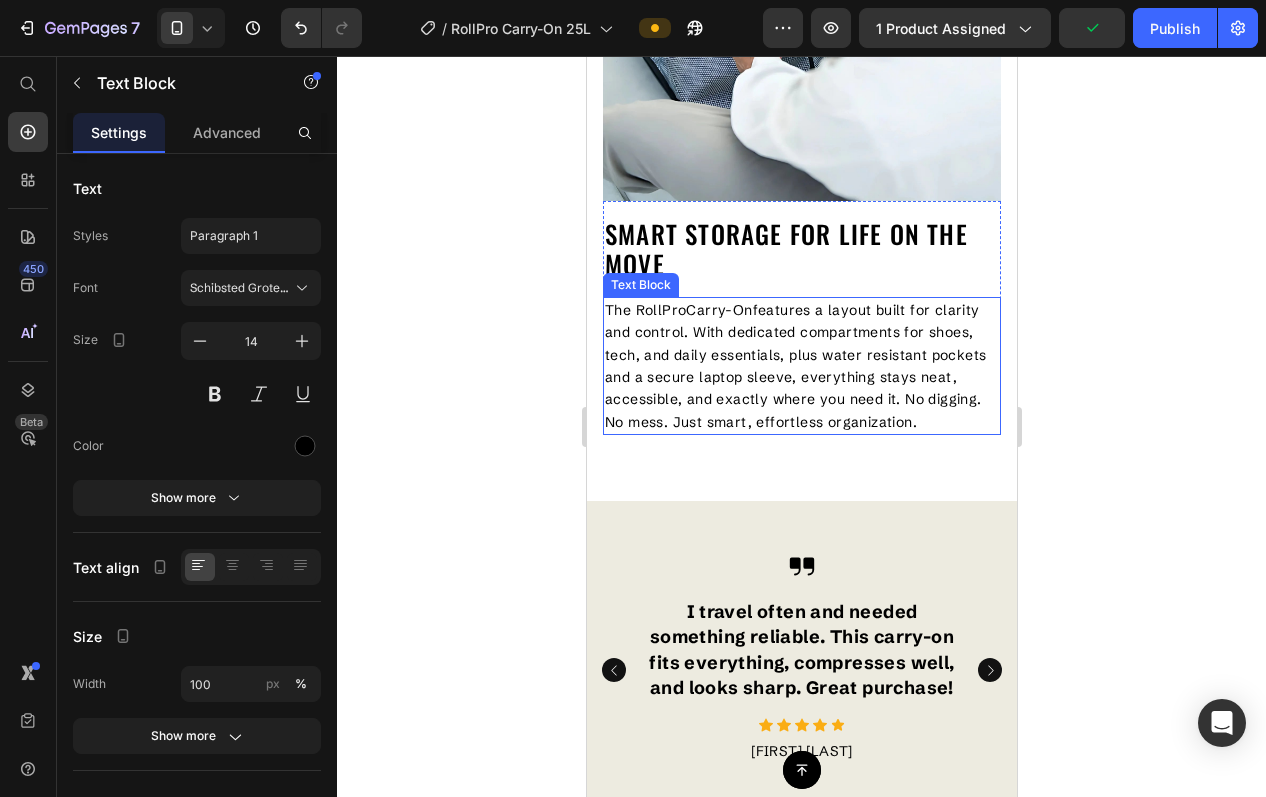 click on "The RollPro  Carry-On  features a layout built for clarity and control. With dedicated compartments for shoes, tech, and daily essentials, plus water resistant pockets and a secure laptop sleeve, everything stays neat, accessible, and exactly where you need it. No digging. No mess. Just smart, effortless organization." at bounding box center [801, 366] 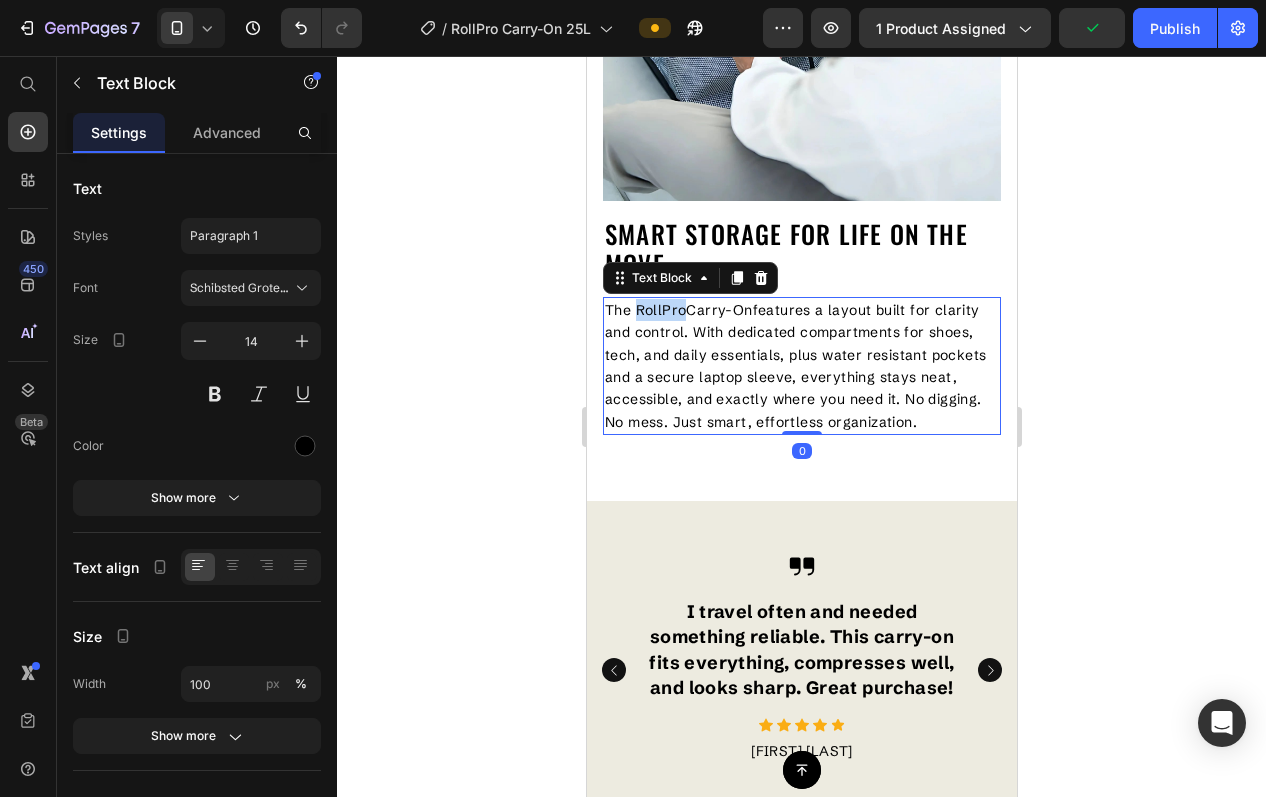 click on "The RollPro  Carry-On  features a layout built for clarity and control. With dedicated compartments for shoes, tech, and daily essentials, plus water resistant pockets and a secure laptop sleeve, everything stays neat, accessible, and exactly where you need it. No digging. No mess. Just smart, effortless organization." at bounding box center (801, 366) 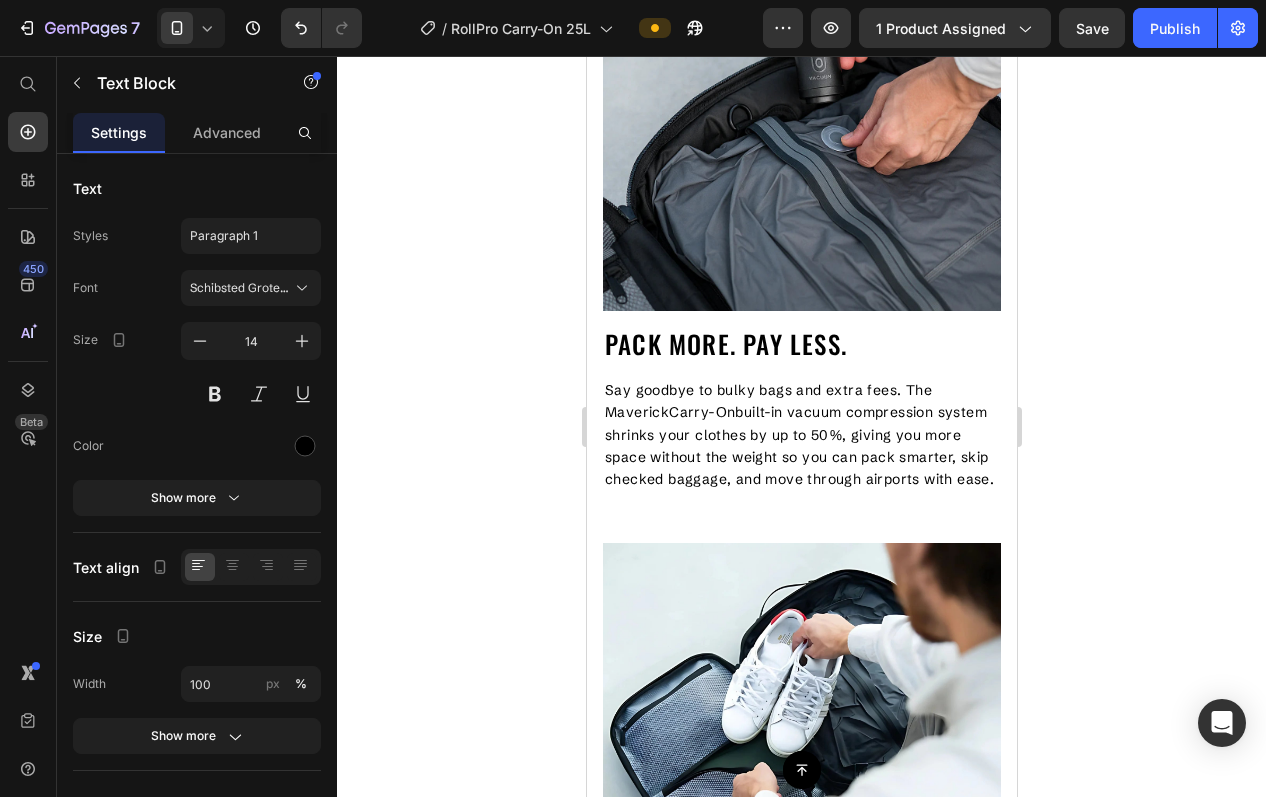 scroll, scrollTop: 3143, scrollLeft: 0, axis: vertical 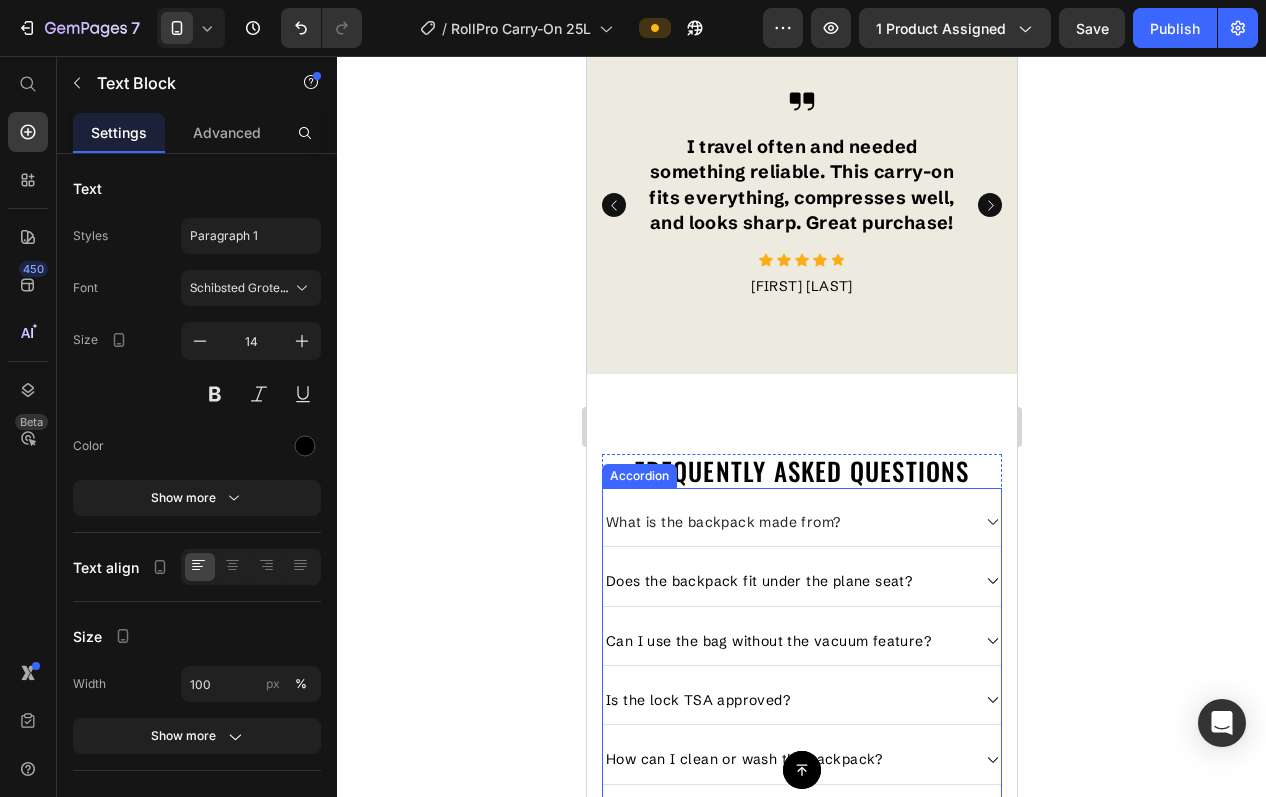 click 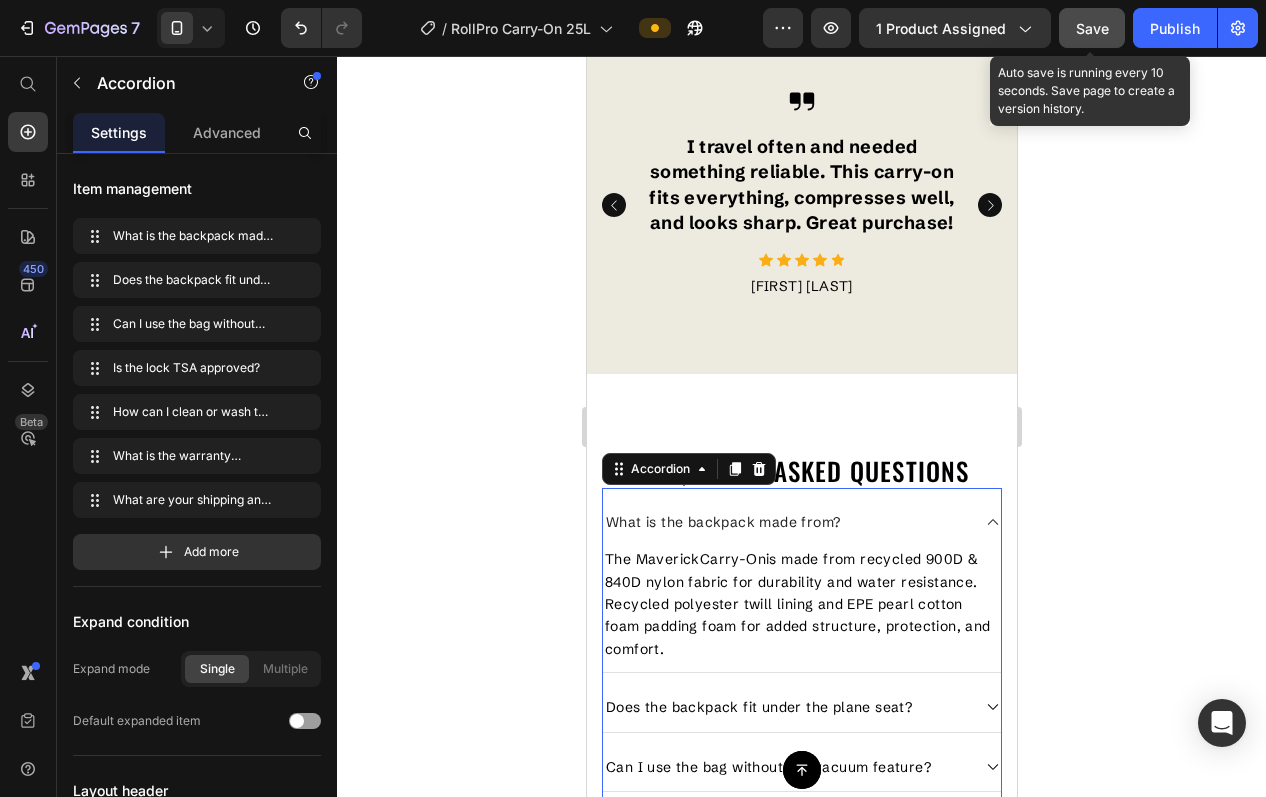 click on "Save" at bounding box center [1092, 28] 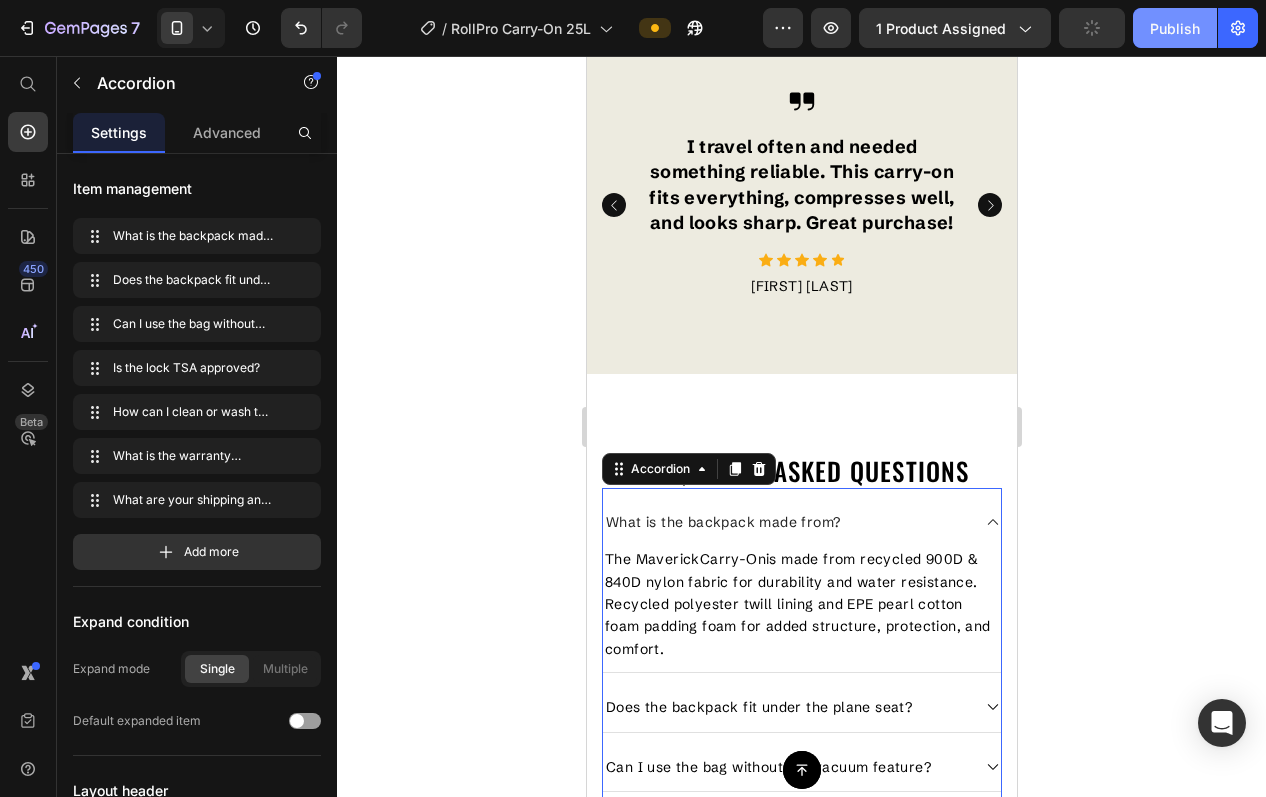 click on "Publish" 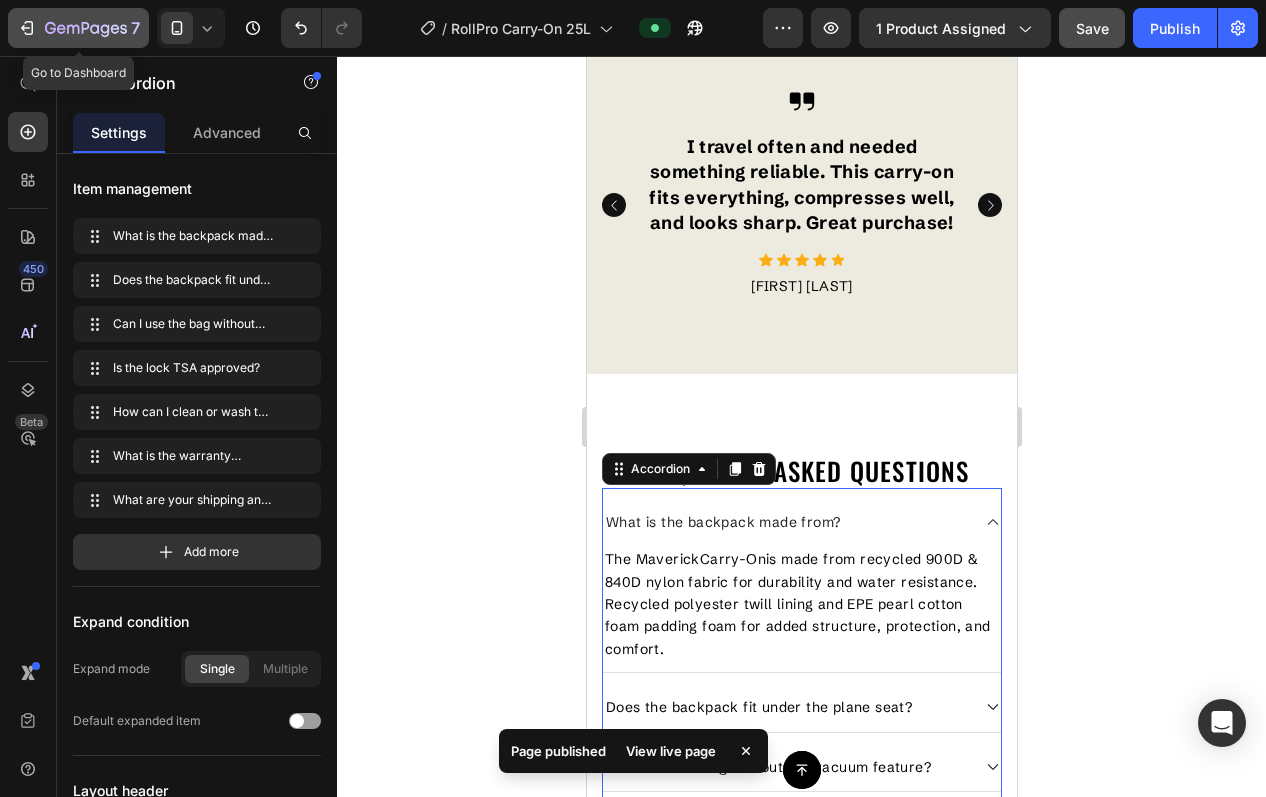 click on "7" 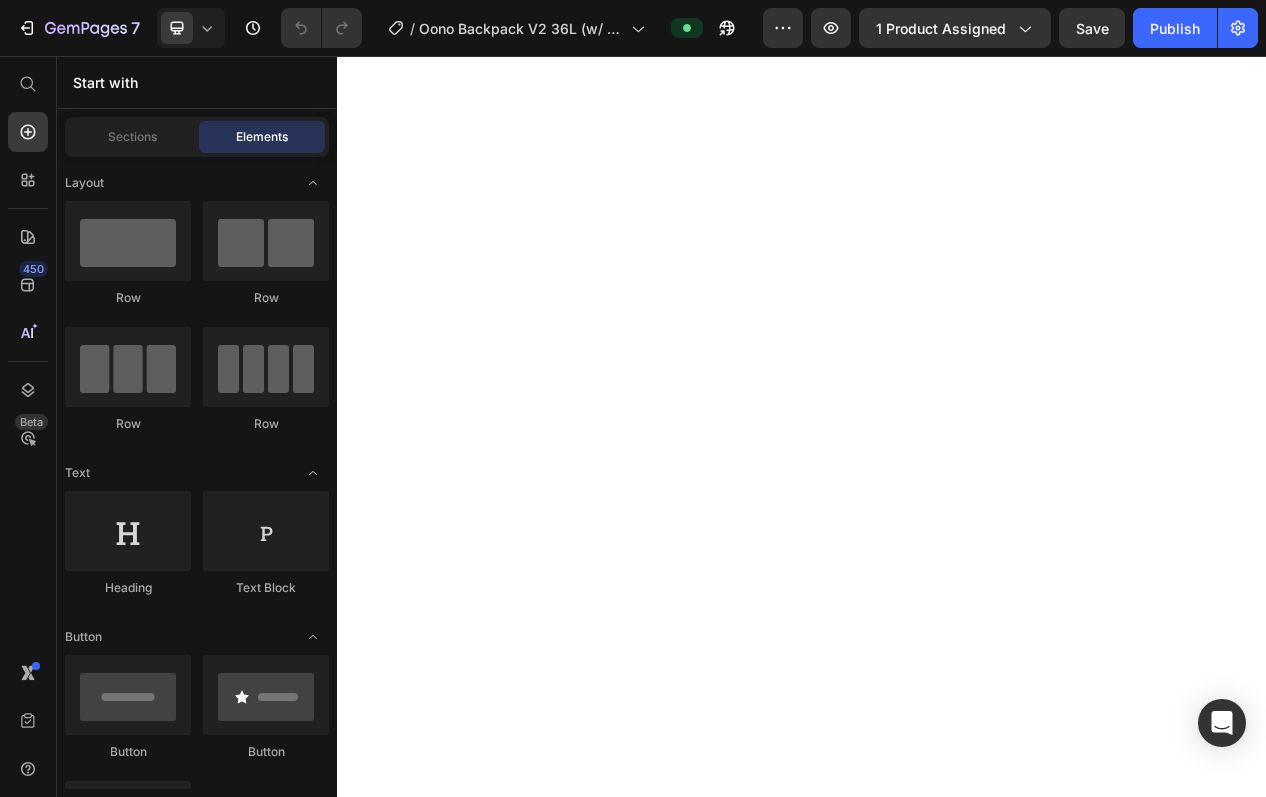 scroll, scrollTop: 0, scrollLeft: 0, axis: both 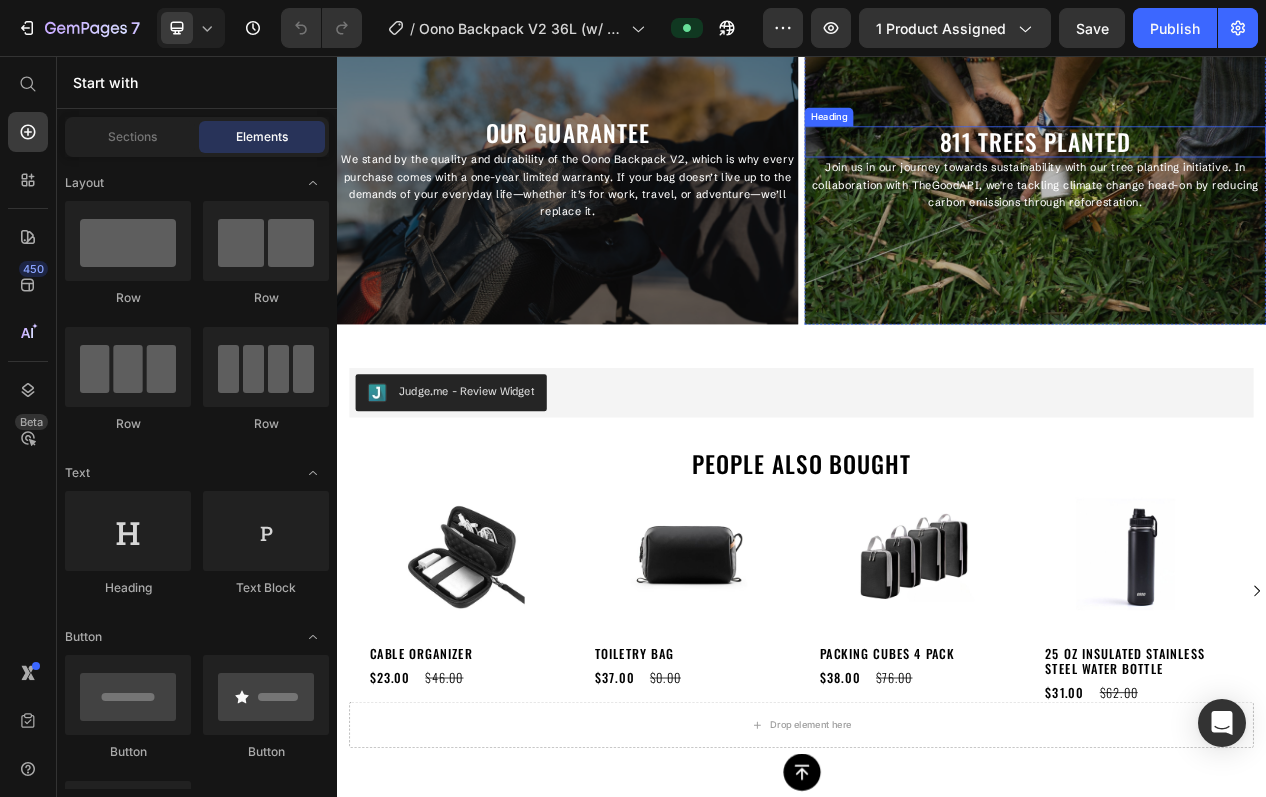 click on "811 TREES PLANTED" at bounding box center [1239, 167] 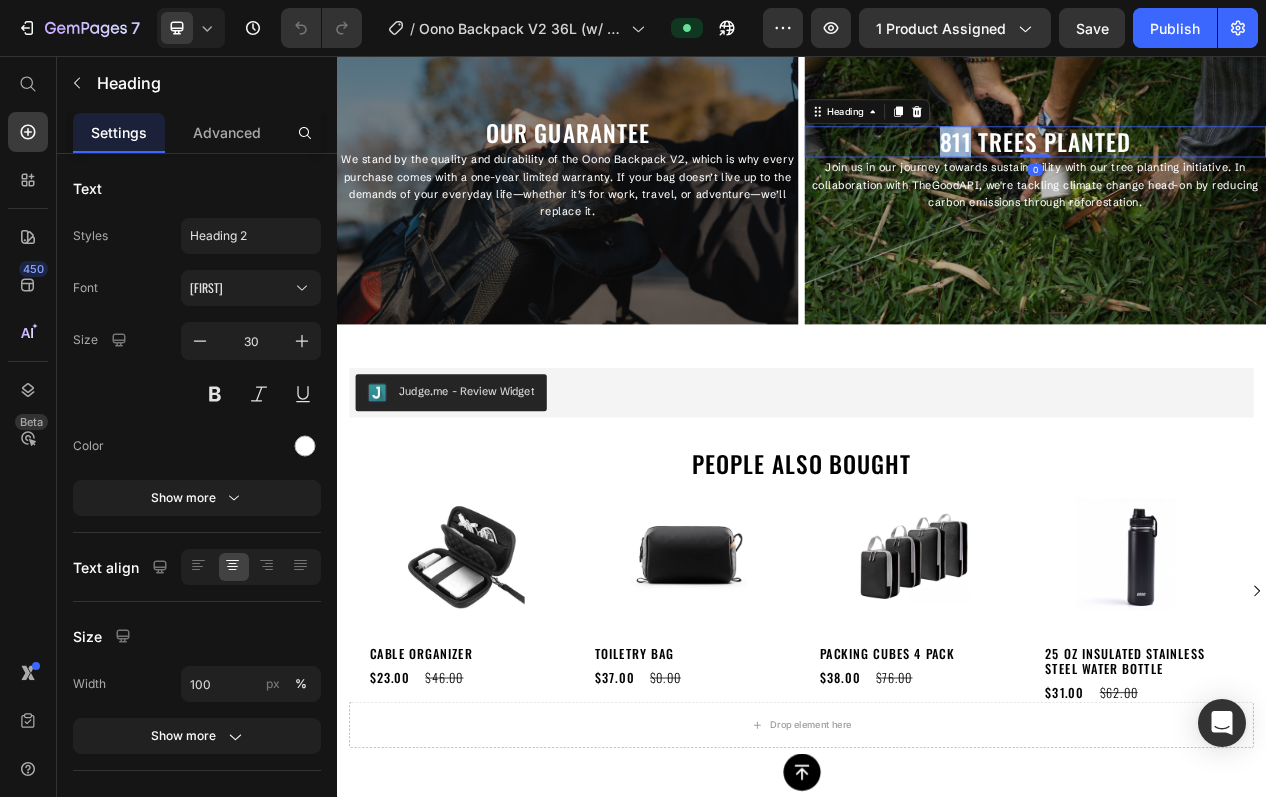 click on "811 TREES PLANTED" at bounding box center (1239, 167) 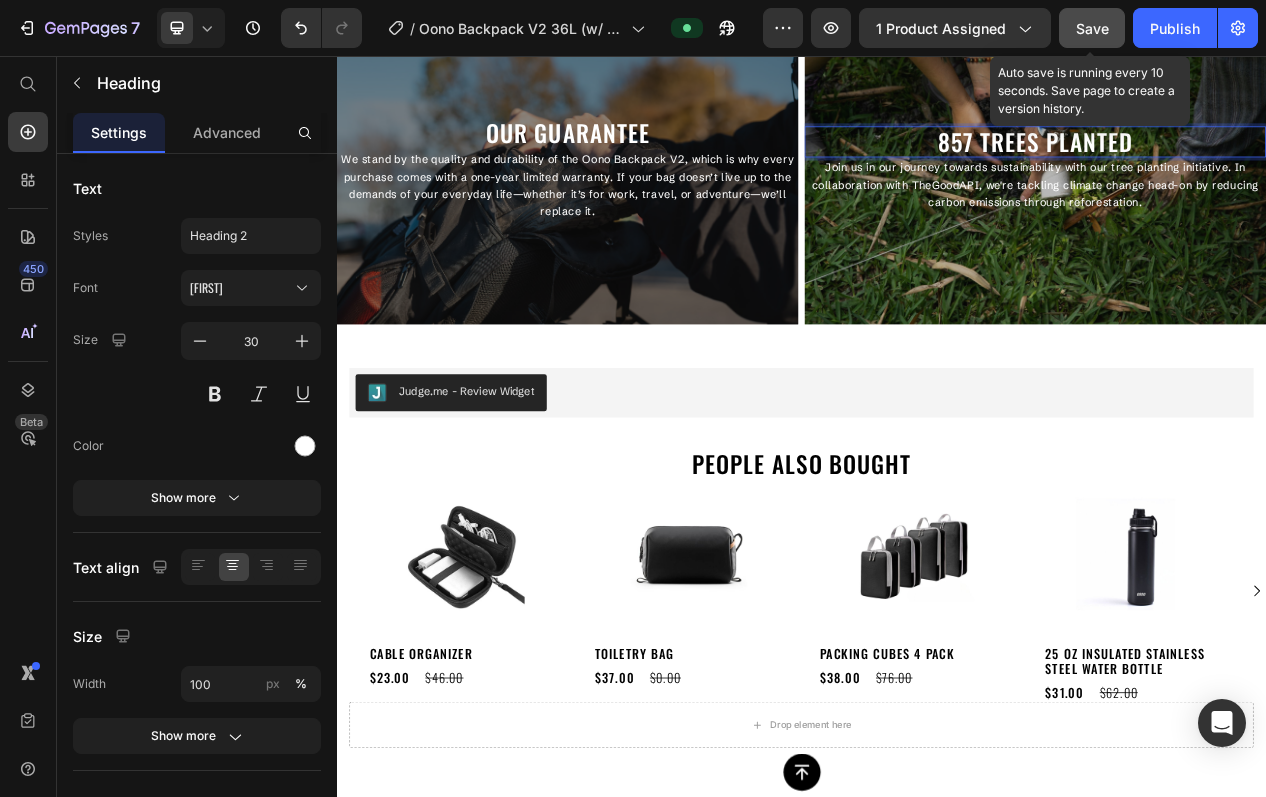 click on "Save" 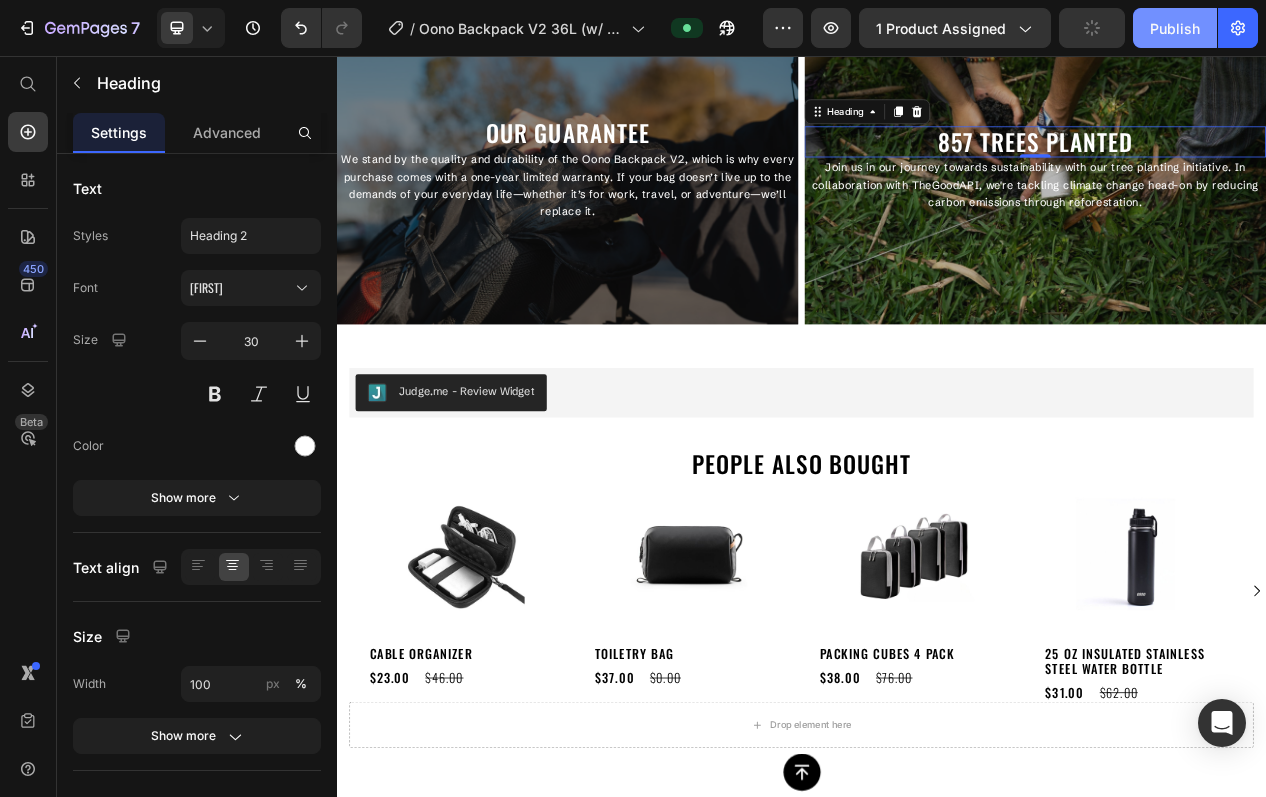 click on "Publish" at bounding box center (1175, 28) 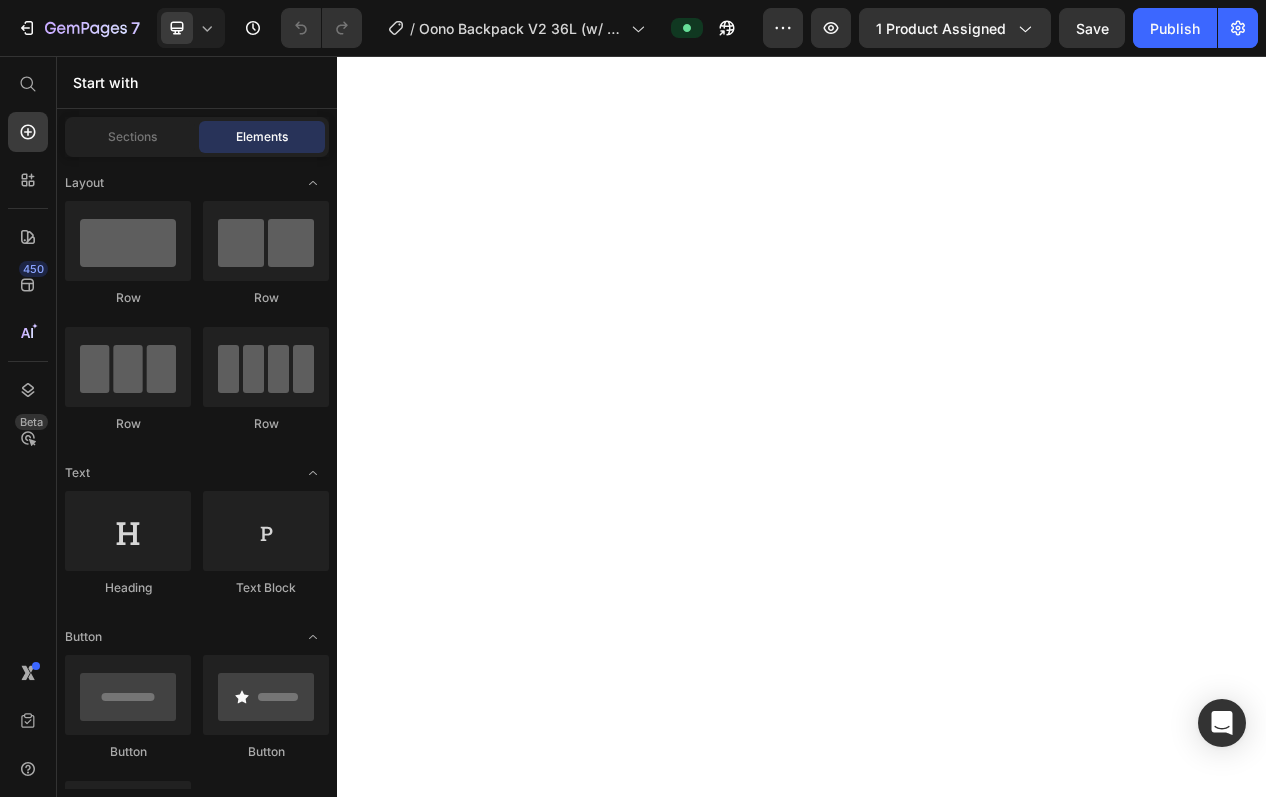 scroll, scrollTop: 0, scrollLeft: 0, axis: both 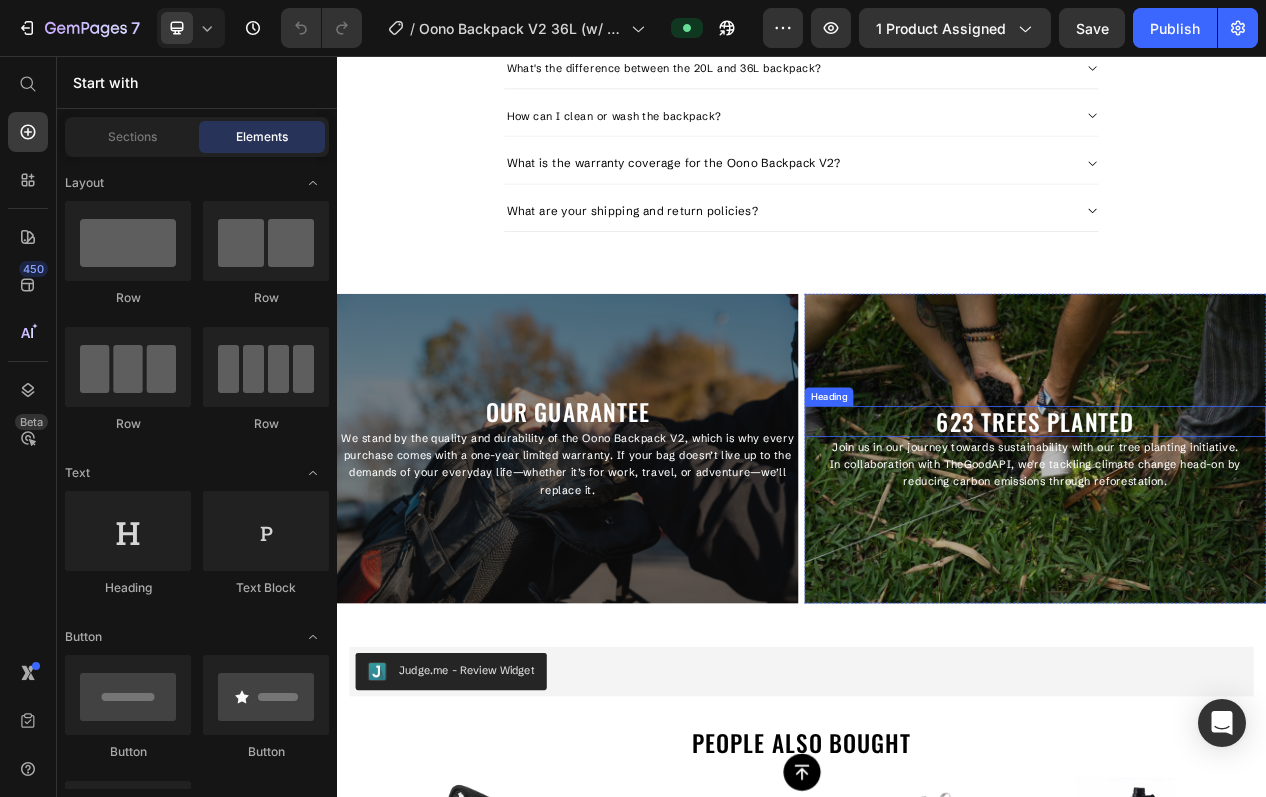 click on "623 TREES PLANTED" at bounding box center [1239, 528] 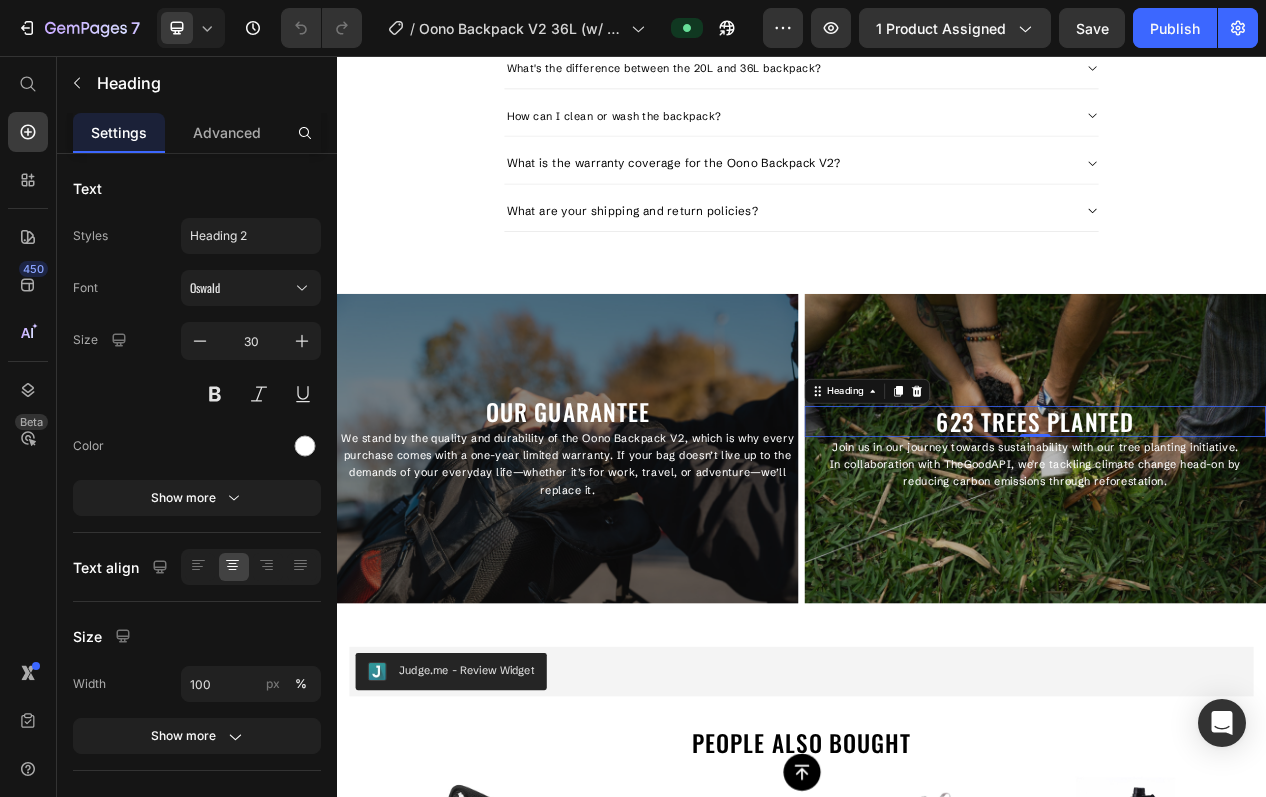 click on "623 TREES PLANTED" at bounding box center (1239, 528) 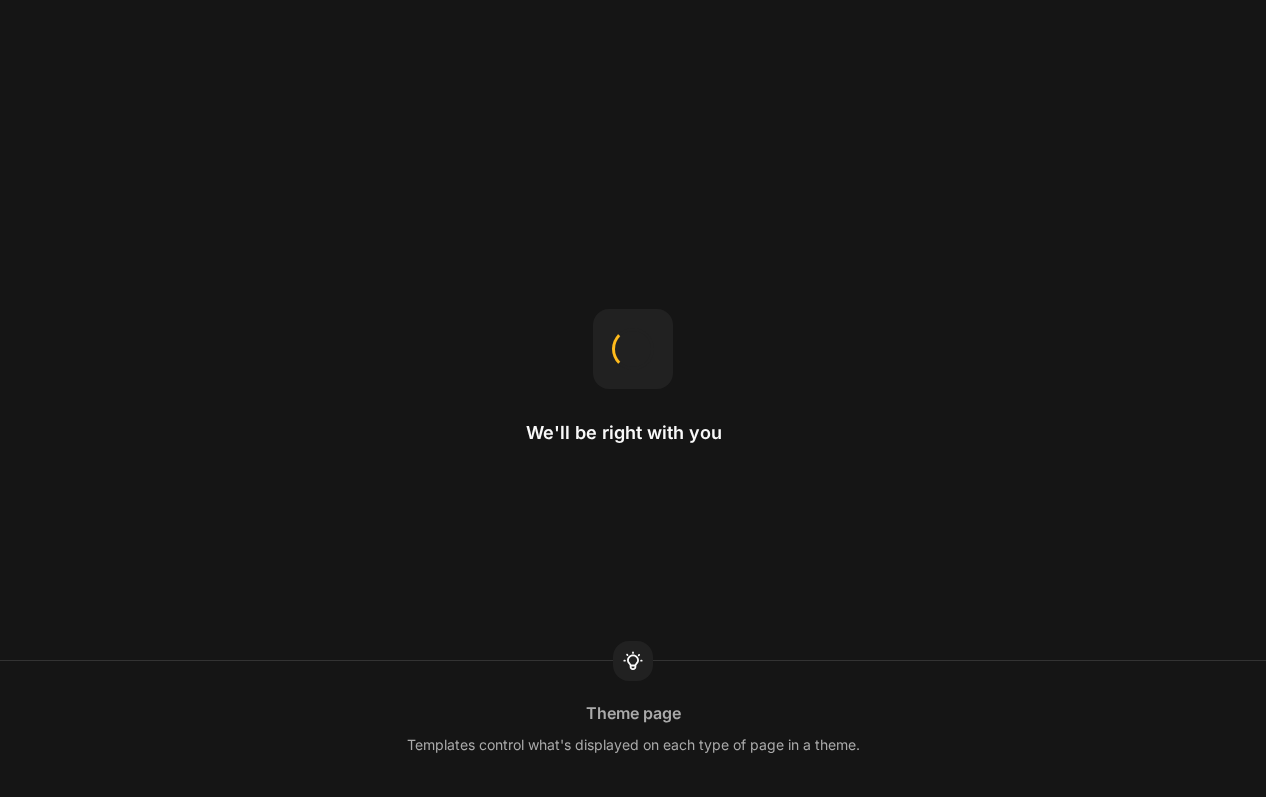 scroll, scrollTop: 0, scrollLeft: 0, axis: both 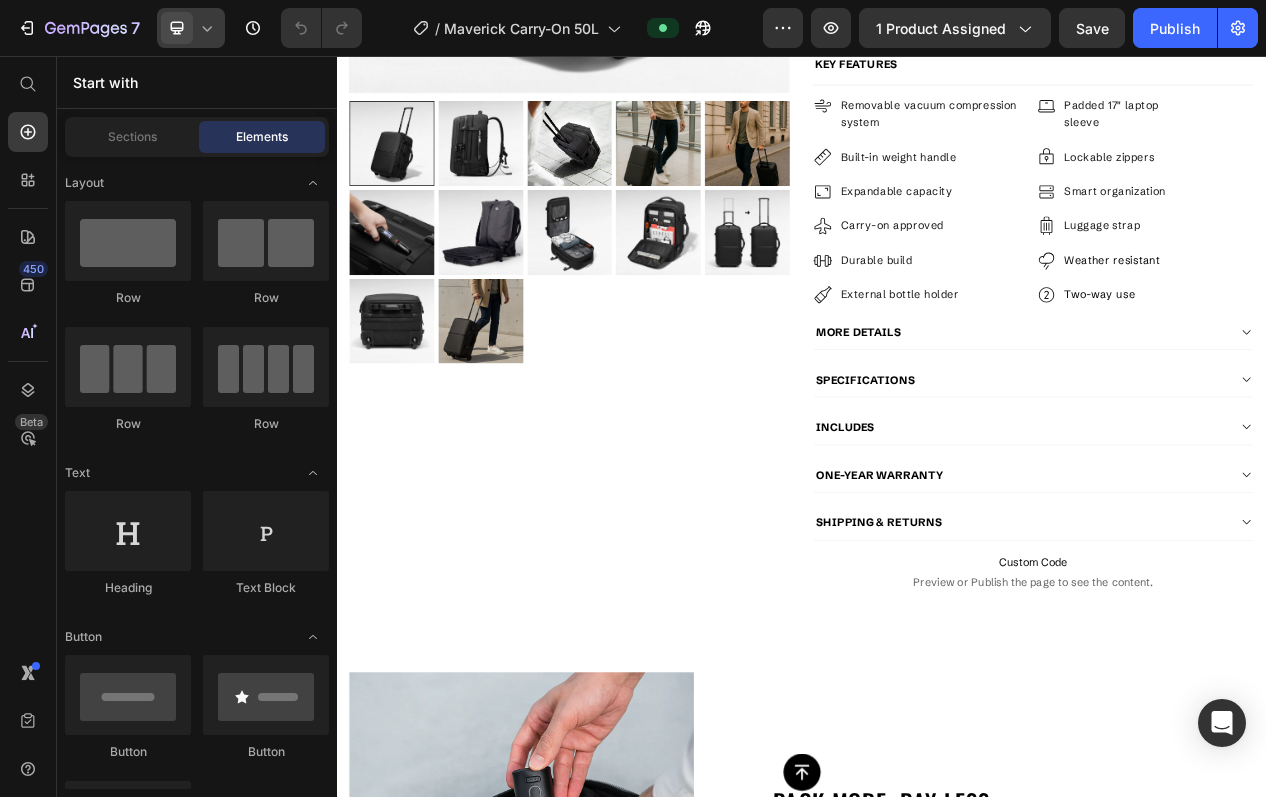 click at bounding box center (177, 28) 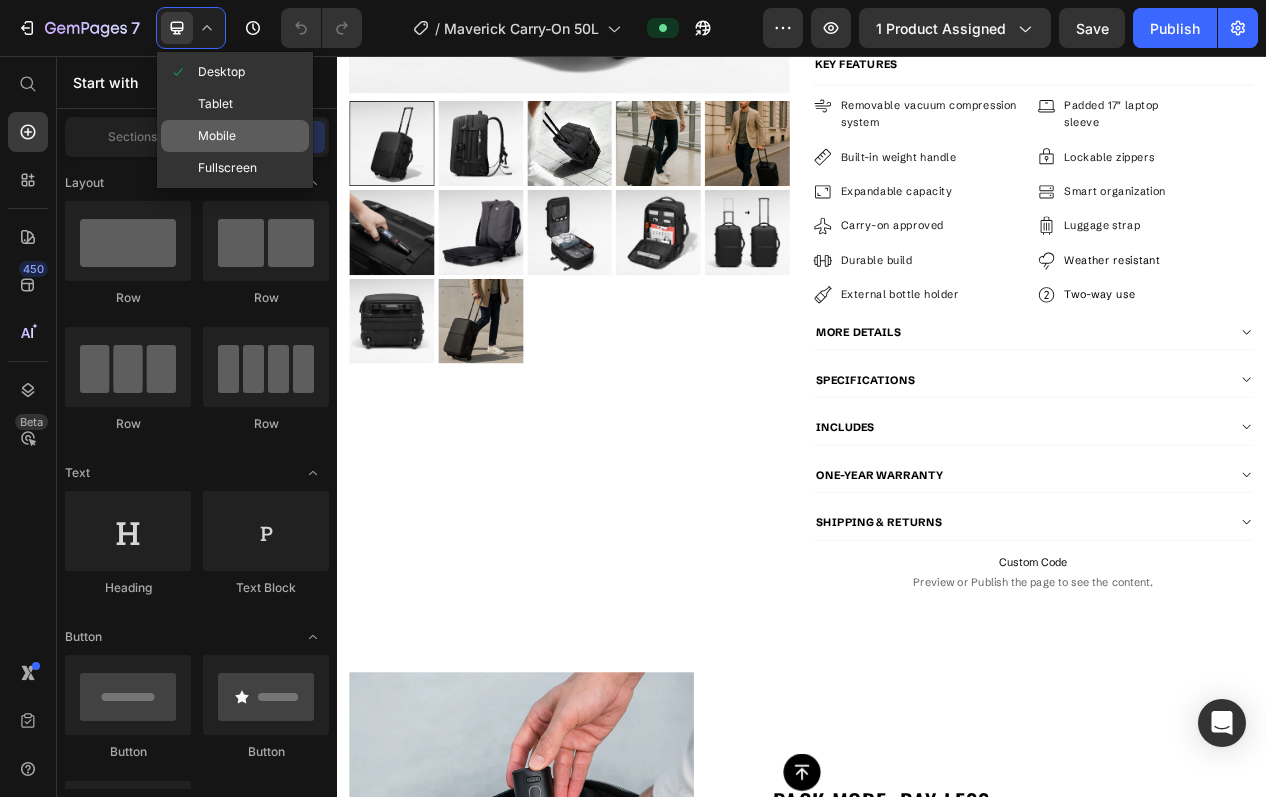 click on "Mobile" at bounding box center [217, 136] 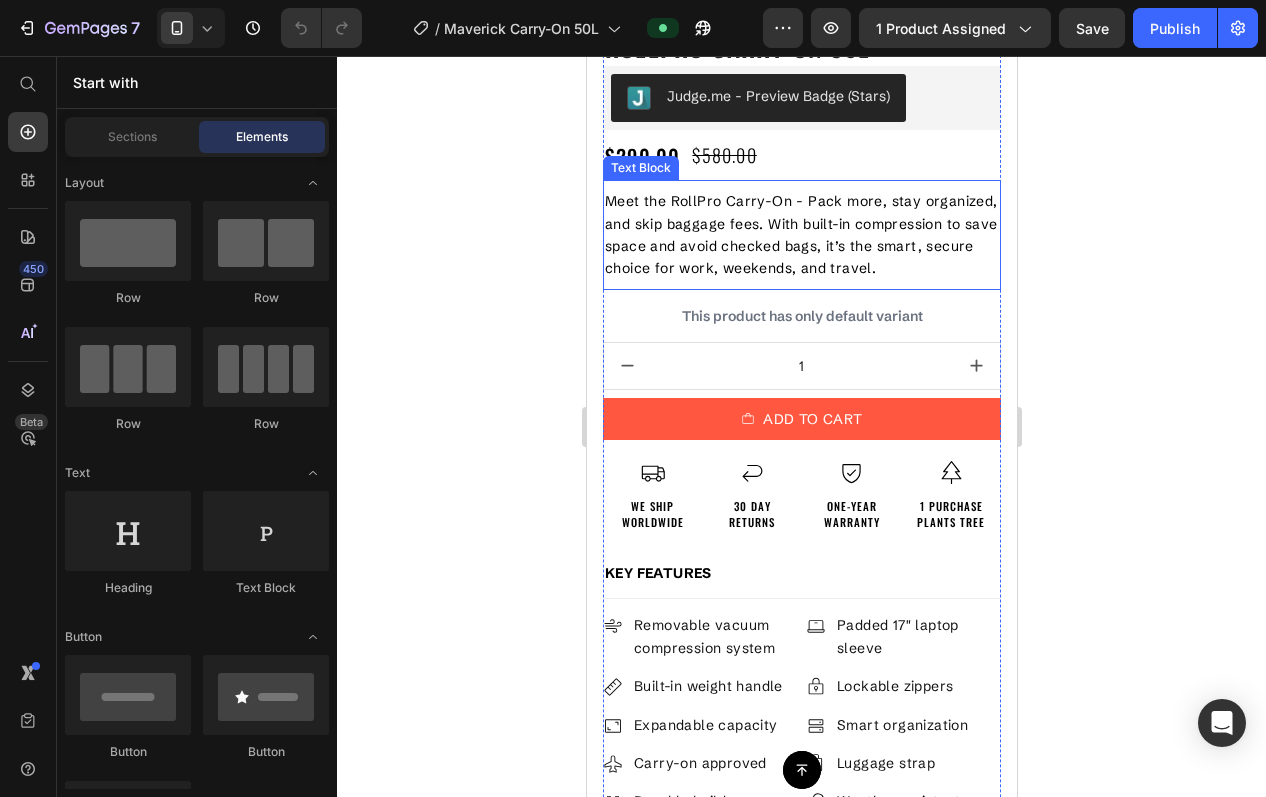 click on "Meet the RollPro Carry-On - Pack more, stay organized, and skip baggage fees. With built-in compression to save space and avoid checked bags, it’s the smart, secure choice for work, weekends, and travel." at bounding box center [801, 235] 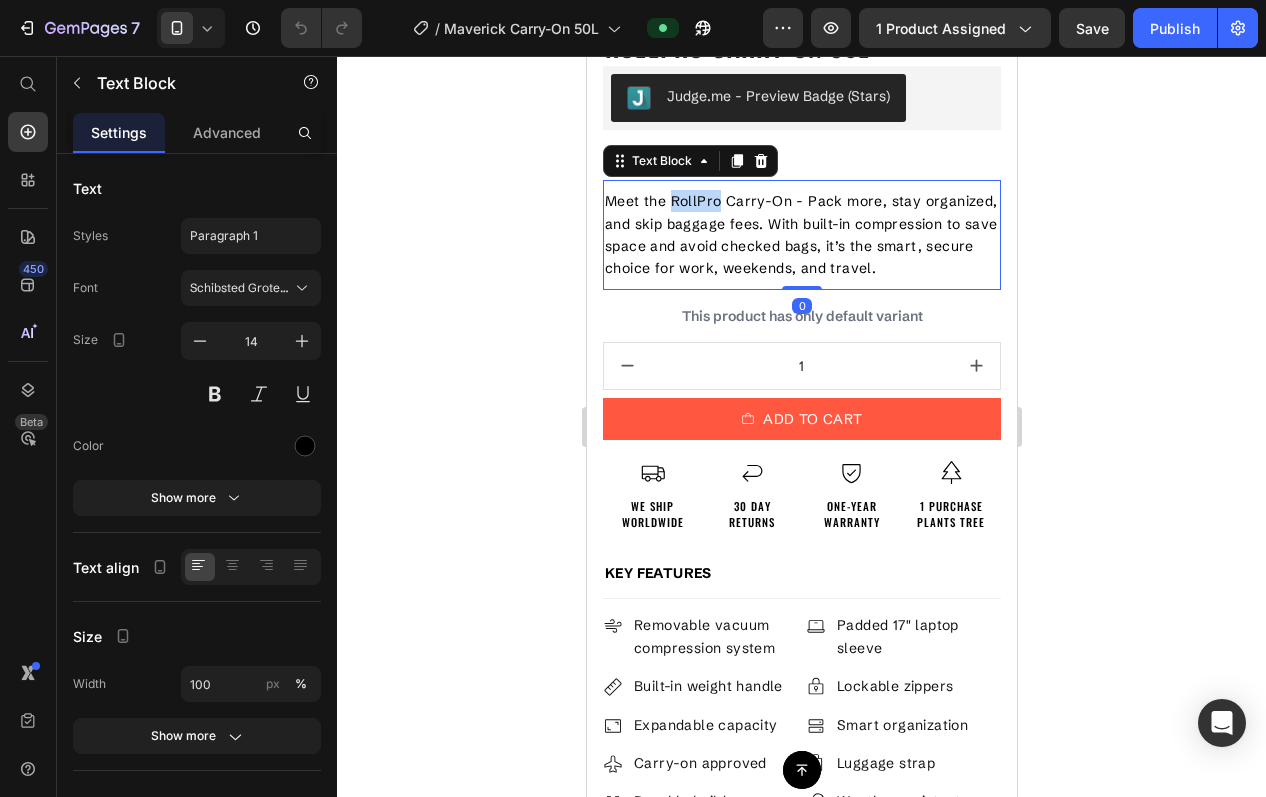 click on "Meet the RollPro Carry-On - Pack more, stay organized, and skip baggage fees. With built-in compression to save space and avoid checked bags, it’s the smart, secure choice for work, weekends, and travel." at bounding box center [801, 235] 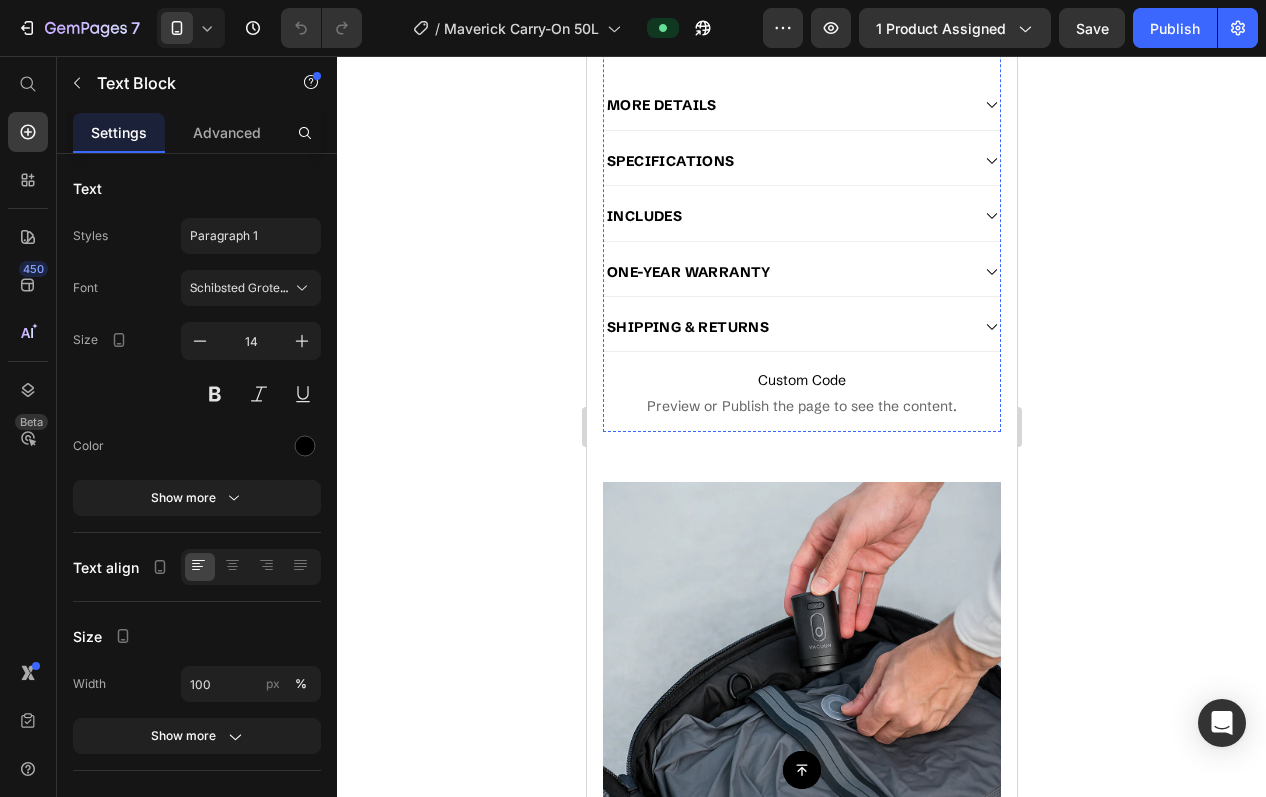 scroll, scrollTop: 1679, scrollLeft: 0, axis: vertical 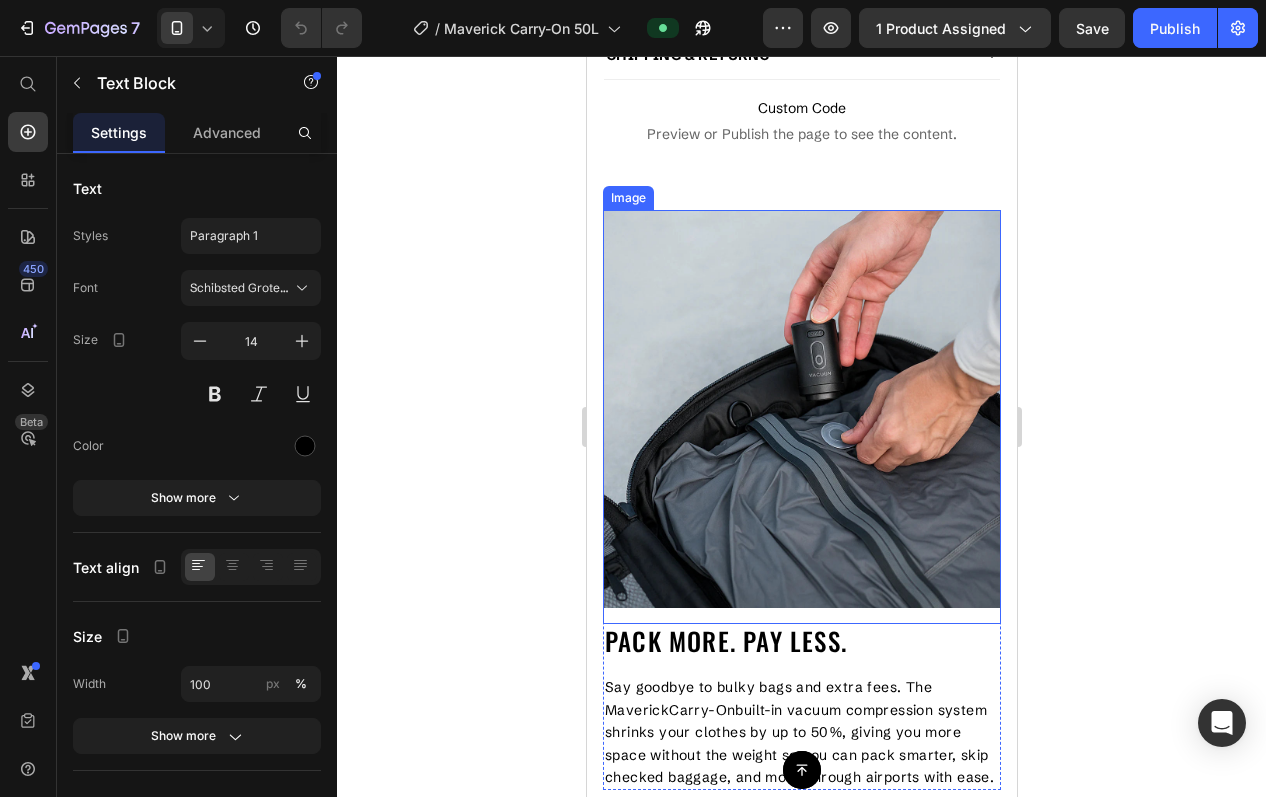 copy on "RollPro" 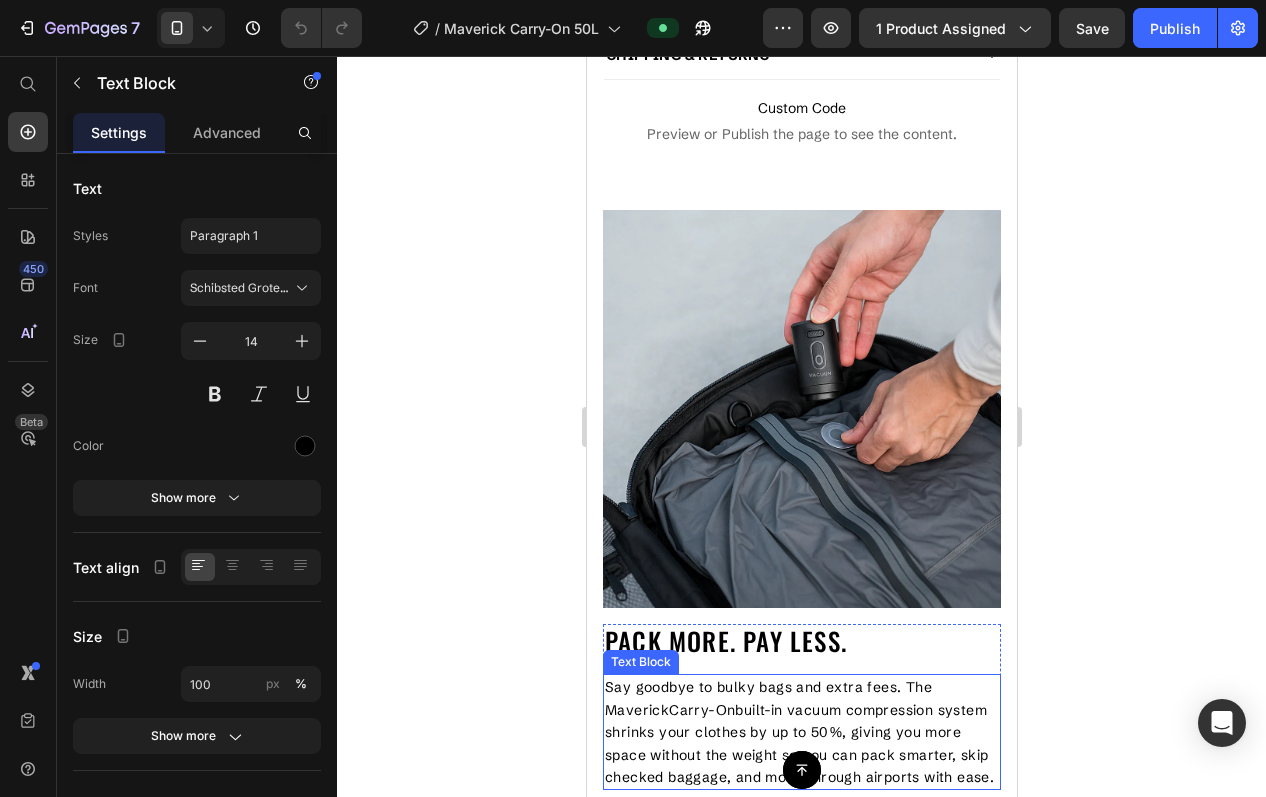 click on "Say goodbye to bulky bags and extra fees. The Maverick  Carry-On  built-in vacuum compression system shrinks your clothes by up to 50%, giving you more space without the weight so you can pack smarter, skip checked baggage, and move through airports with ease." at bounding box center (801, 732) 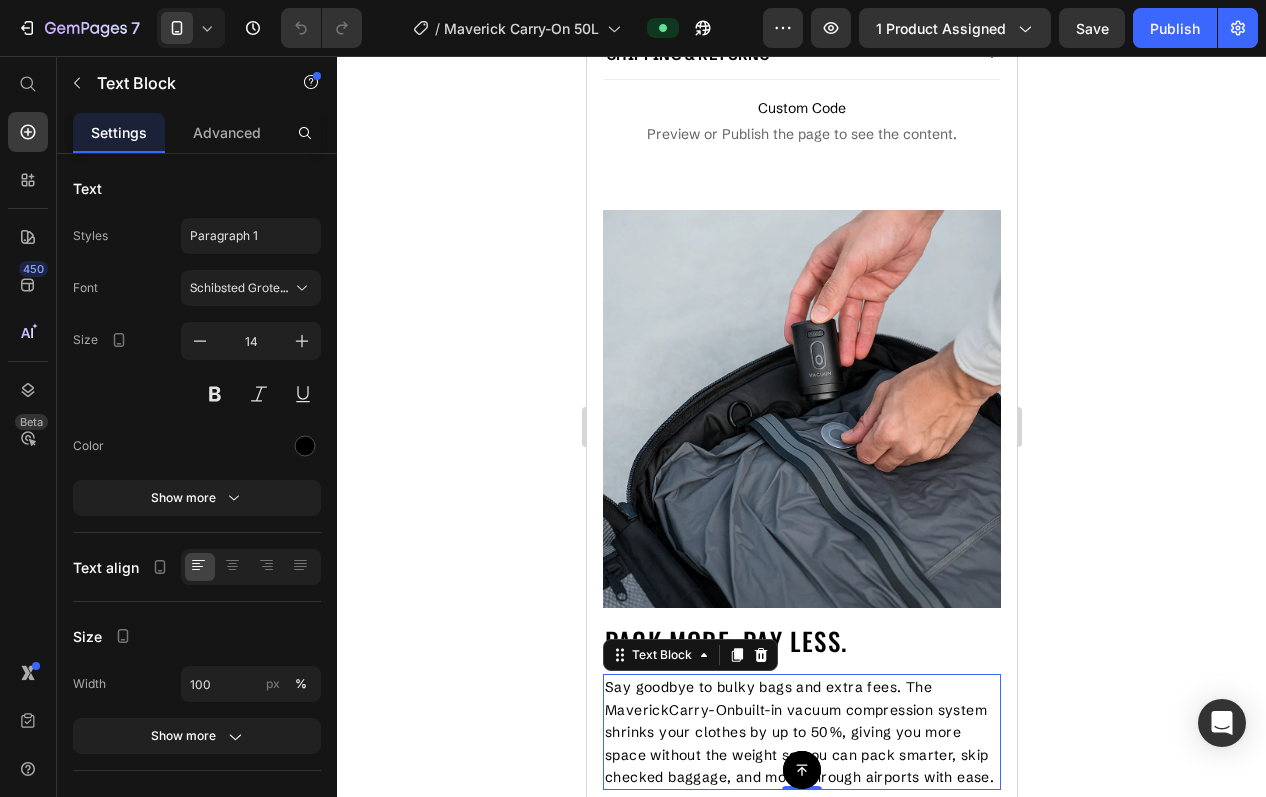 click on "Say goodbye to bulky bags and extra fees. The Maverick  Carry-On  built-in vacuum compression system shrinks your clothes by up to 50%, giving you more space without the weight so you can pack smarter, skip checked baggage, and move through airports with ease." at bounding box center [801, 732] 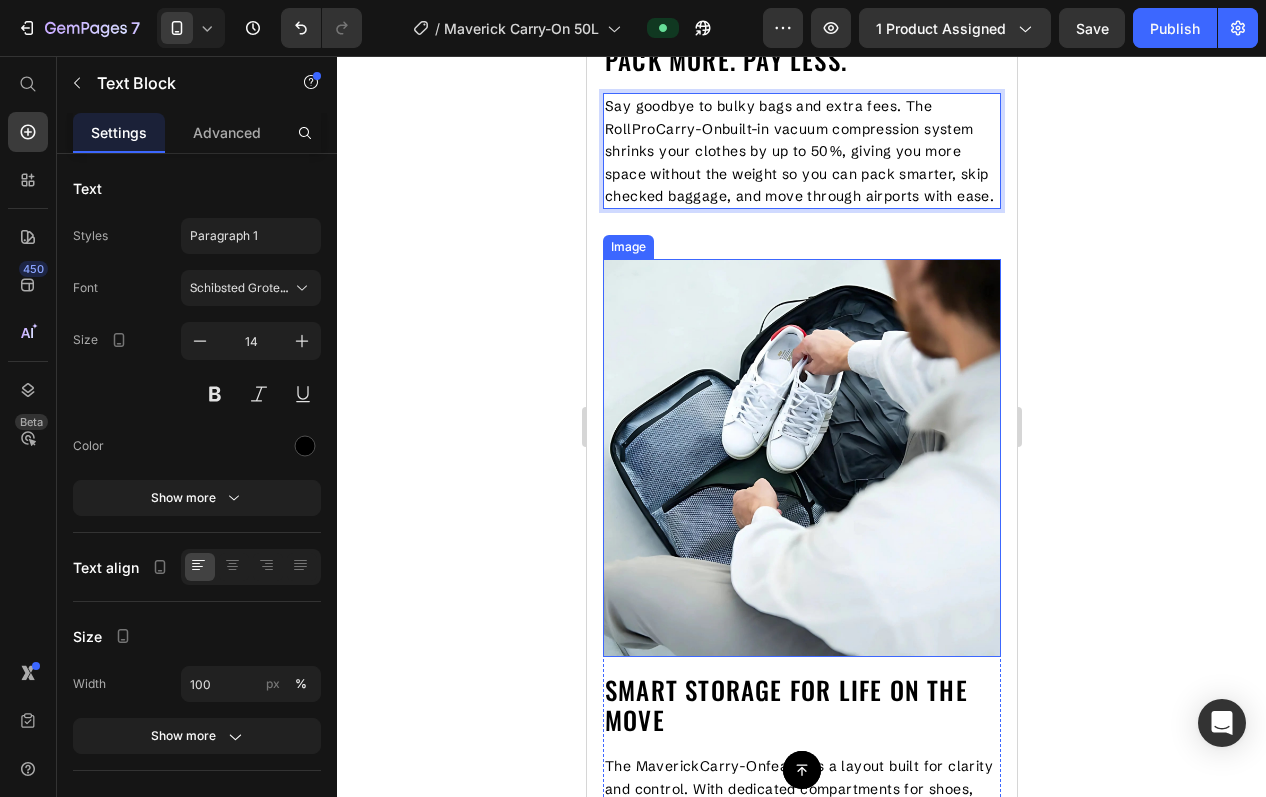 scroll, scrollTop: 2564, scrollLeft: 0, axis: vertical 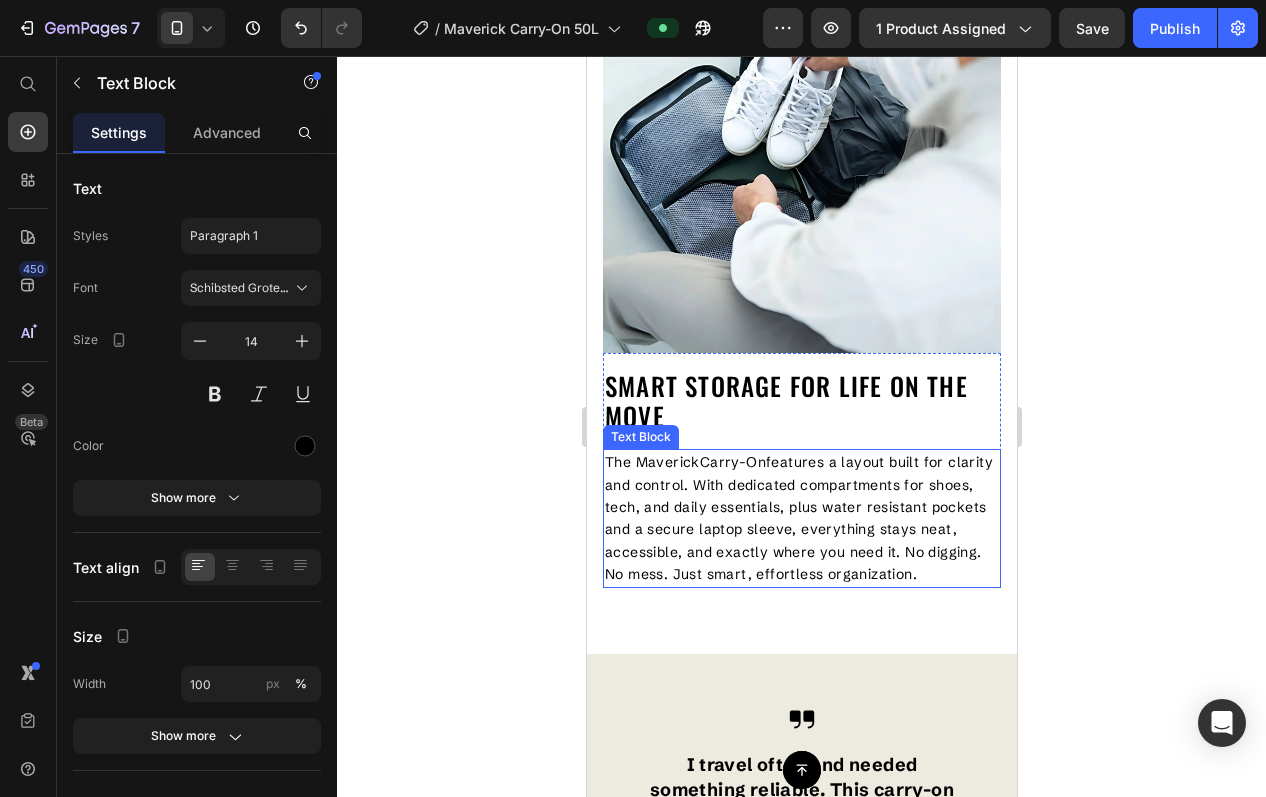 click on "The Maverick  Carry-On  features a layout built for clarity and control. With dedicated compartments for shoes, tech, and daily essentials, plus water resistant pockets and a secure laptop sleeve, everything stays neat, accessible, and exactly where you need it. No digging. No mess. Just smart, effortless organization." at bounding box center [801, 518] 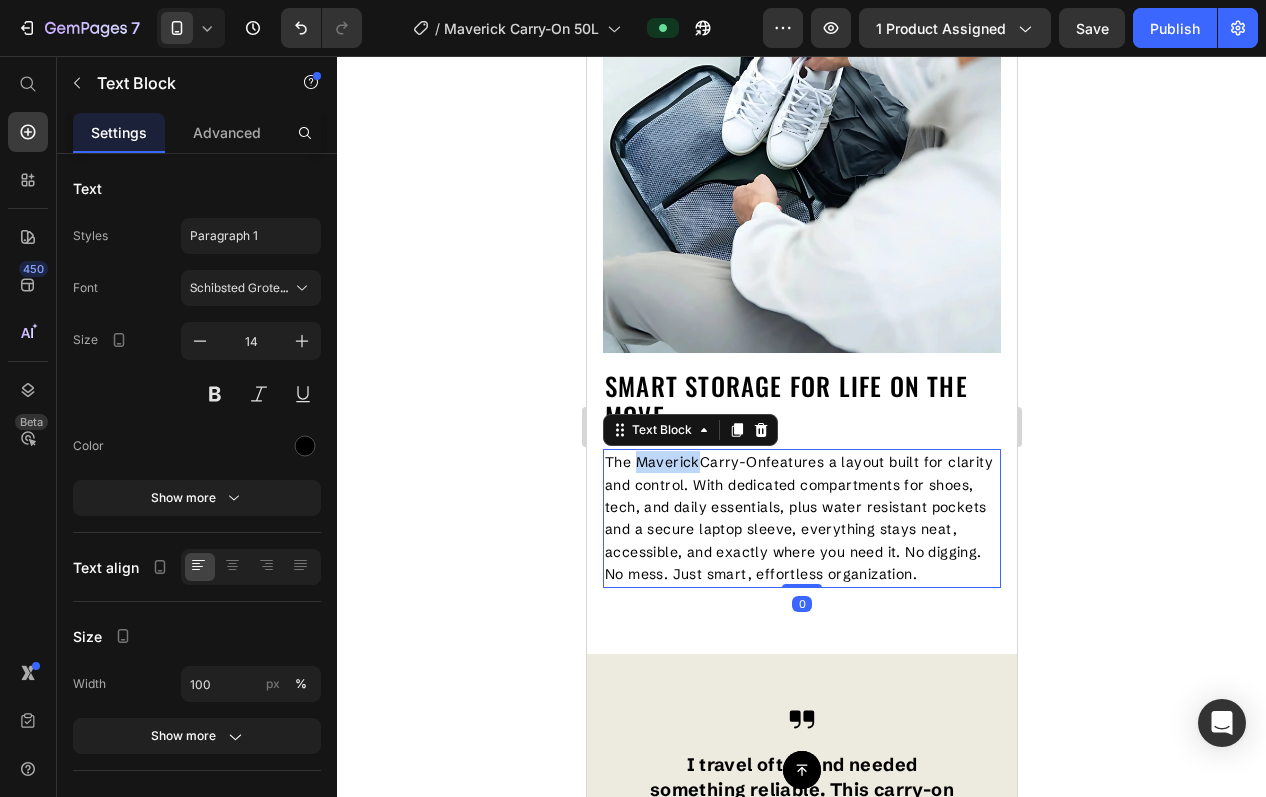 click on "The Maverick  Carry-On  features a layout built for clarity and control. With dedicated compartments for shoes, tech, and daily essentials, plus water resistant pockets and a secure laptop sleeve, everything stays neat, accessible, and exactly where you need it. No digging. No mess. Just smart, effortless organization." at bounding box center [801, 518] 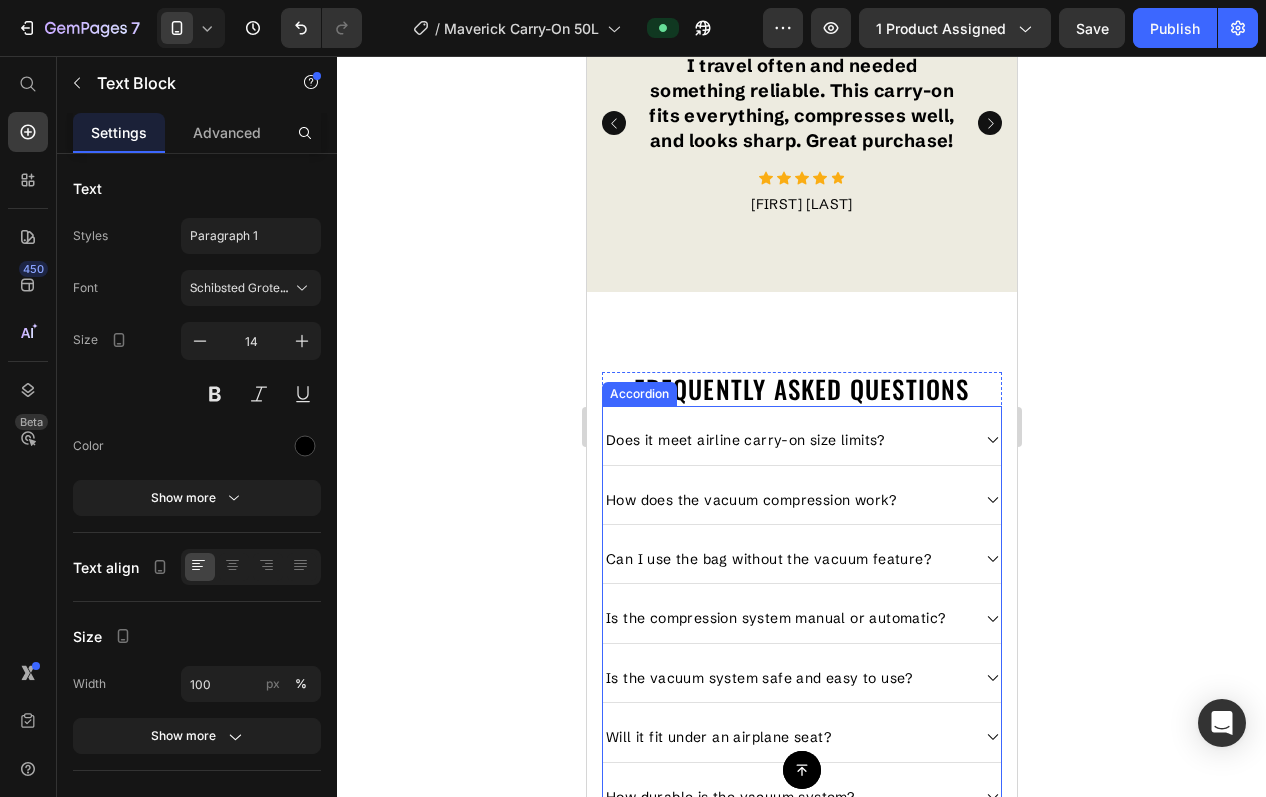 scroll, scrollTop: 3285, scrollLeft: 0, axis: vertical 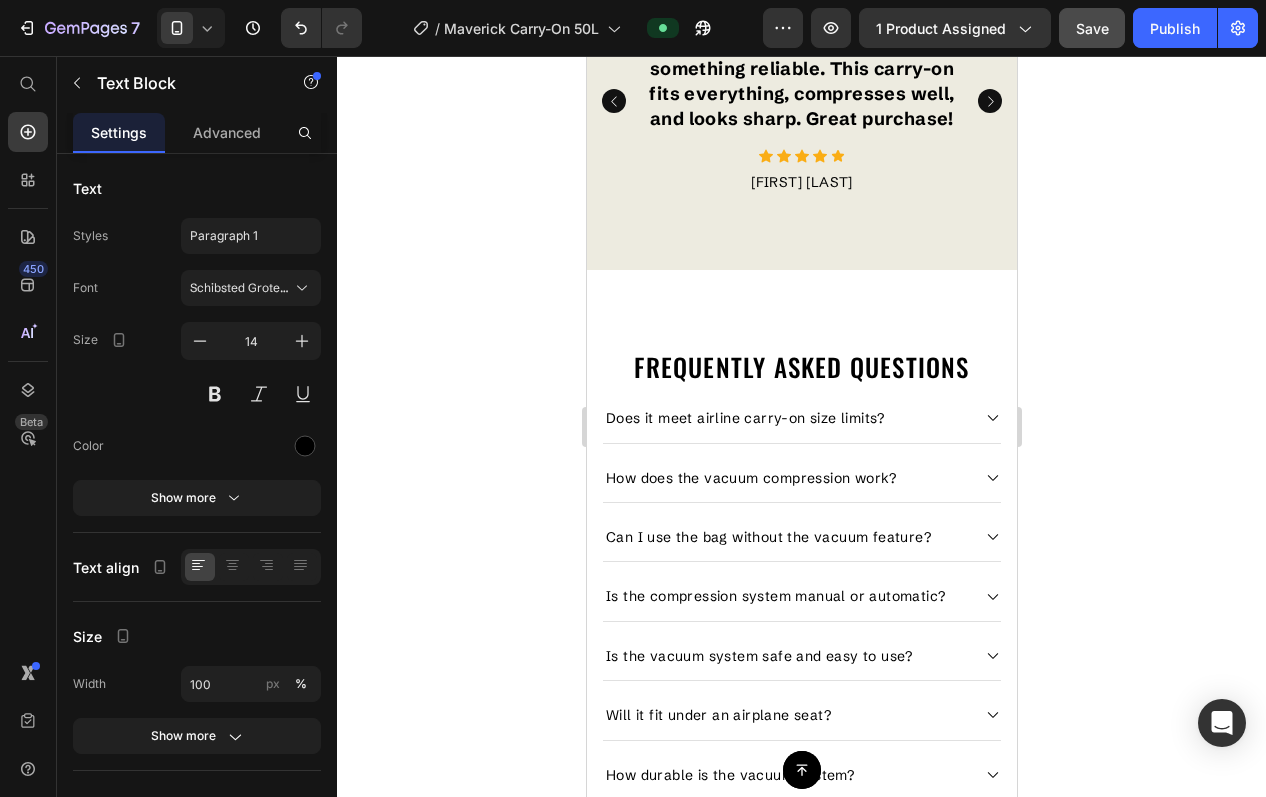 click on "Save" at bounding box center [1092, 28] 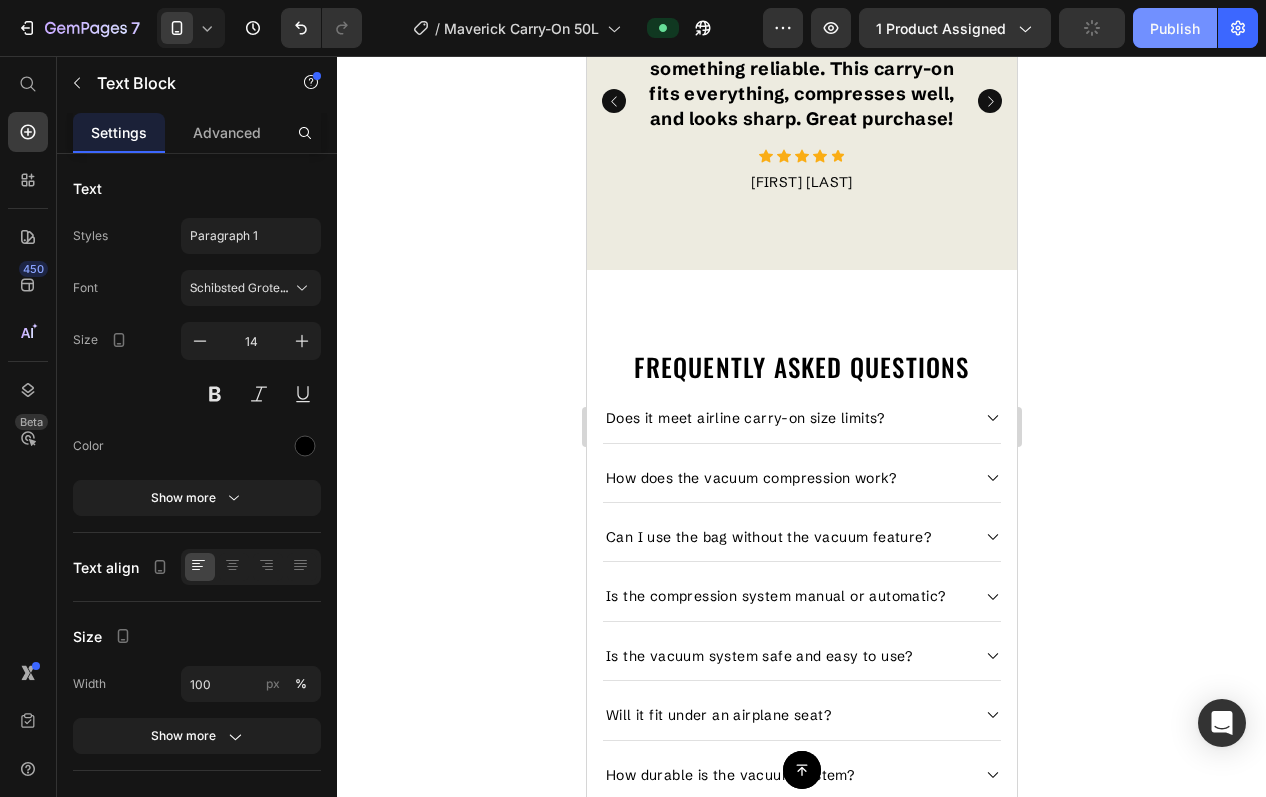 click on "Publish" at bounding box center [1175, 28] 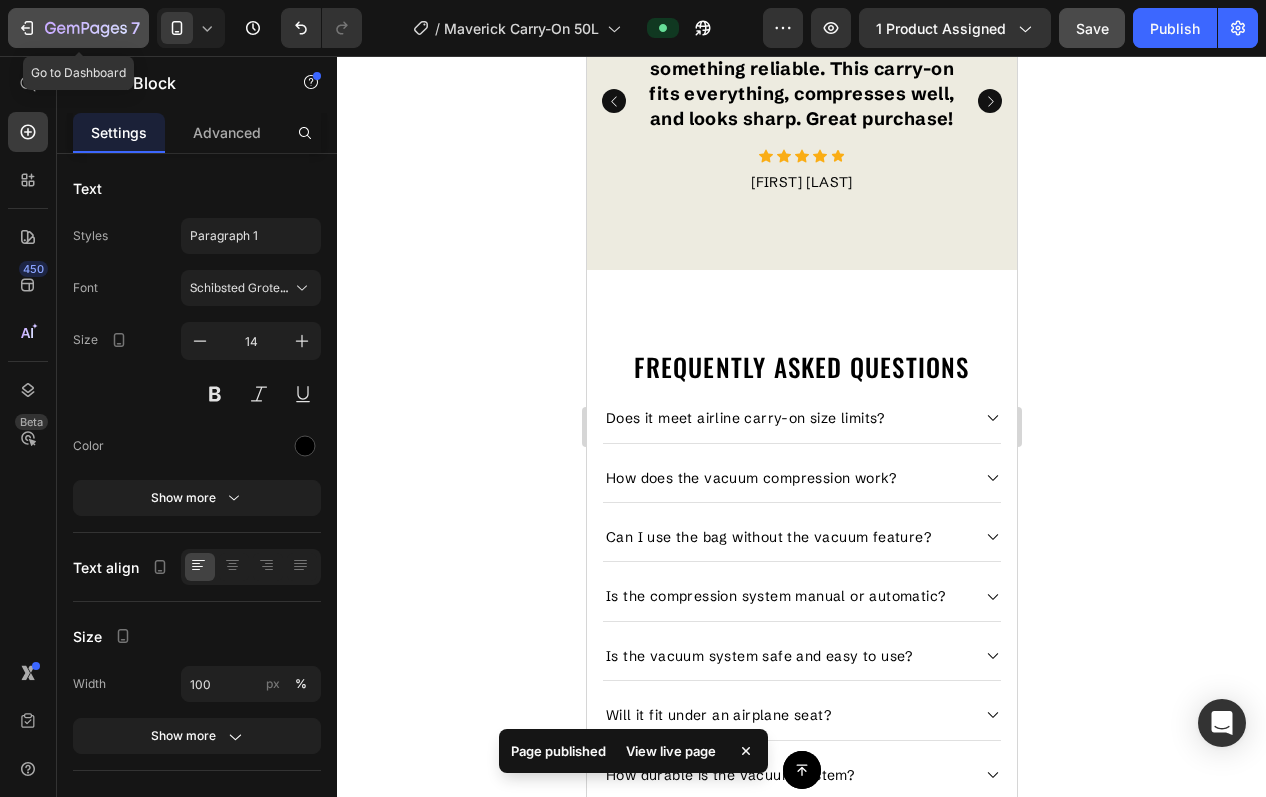 click on "7" 